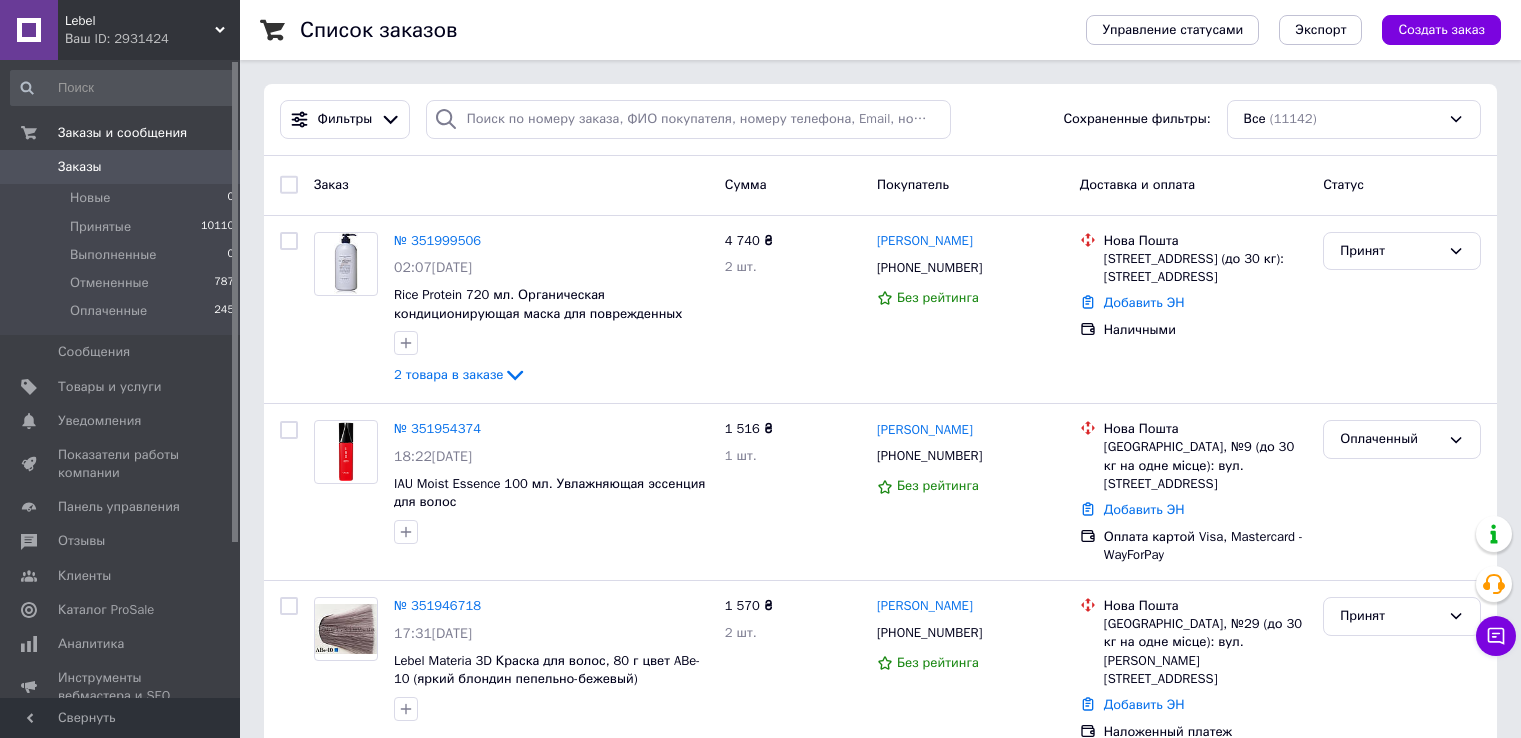 scroll, scrollTop: 0, scrollLeft: 0, axis: both 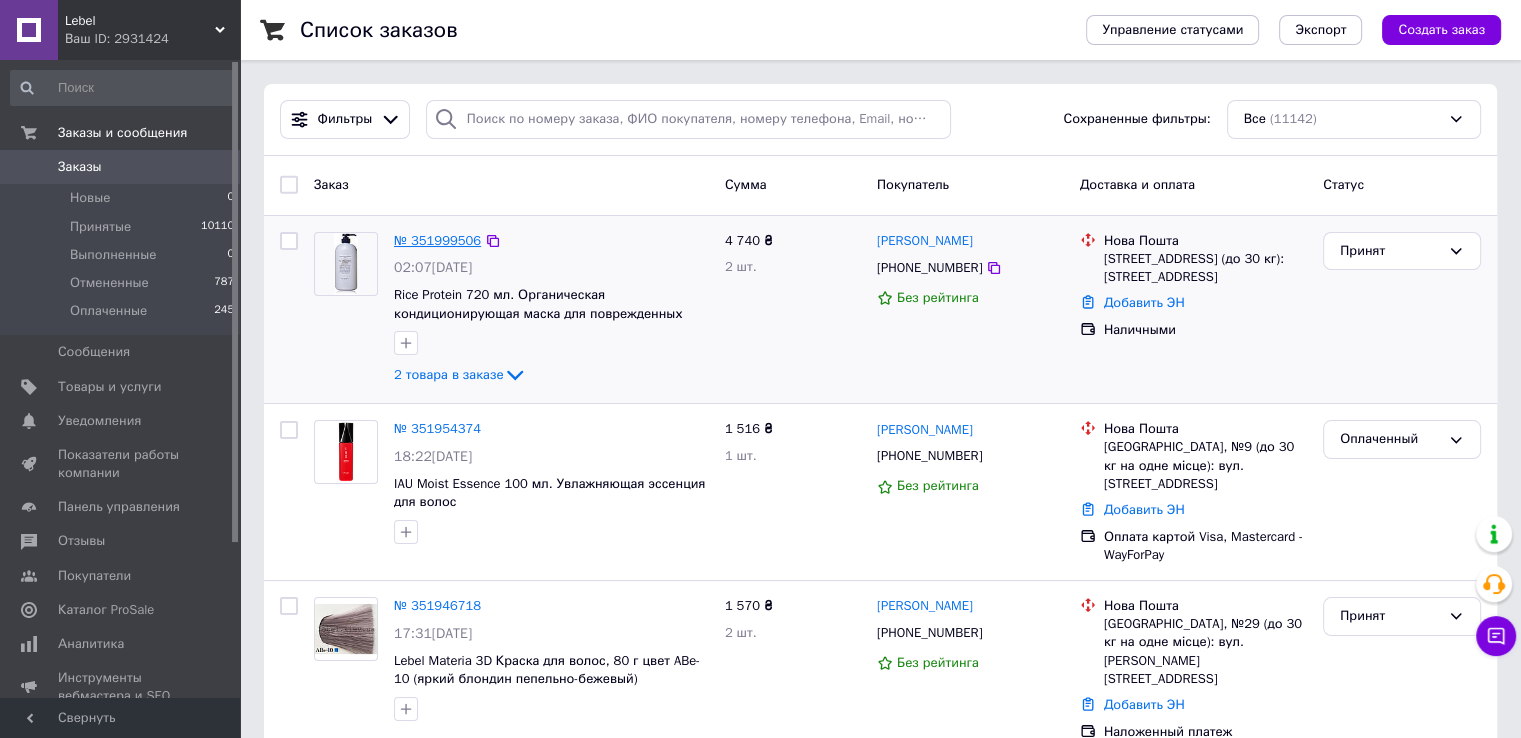 click on "№ 351999506" at bounding box center (437, 240) 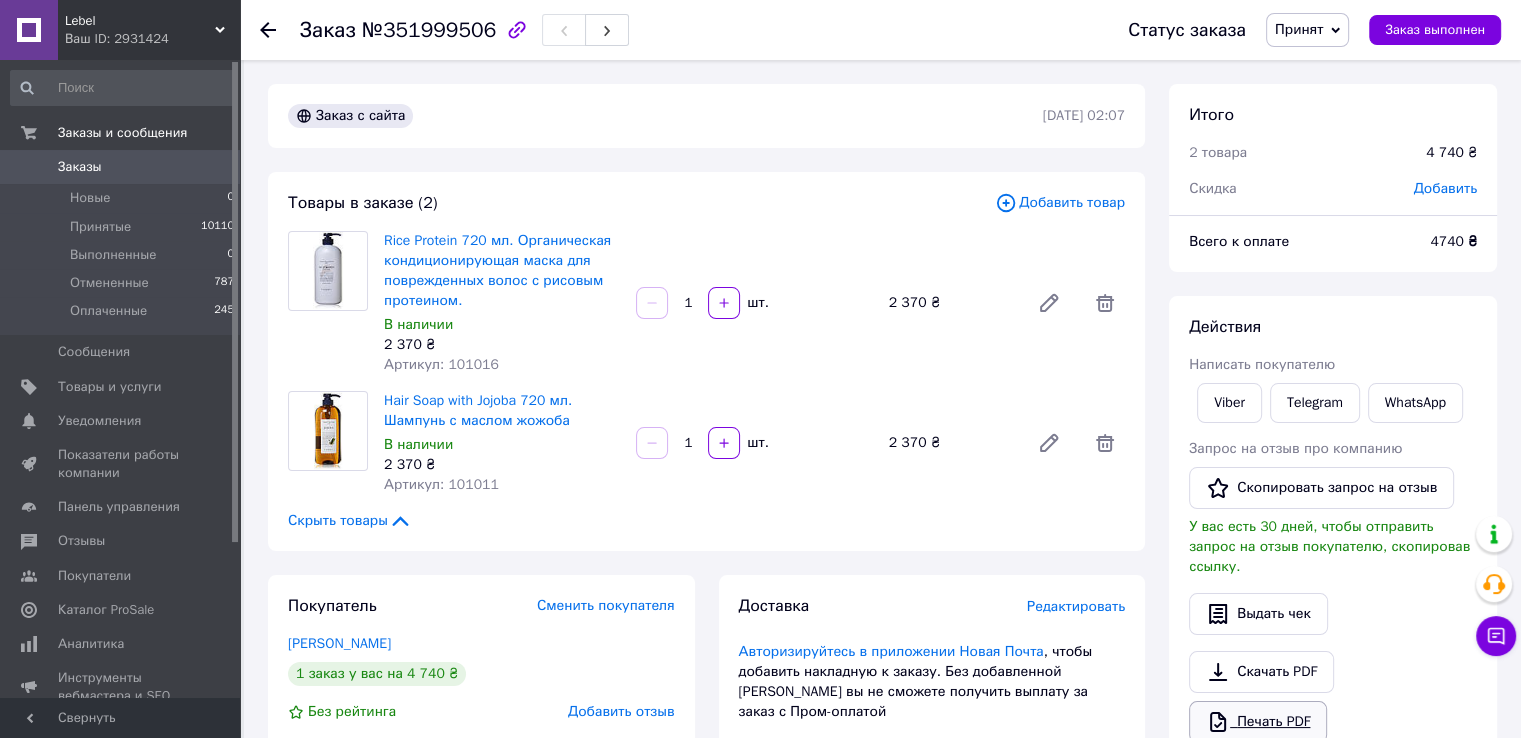 click on "Печать PDF" at bounding box center (1258, 722) 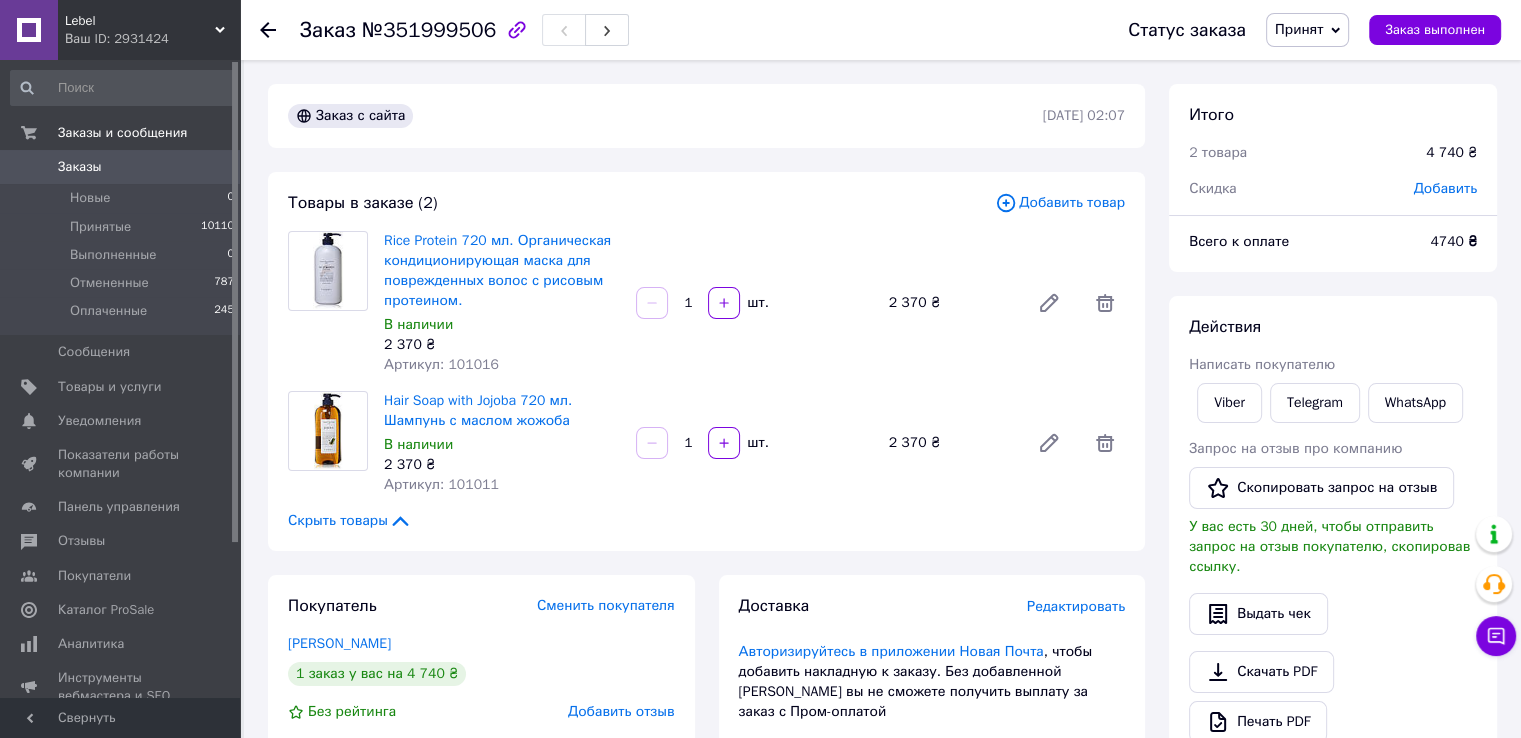 click on "Заказы" at bounding box center [121, 167] 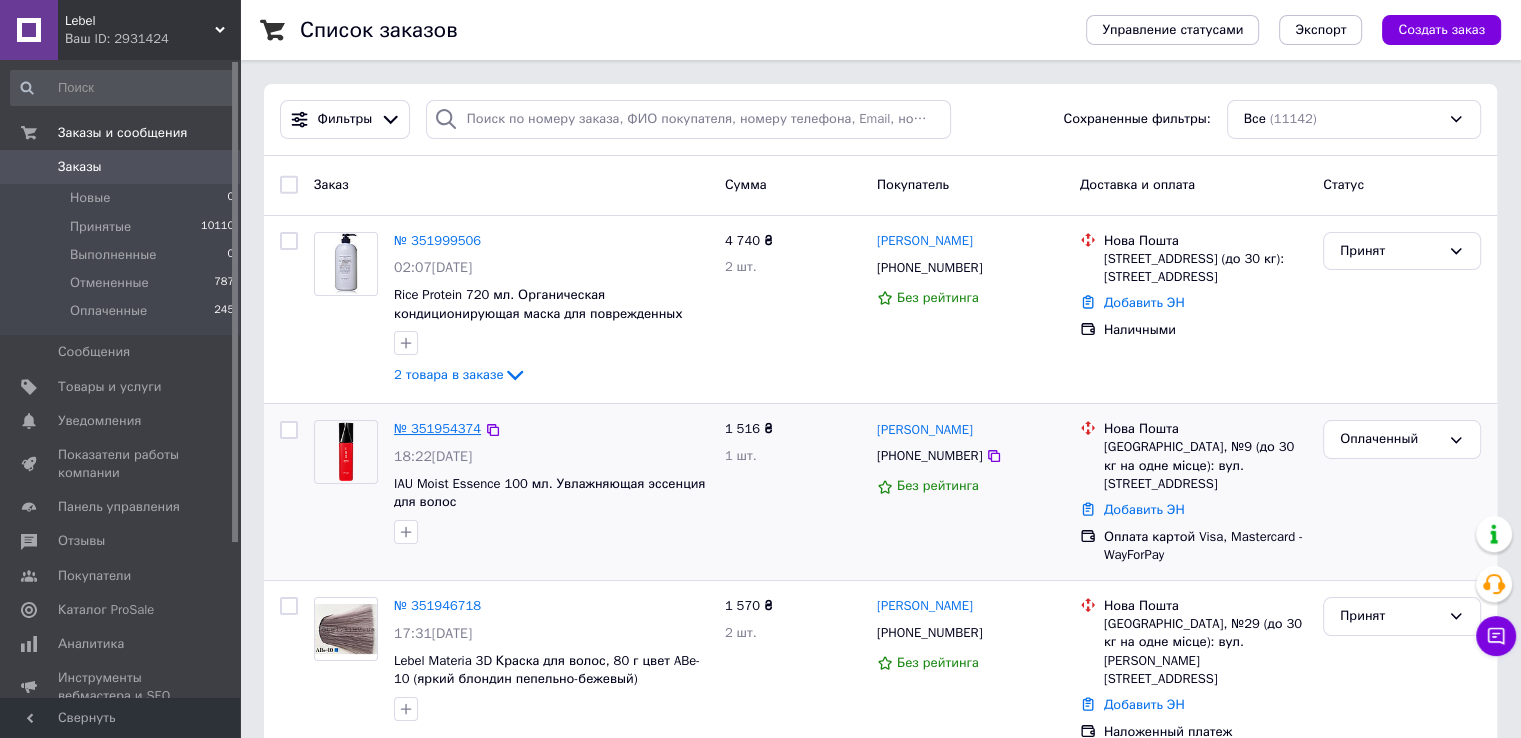 click on "№ 351954374" at bounding box center (437, 428) 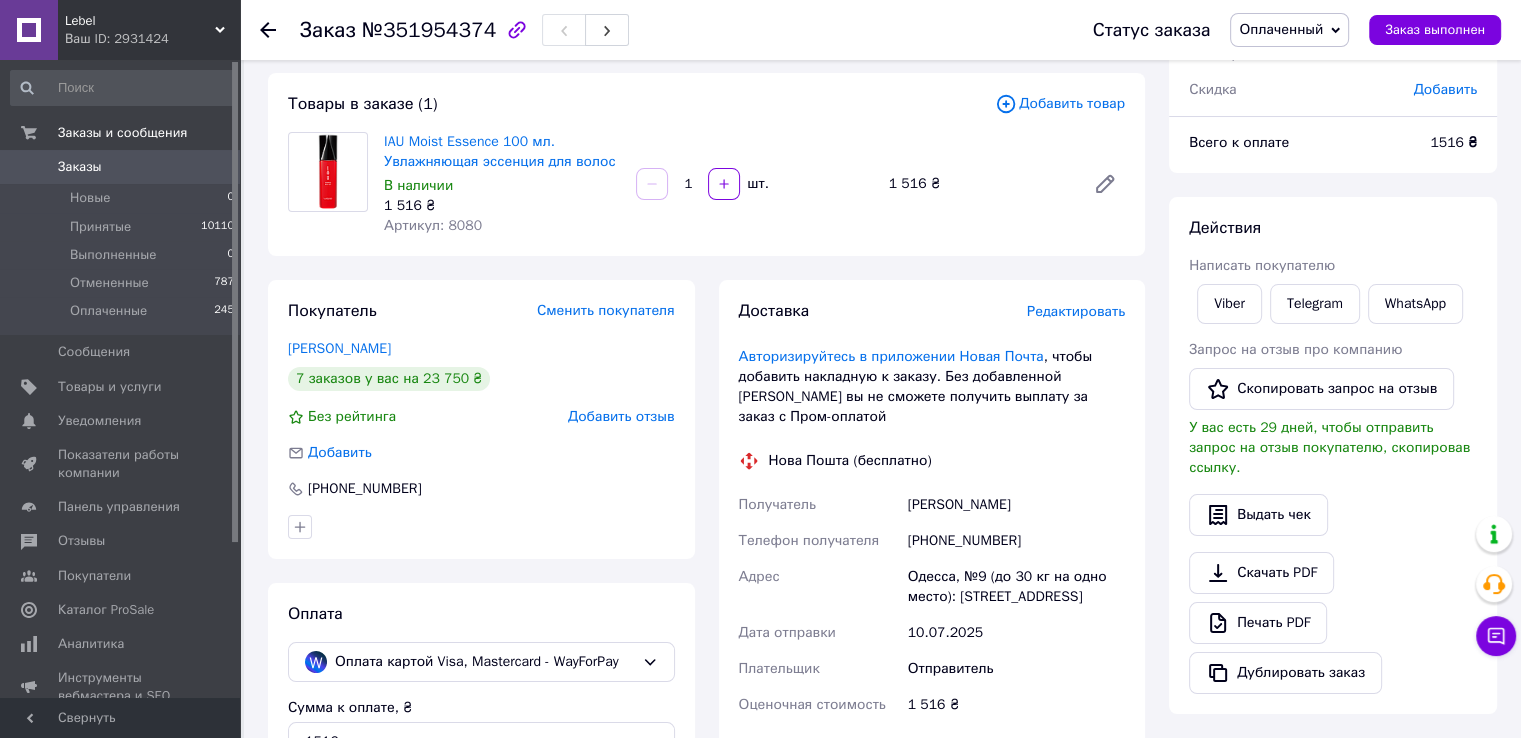 scroll, scrollTop: 100, scrollLeft: 0, axis: vertical 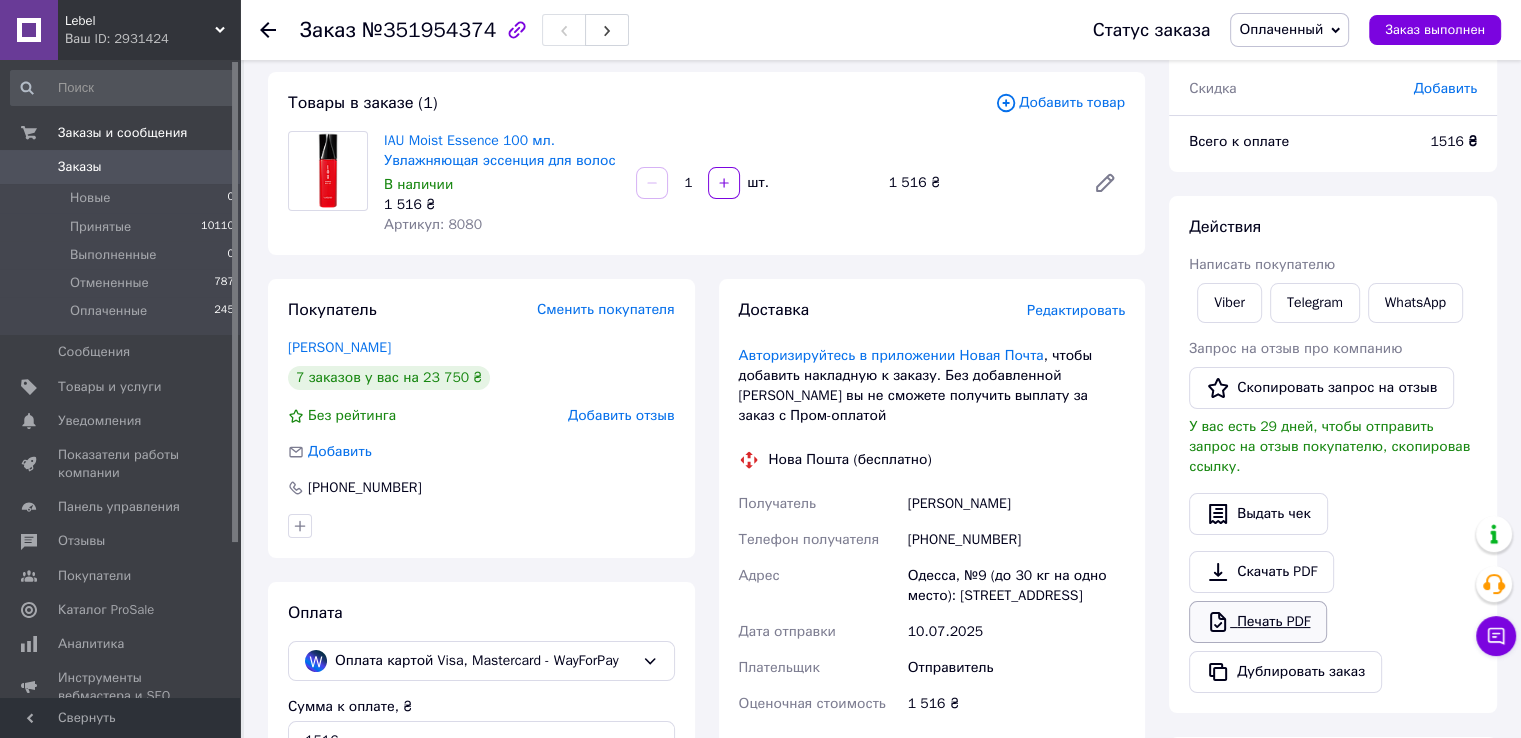 click on "Печать PDF" at bounding box center [1258, 622] 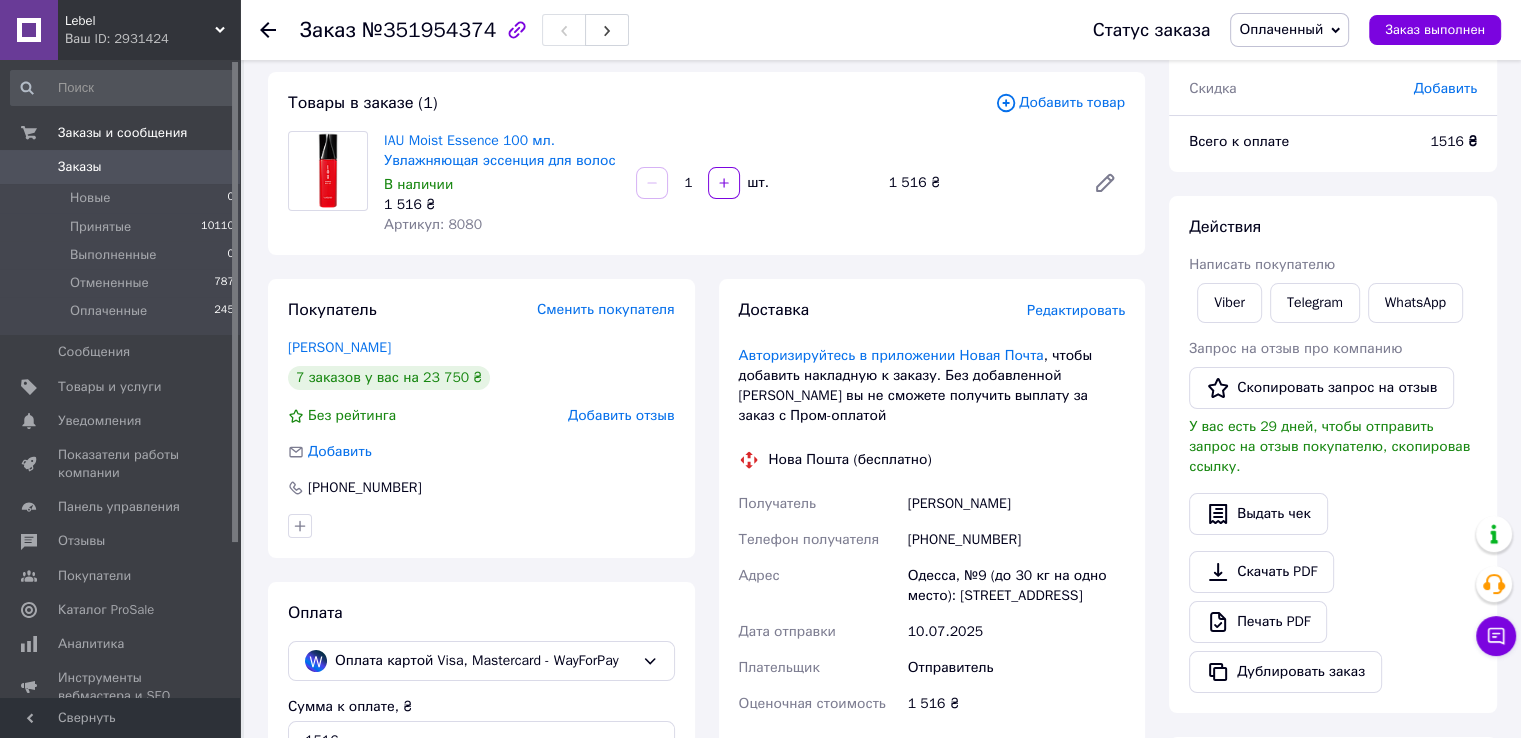 click on "Заказы" at bounding box center (121, 167) 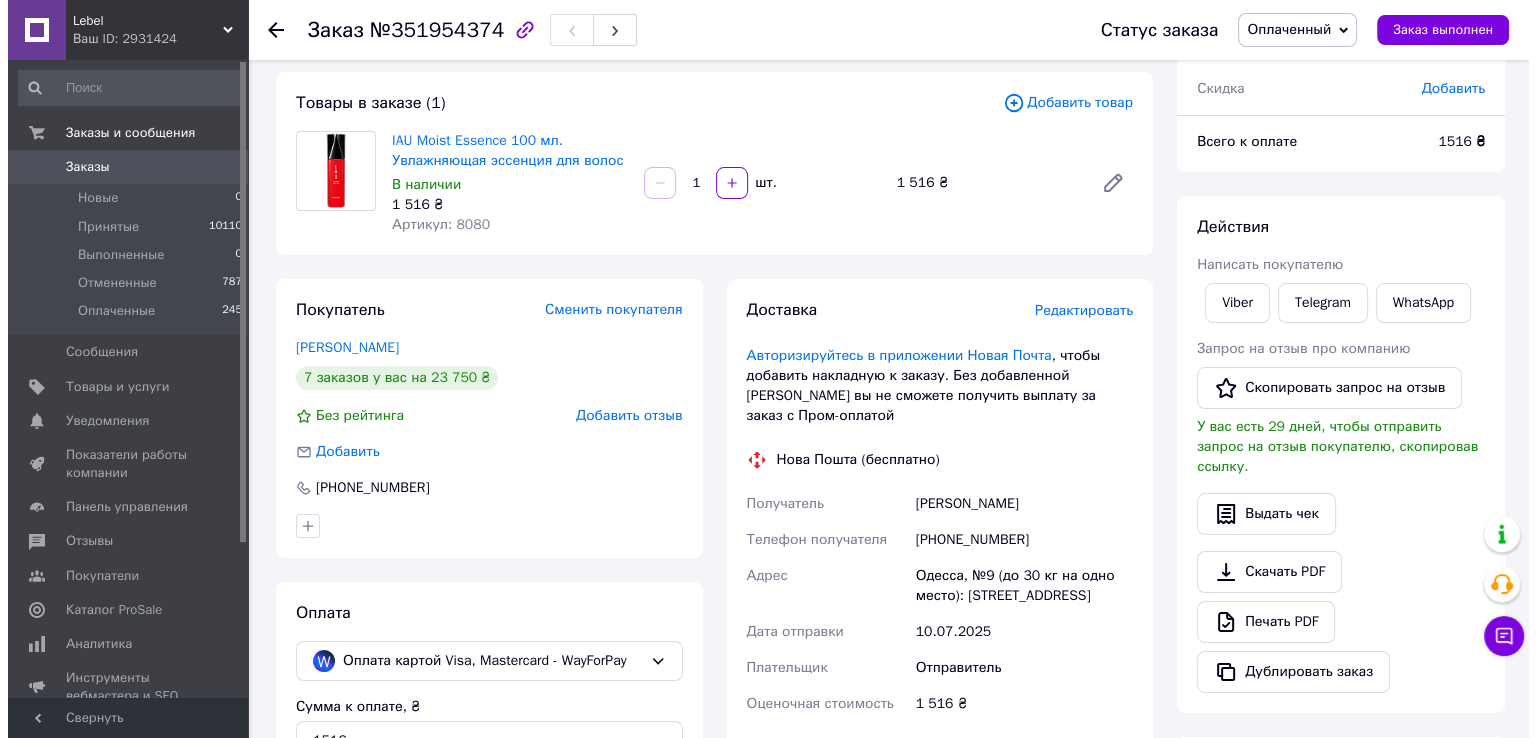 scroll, scrollTop: 0, scrollLeft: 0, axis: both 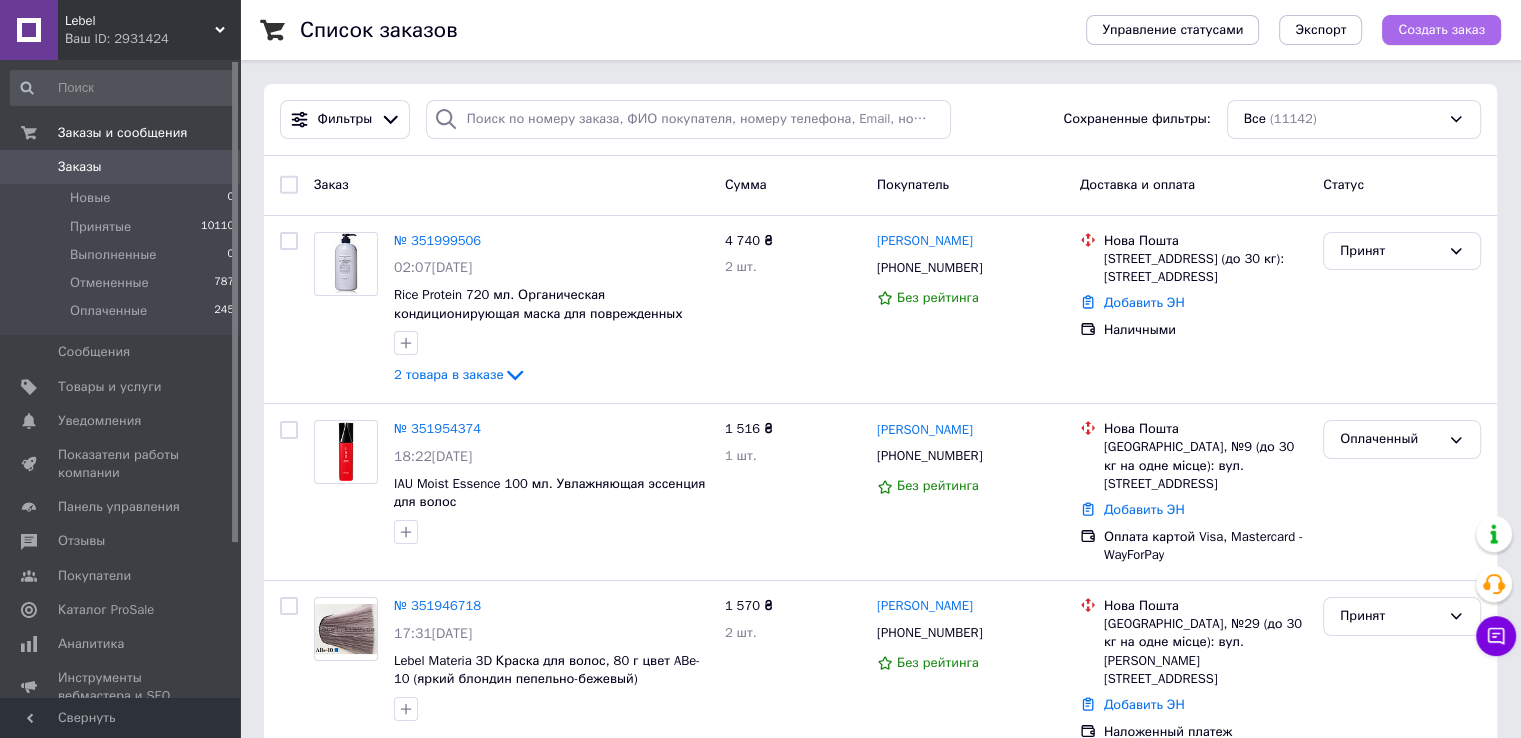 click on "Создать заказ" at bounding box center (1441, 30) 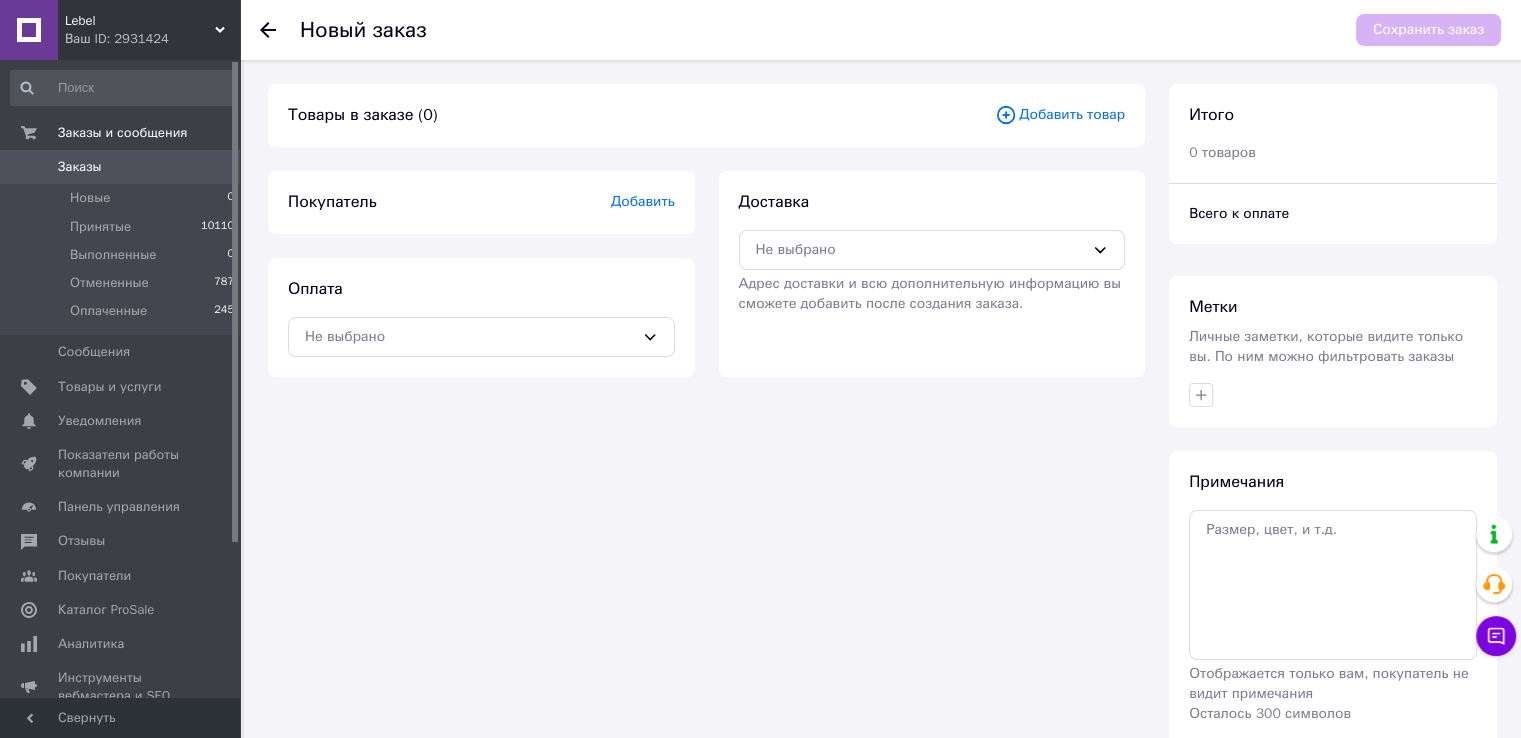 click on "Добавить товар" at bounding box center [1060, 115] 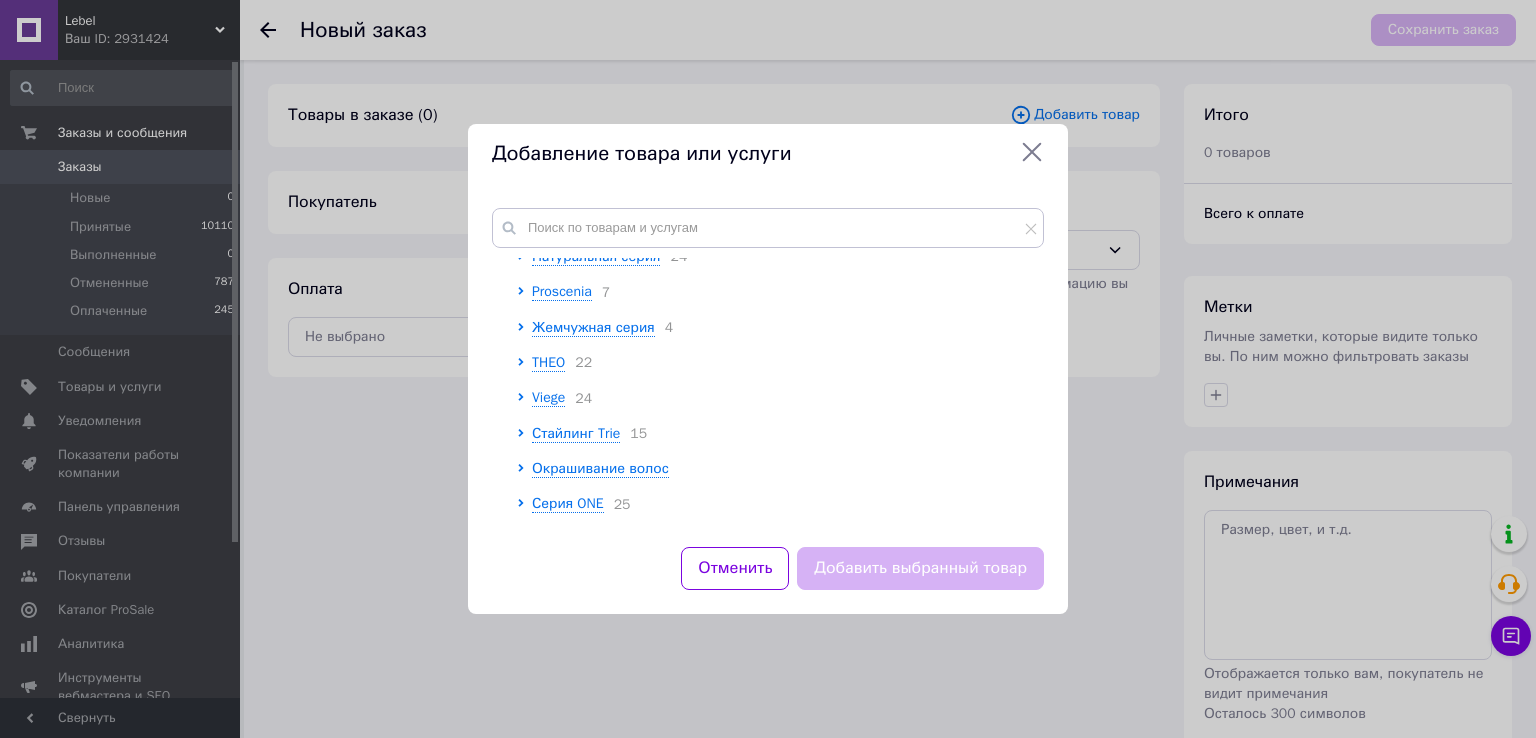 scroll, scrollTop: 200, scrollLeft: 0, axis: vertical 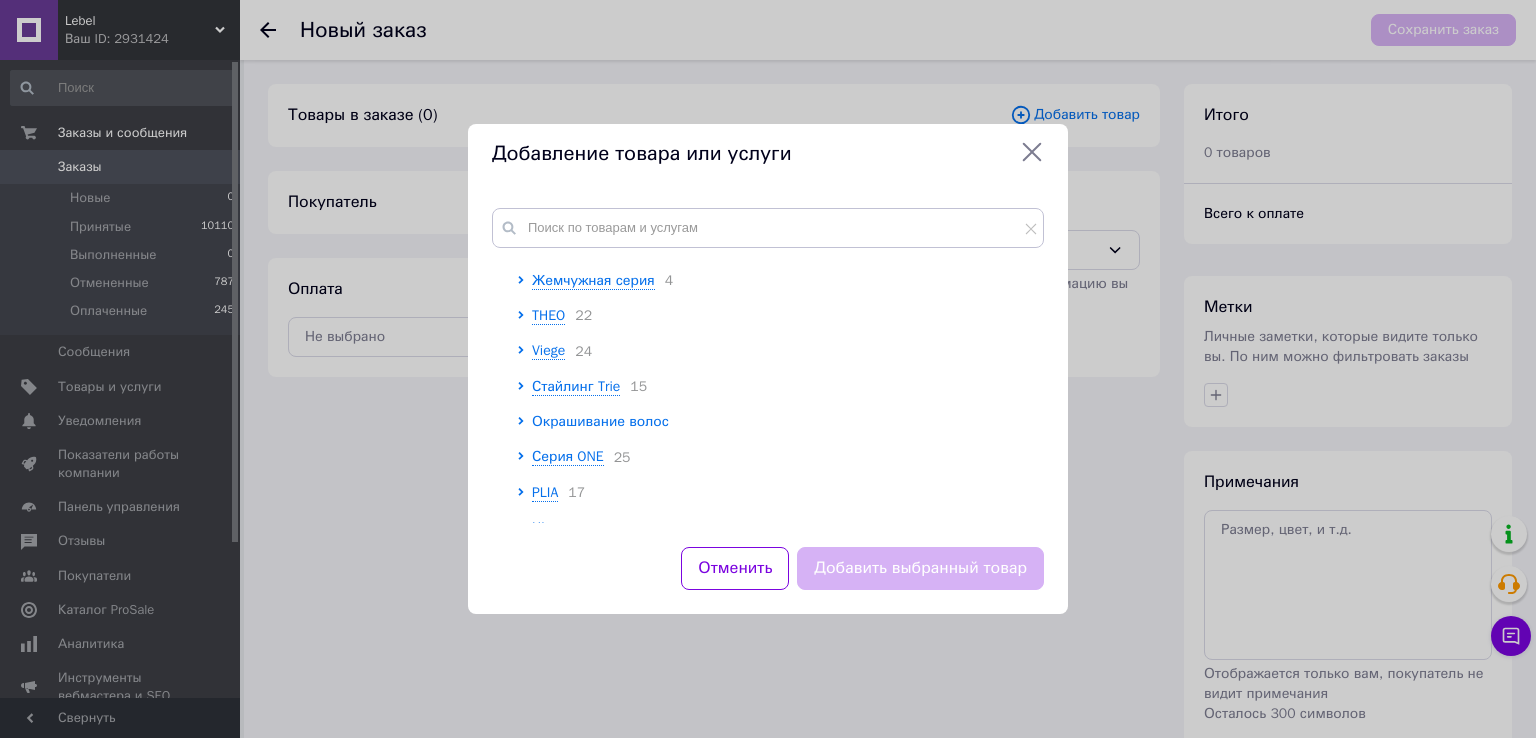 click on "Окрашивание волос" at bounding box center [600, 421] 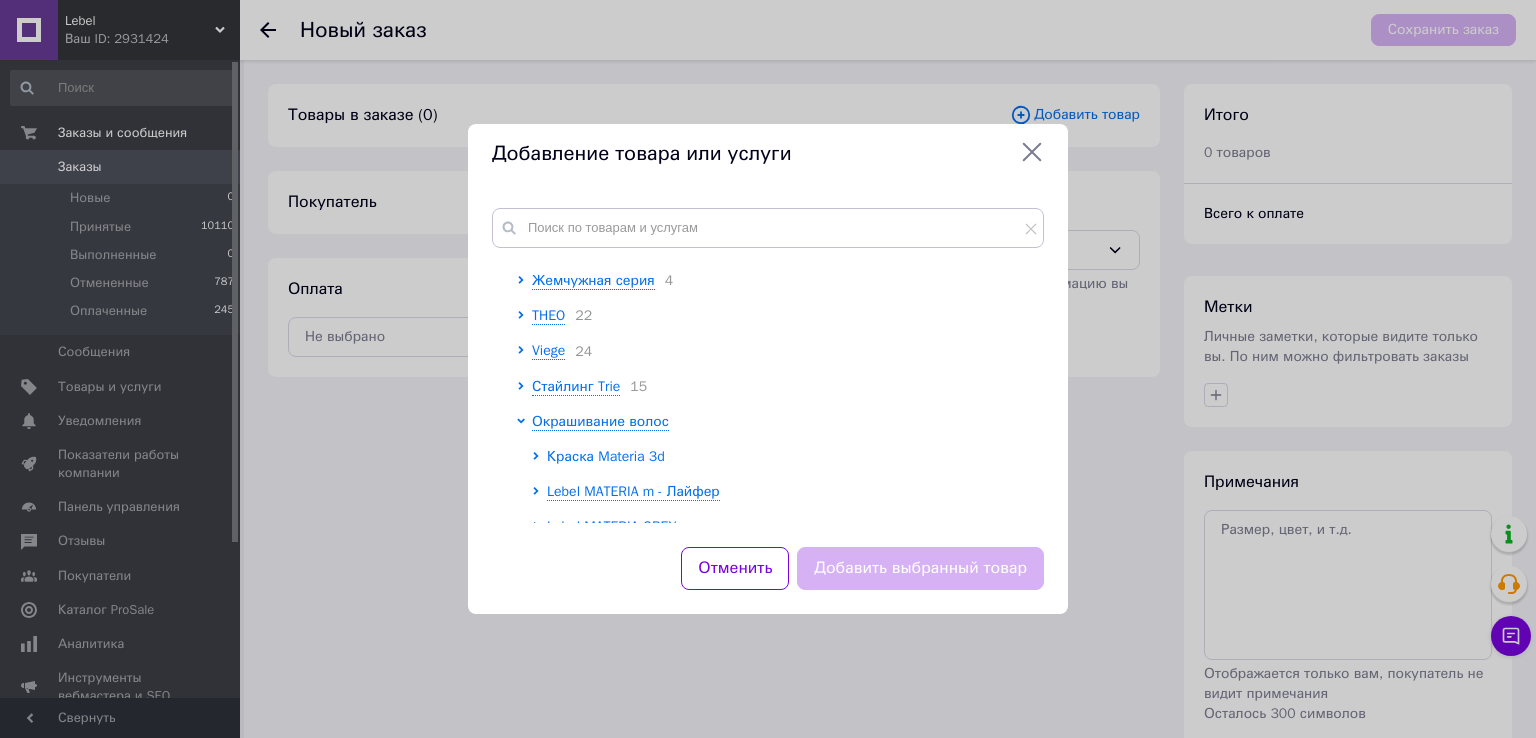 click on "Краска Materia 3d" at bounding box center (606, 456) 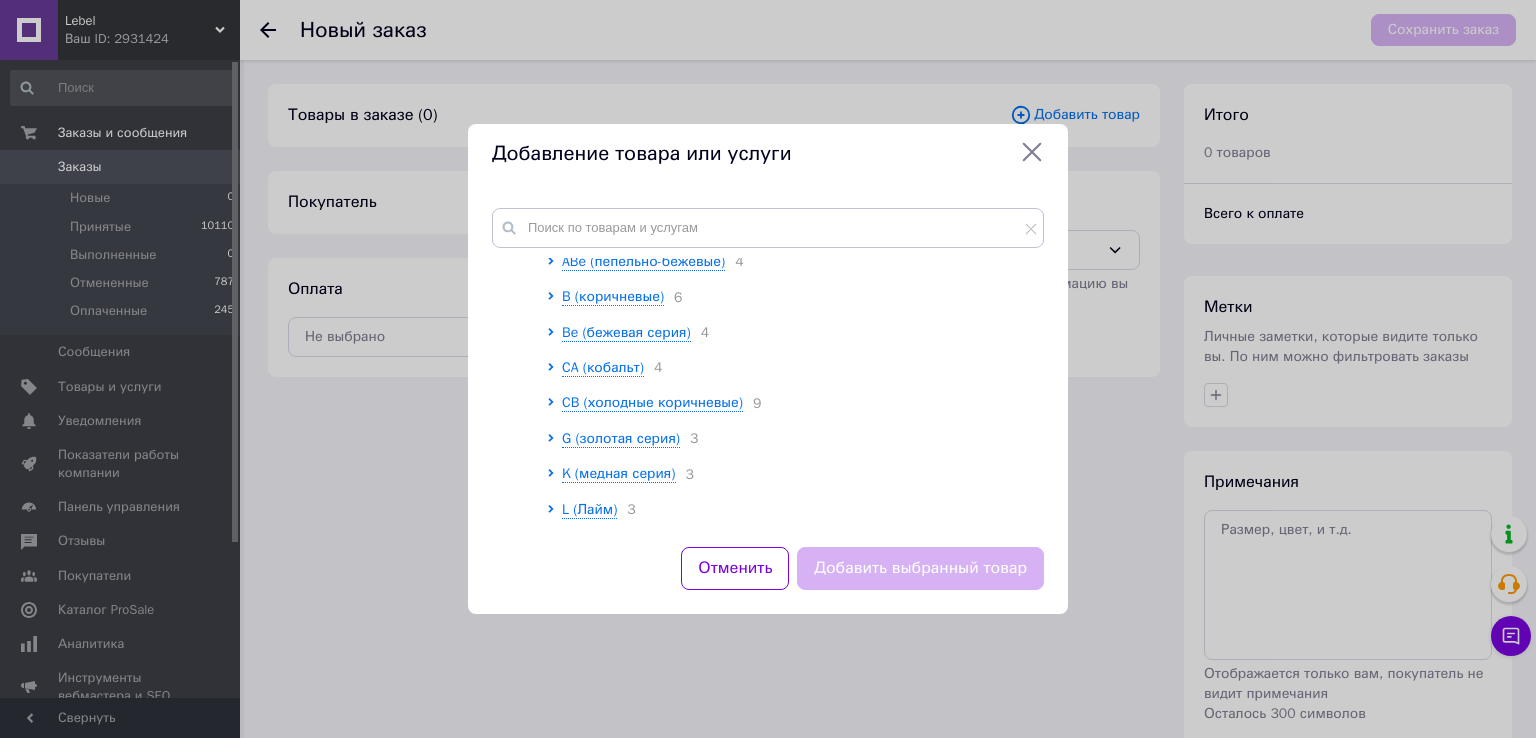 scroll, scrollTop: 500, scrollLeft: 0, axis: vertical 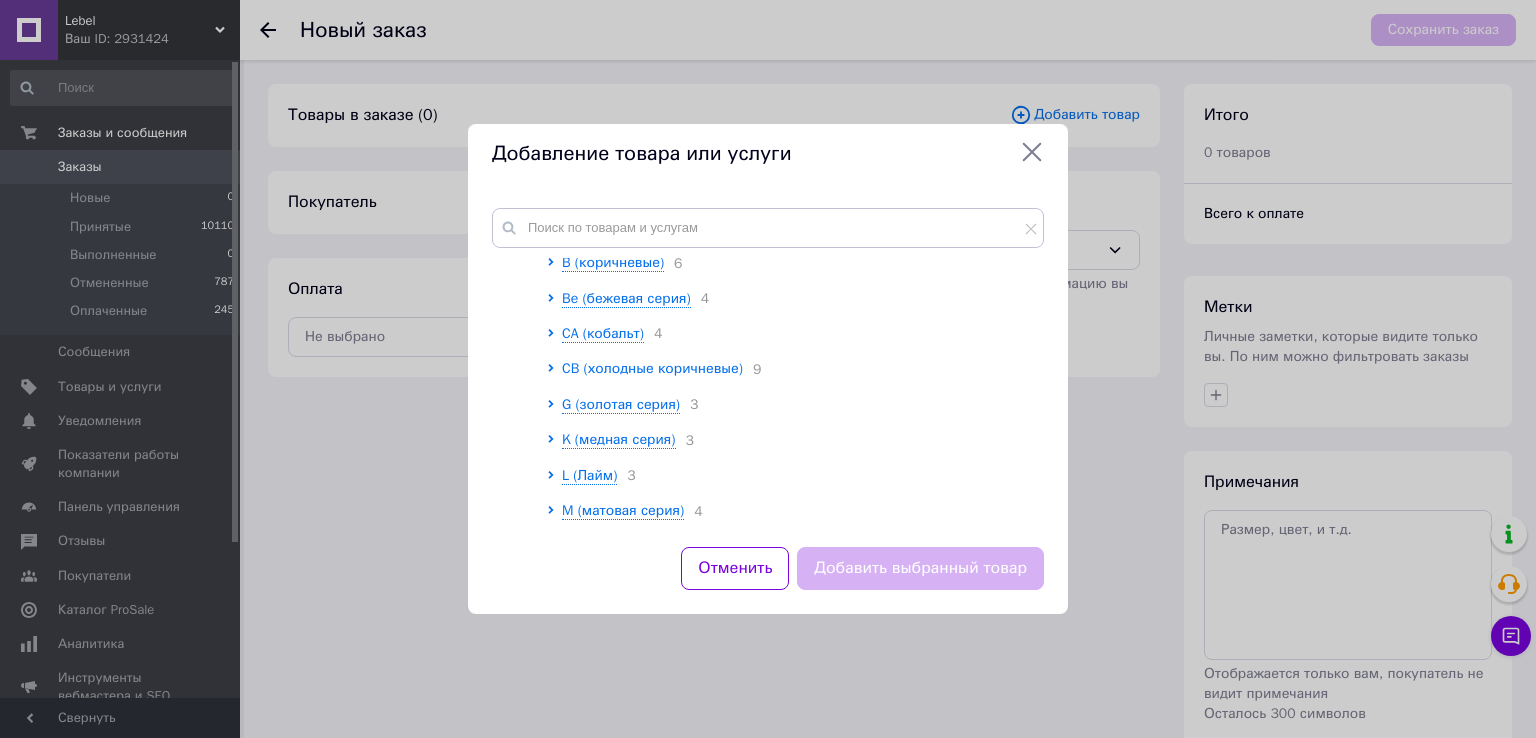 click on "CB  (холодные коричневые)" at bounding box center [652, 368] 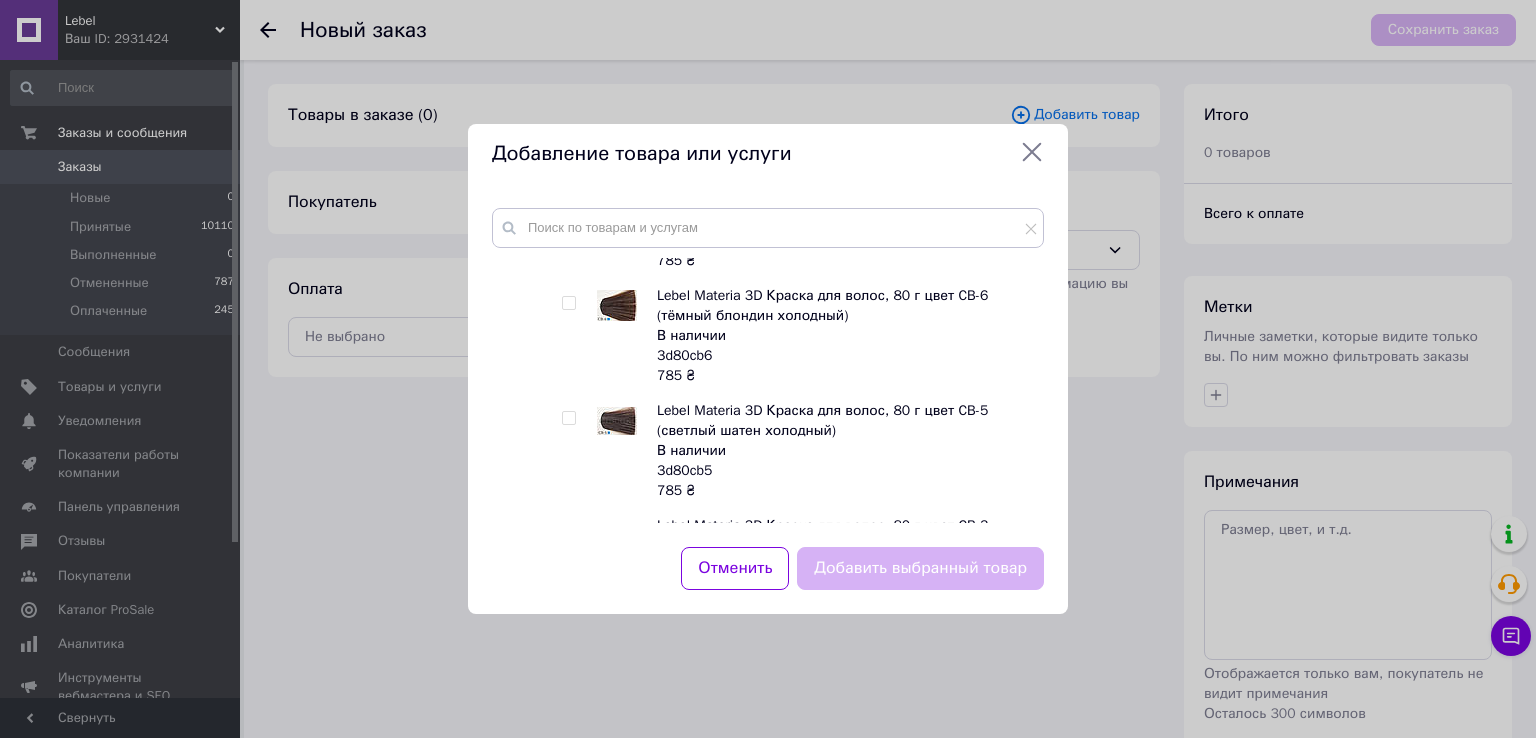 scroll, scrollTop: 1300, scrollLeft: 0, axis: vertical 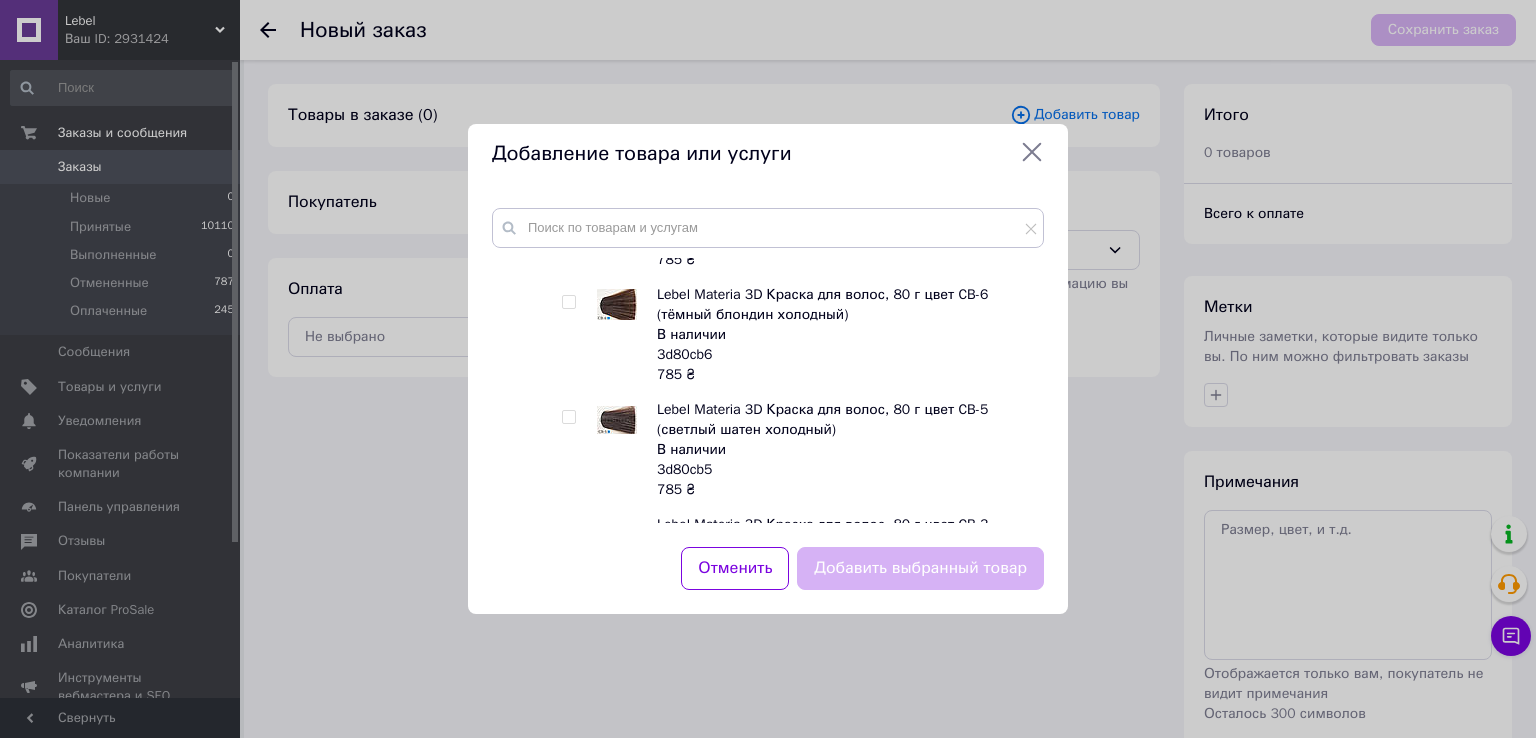 click at bounding box center (568, 417) 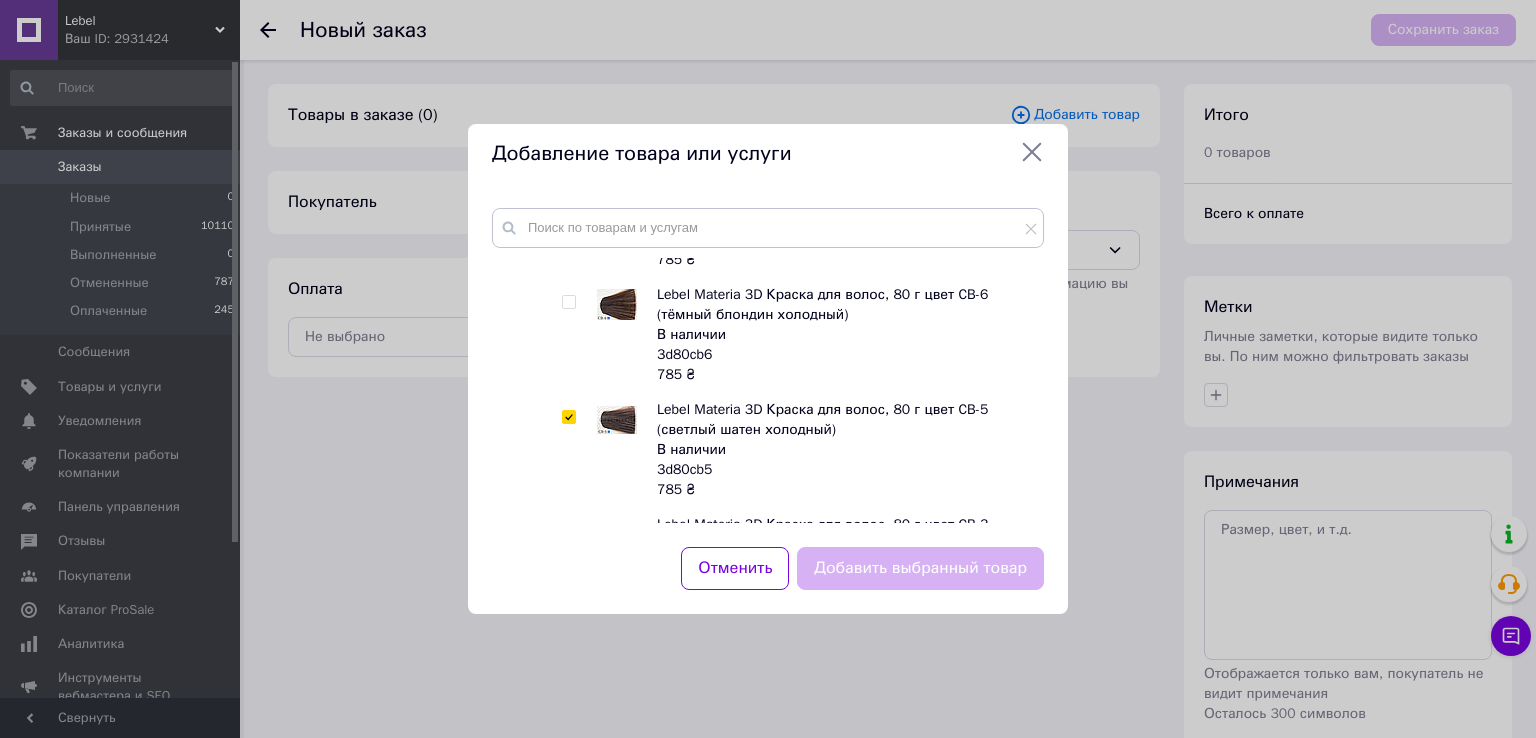 checkbox on "true" 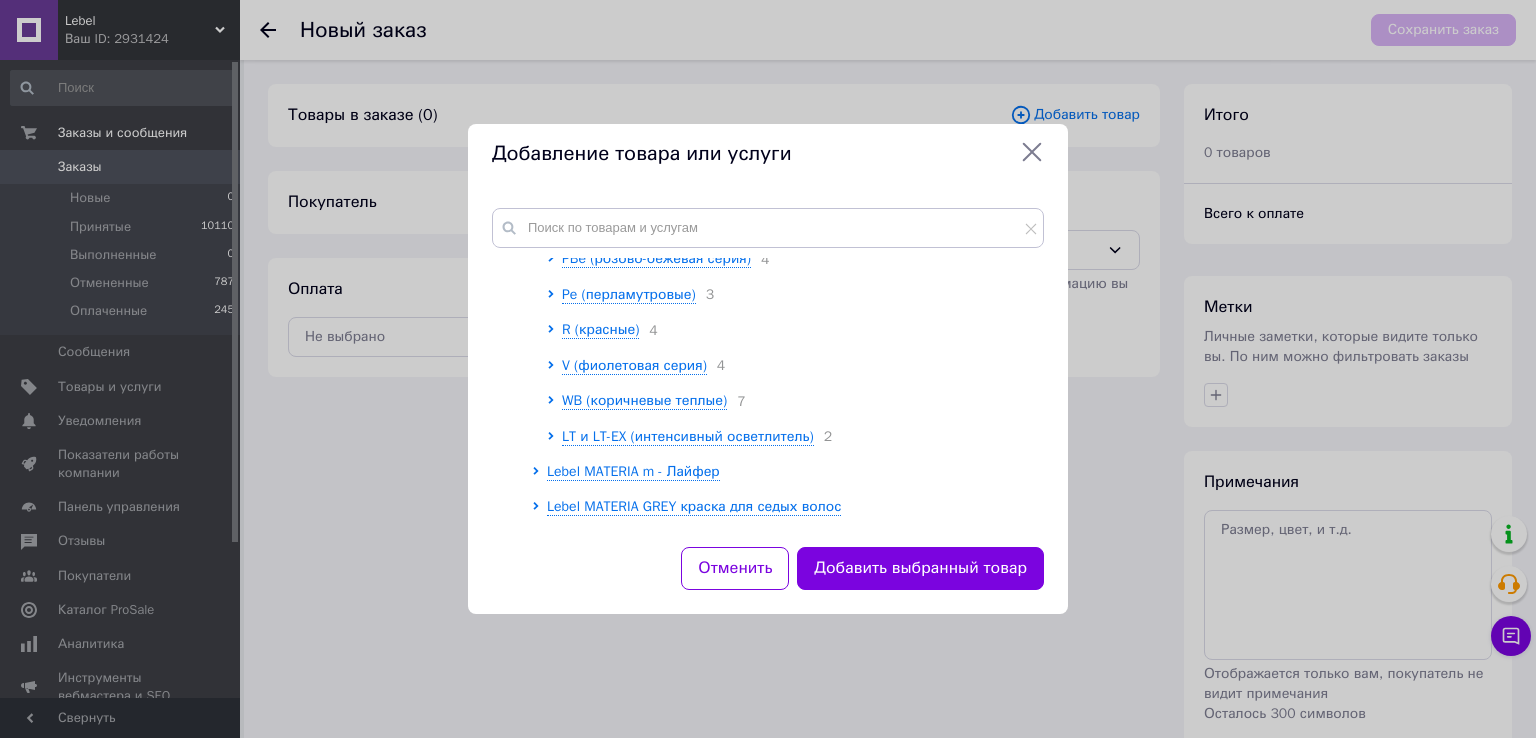 scroll, scrollTop: 2000, scrollLeft: 0, axis: vertical 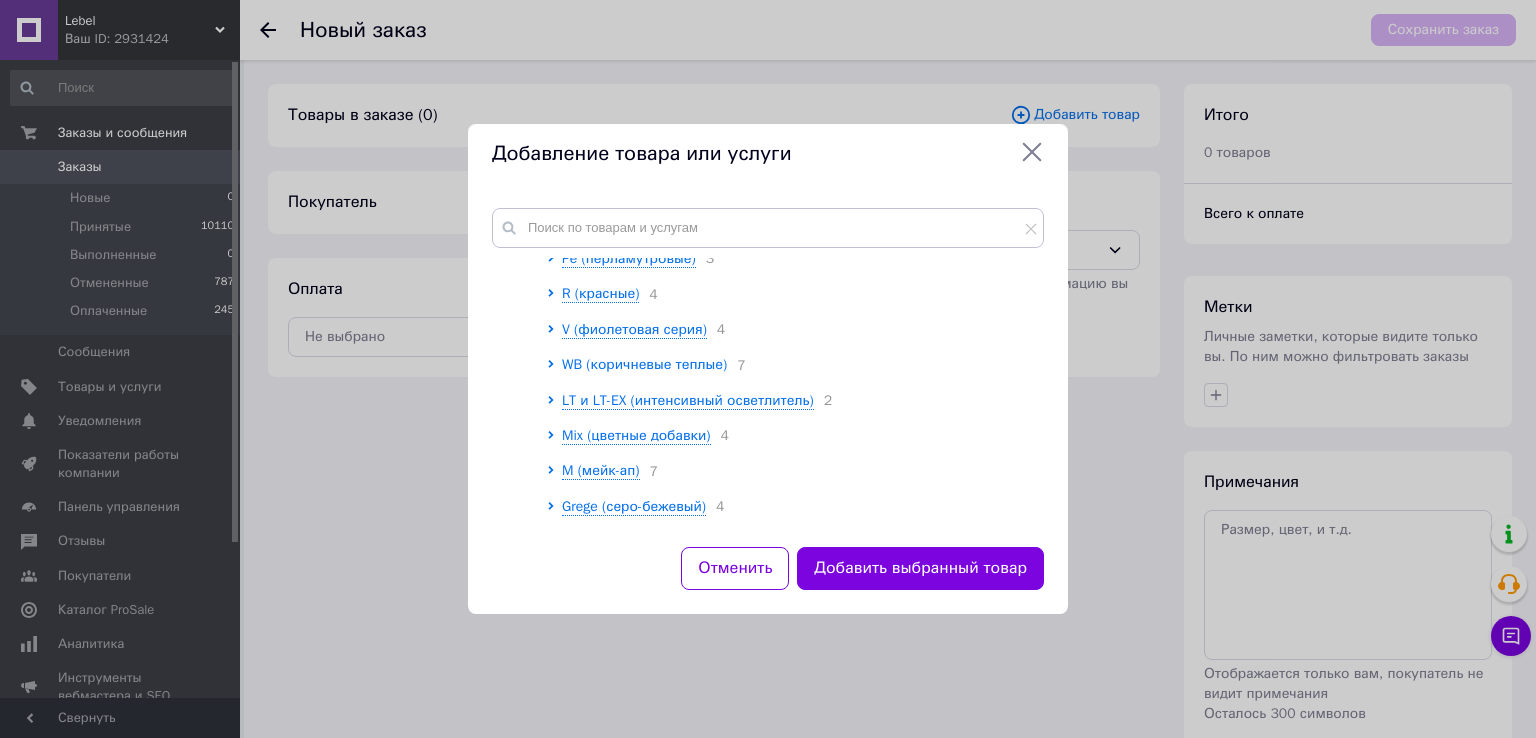 click on "WB (коричневые теплые)" at bounding box center [644, 364] 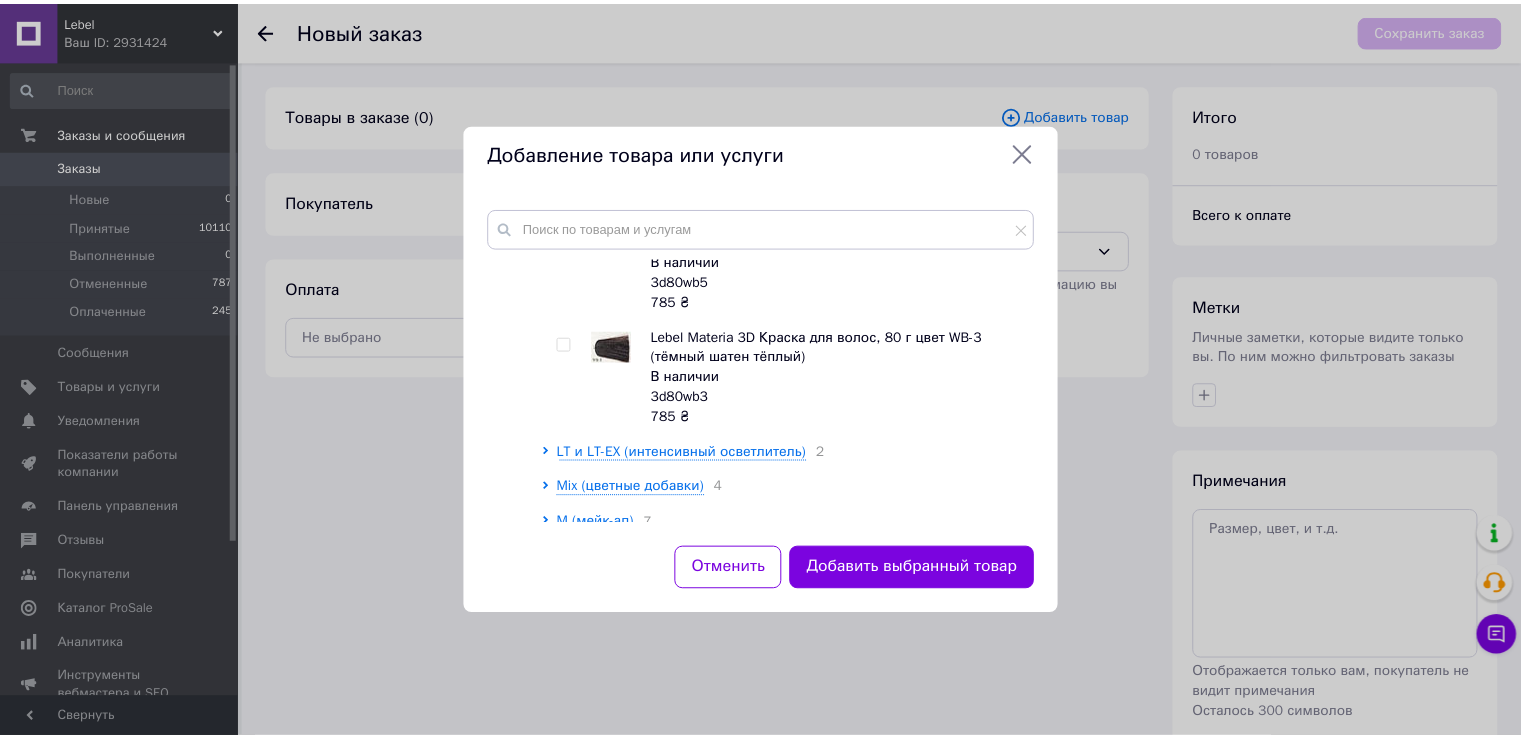 scroll, scrollTop: 2800, scrollLeft: 0, axis: vertical 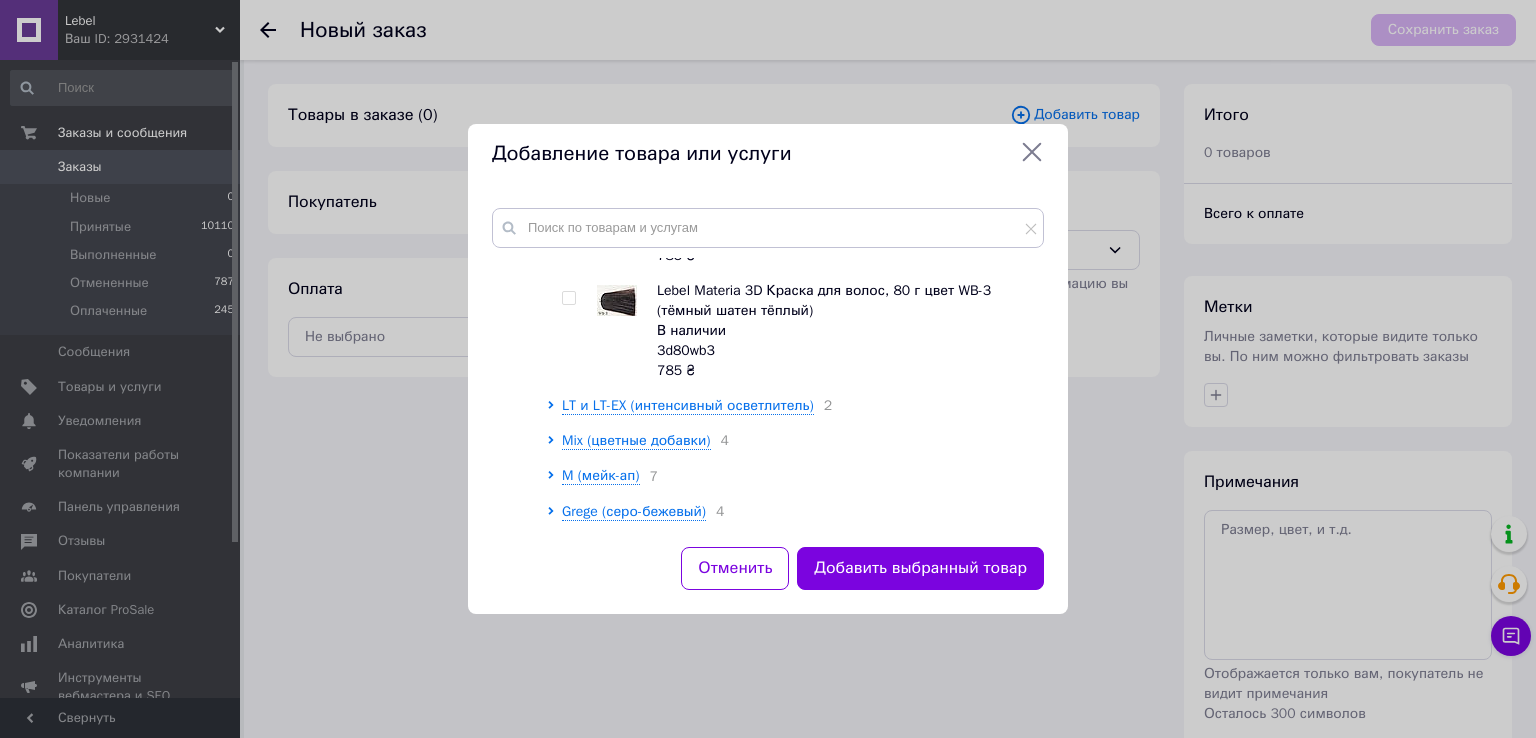 click at bounding box center (568, 298) 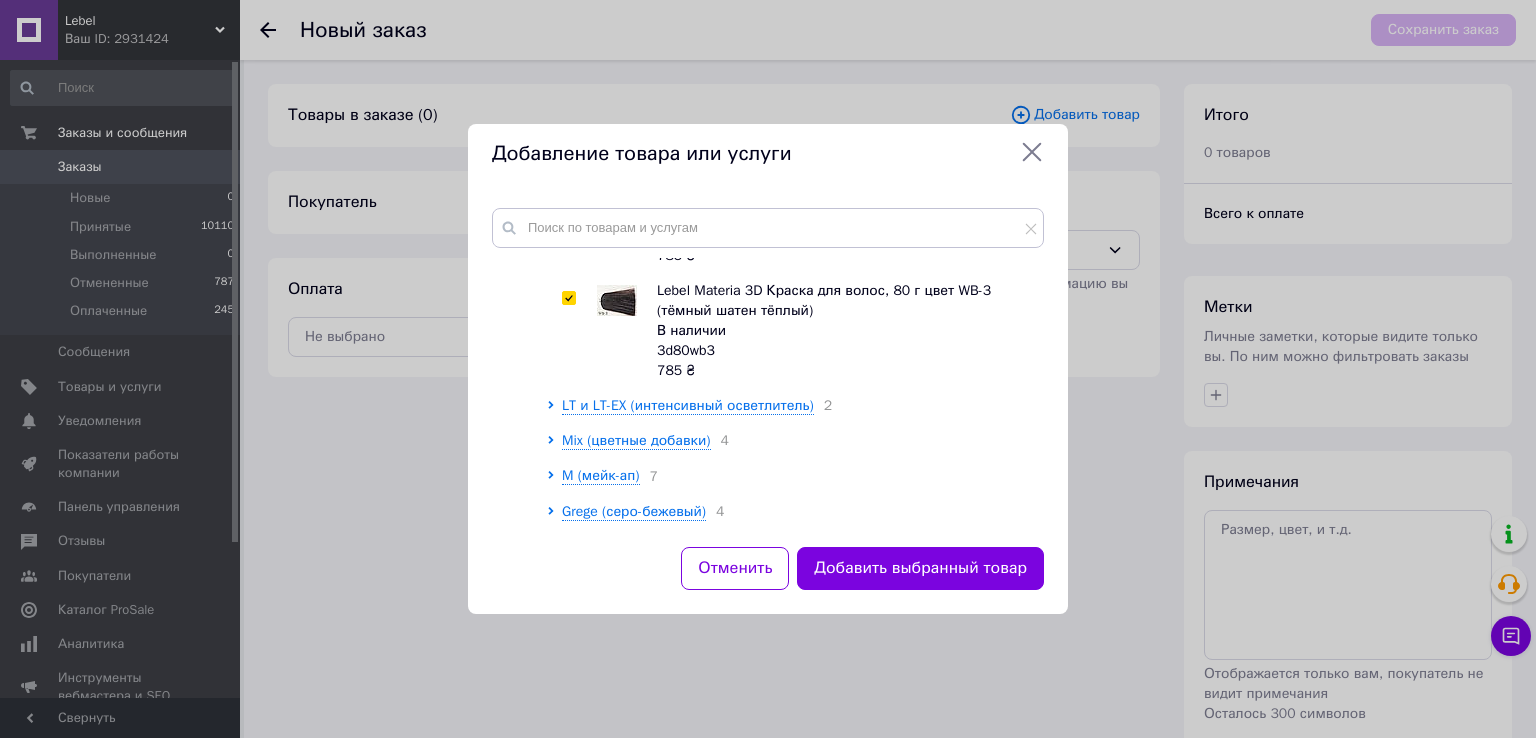 checkbox on "true" 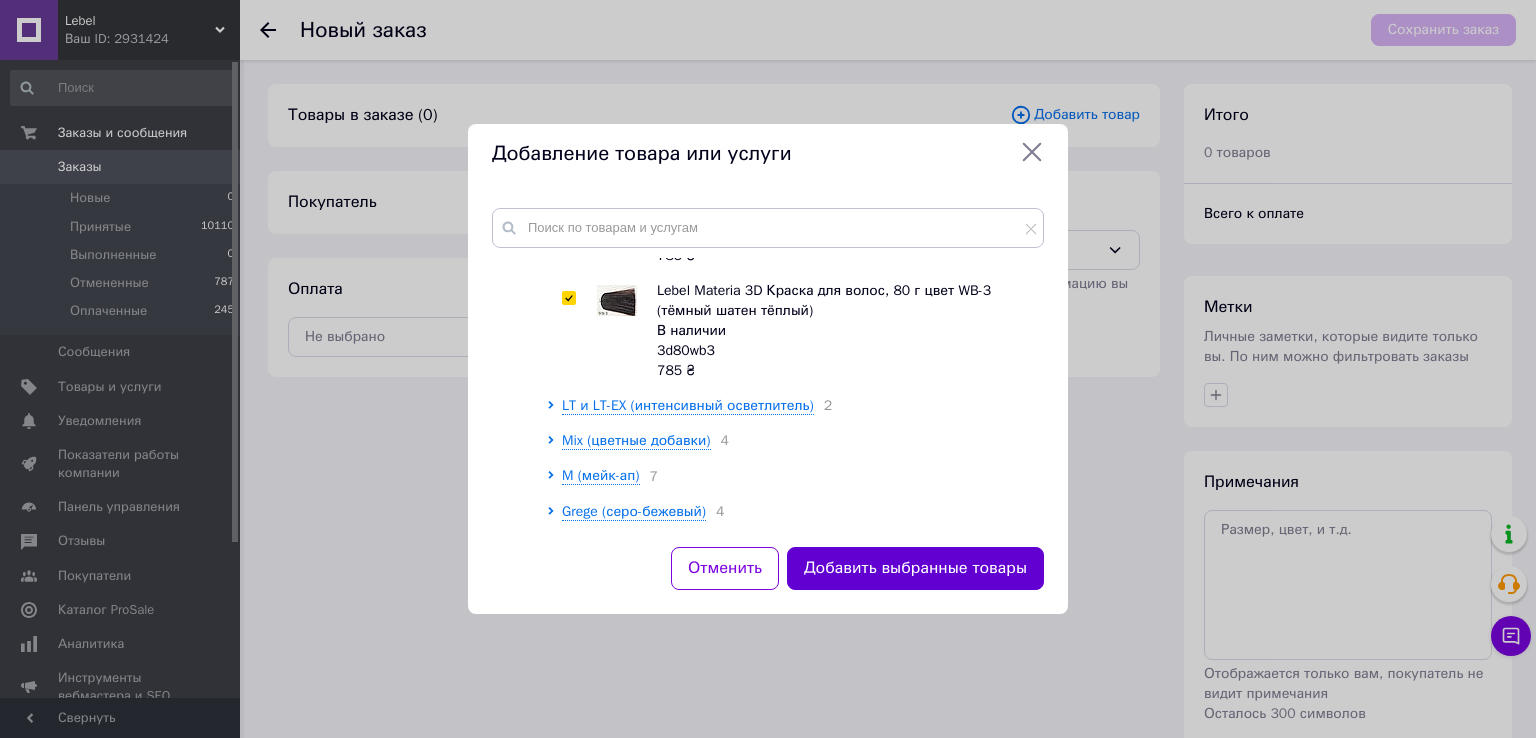click on "Добавить выбранные товары" at bounding box center (915, 568) 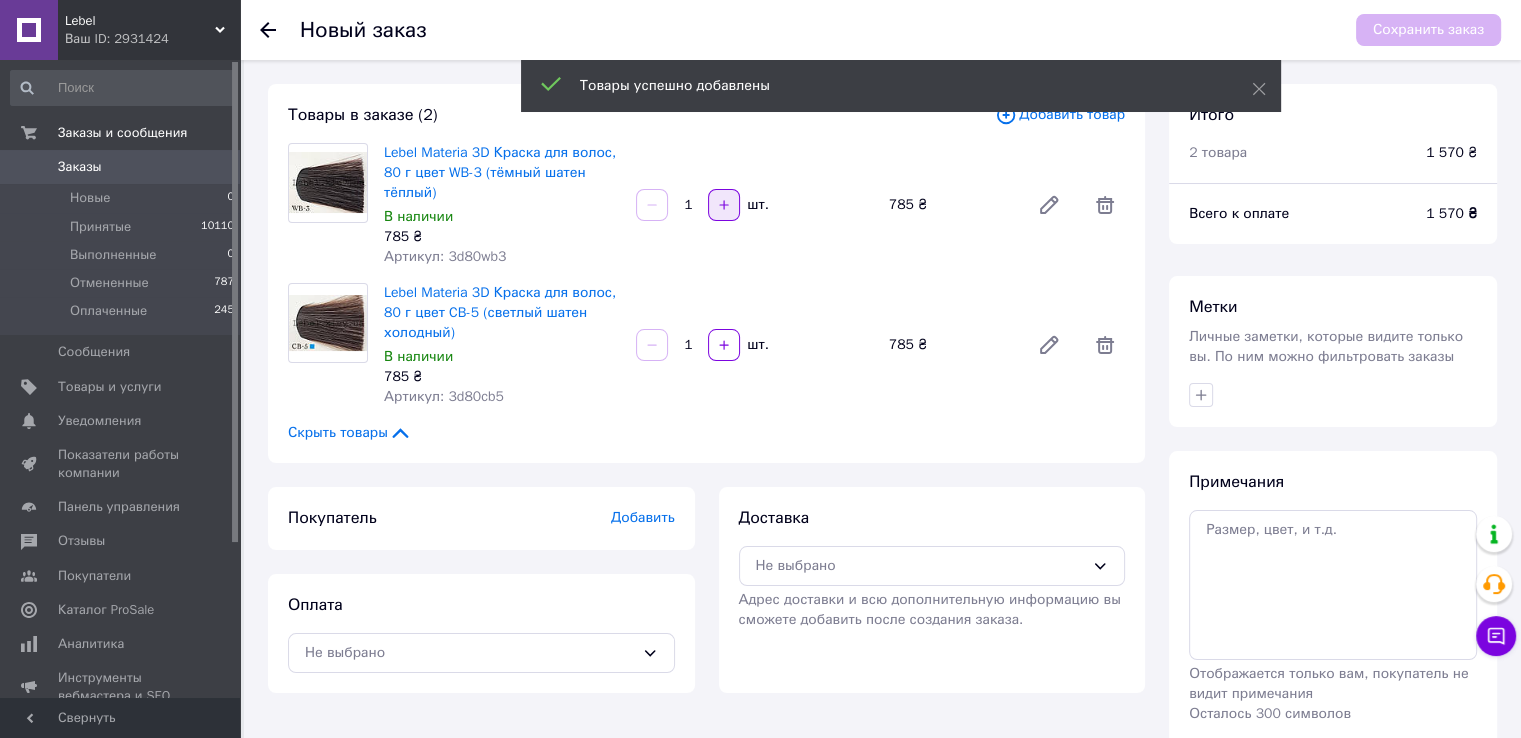 click 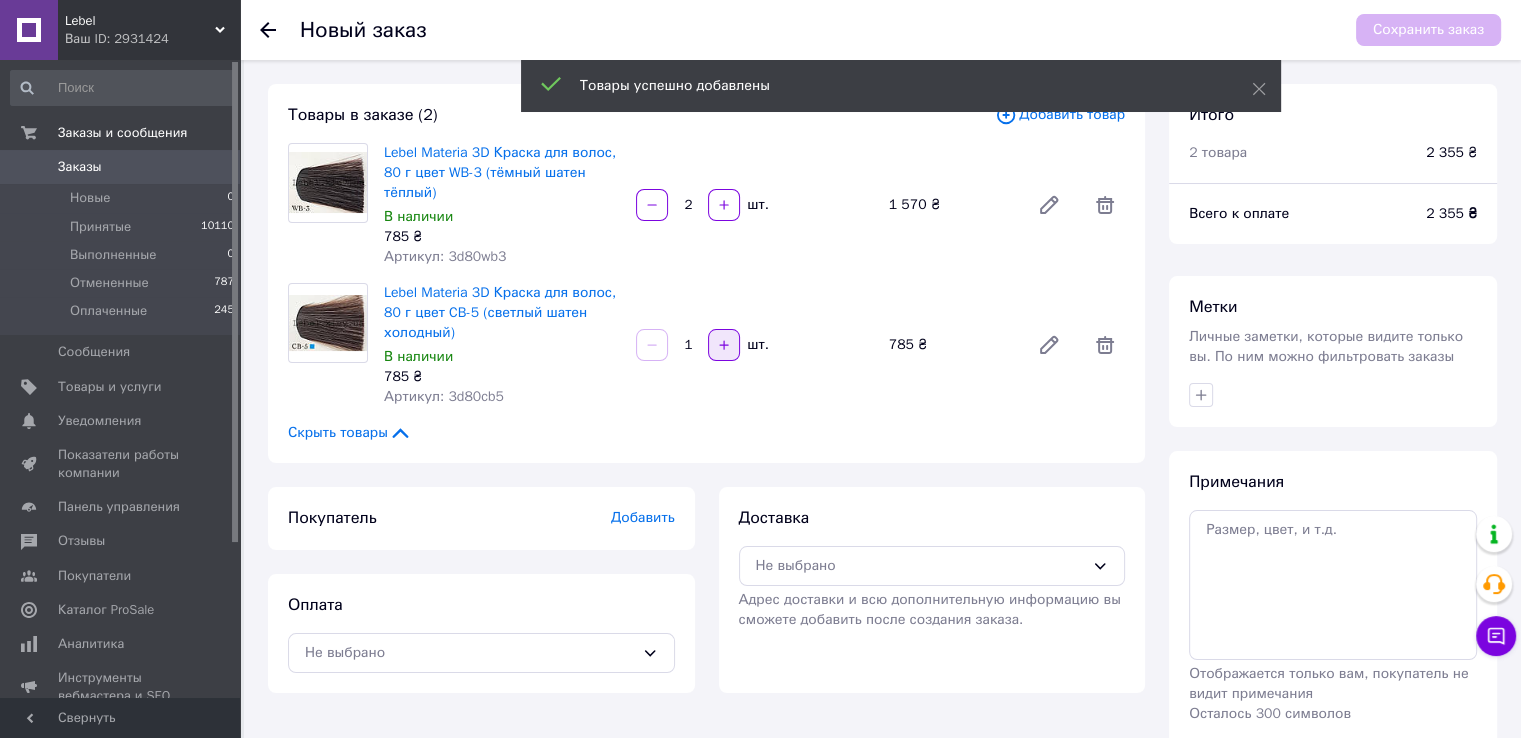 click at bounding box center [724, 345] 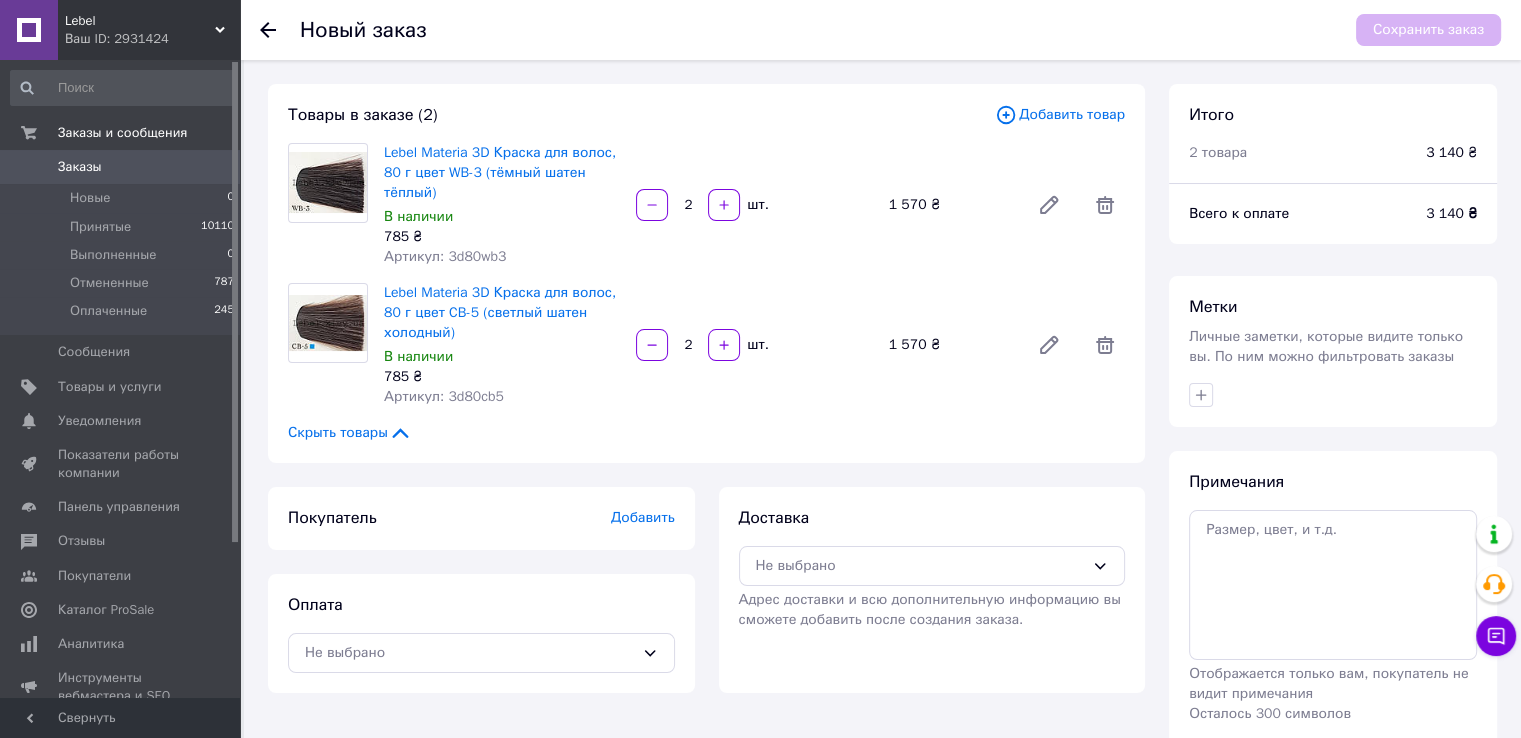 scroll, scrollTop: 85, scrollLeft: 0, axis: vertical 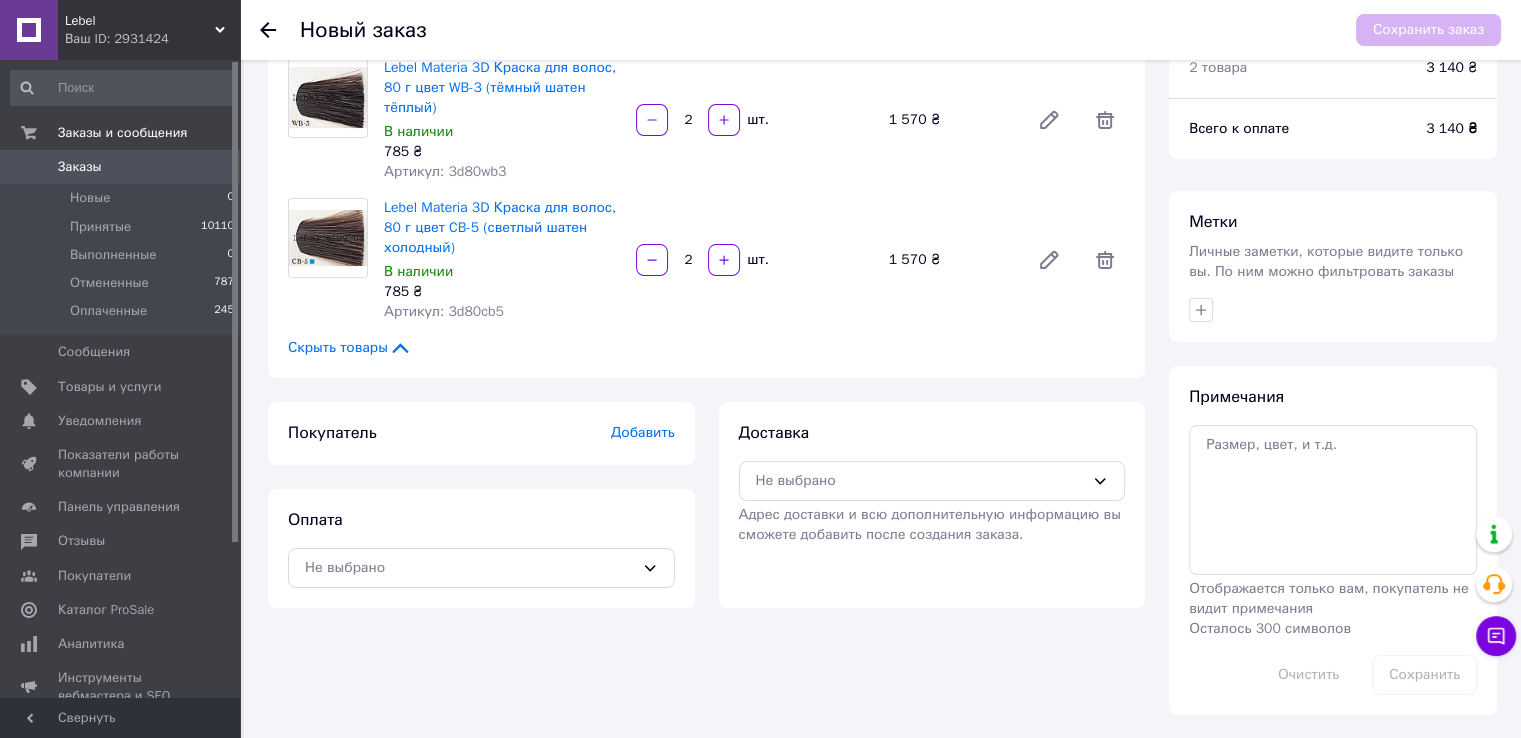 click on "Добавить" at bounding box center [643, 432] 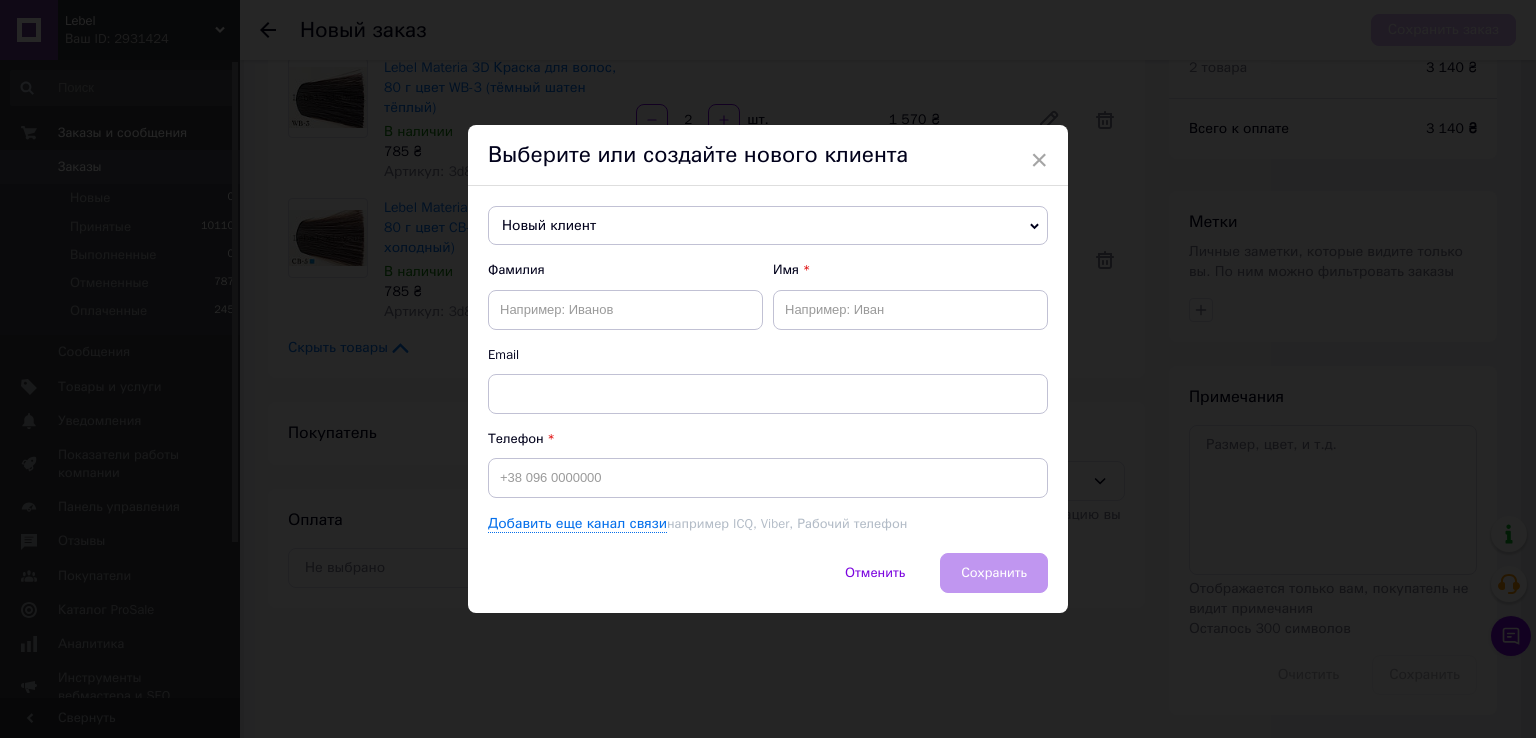 click on "Новый клиент" at bounding box center [768, 226] 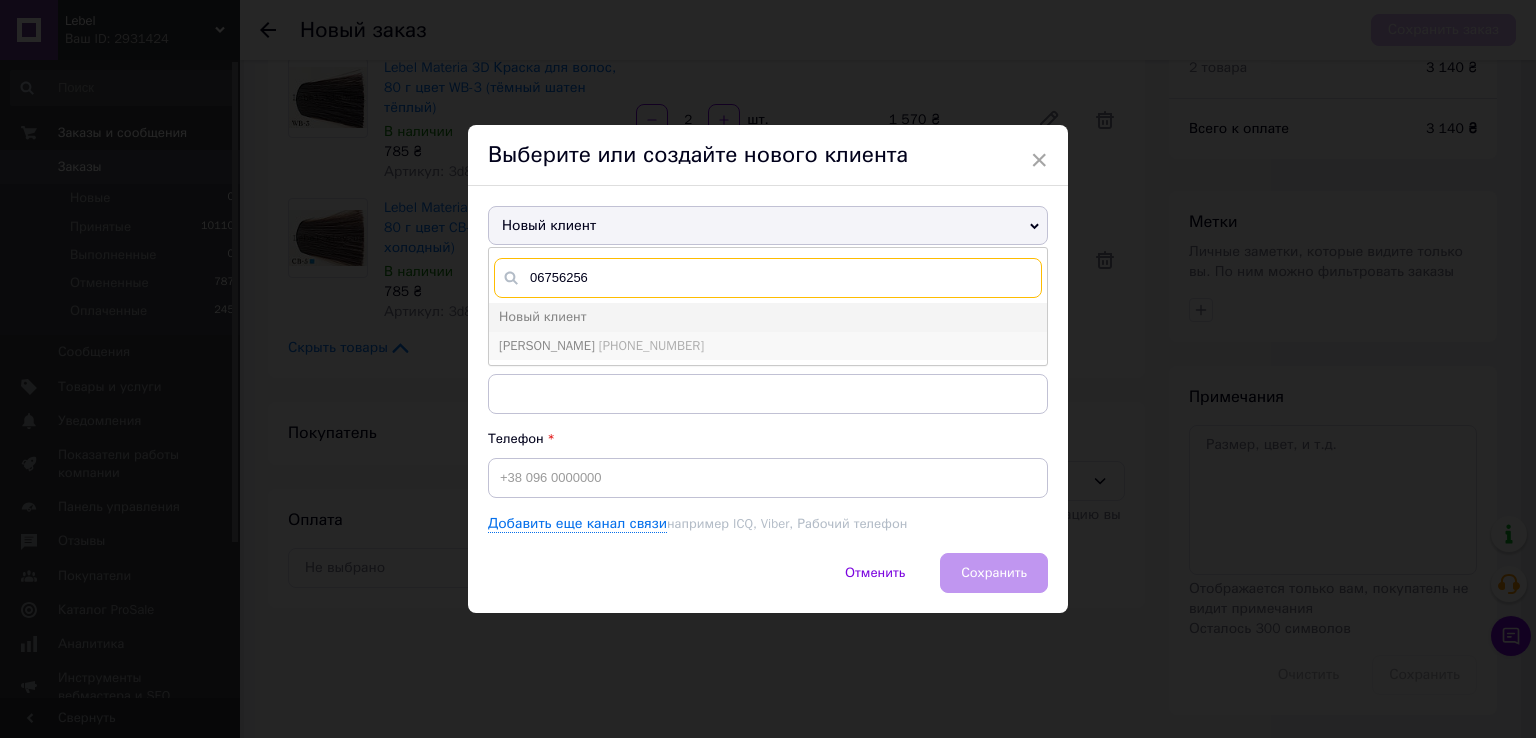 type on "06756256" 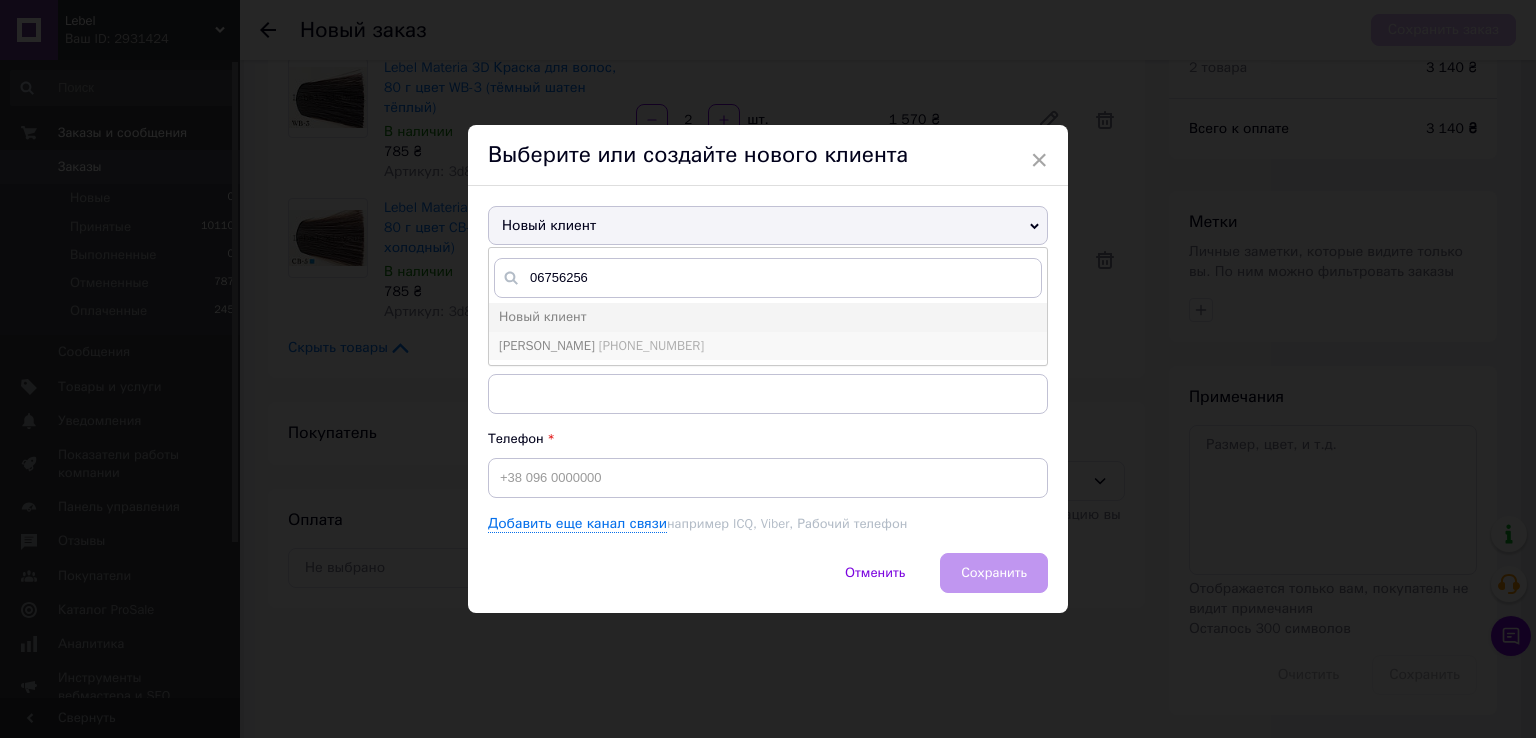 click on "[PERSON_NAME]   [PHONE_NUMBER]" at bounding box center [768, 346] 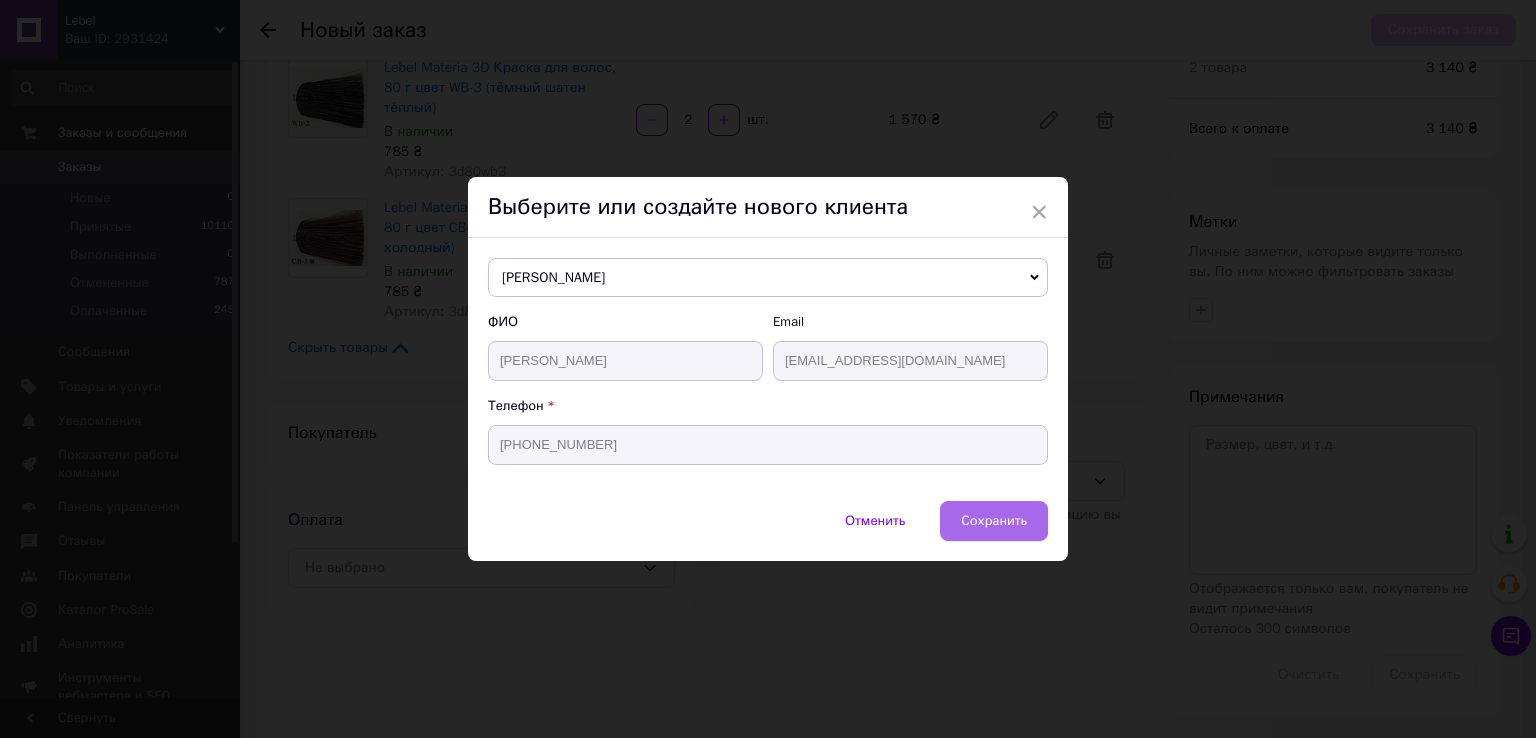 click on "Сохранить" at bounding box center (994, 520) 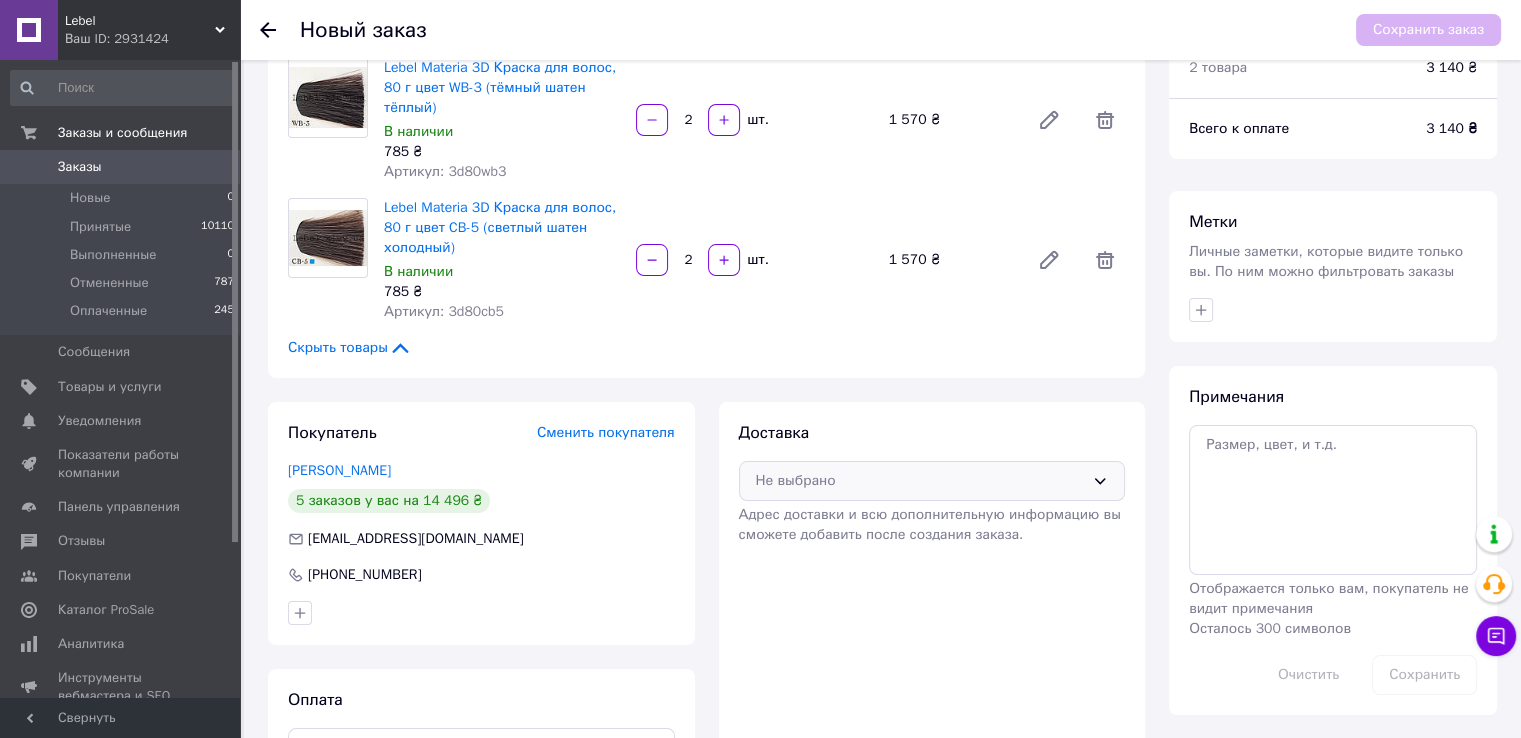 click on "Не выбрано" at bounding box center (920, 481) 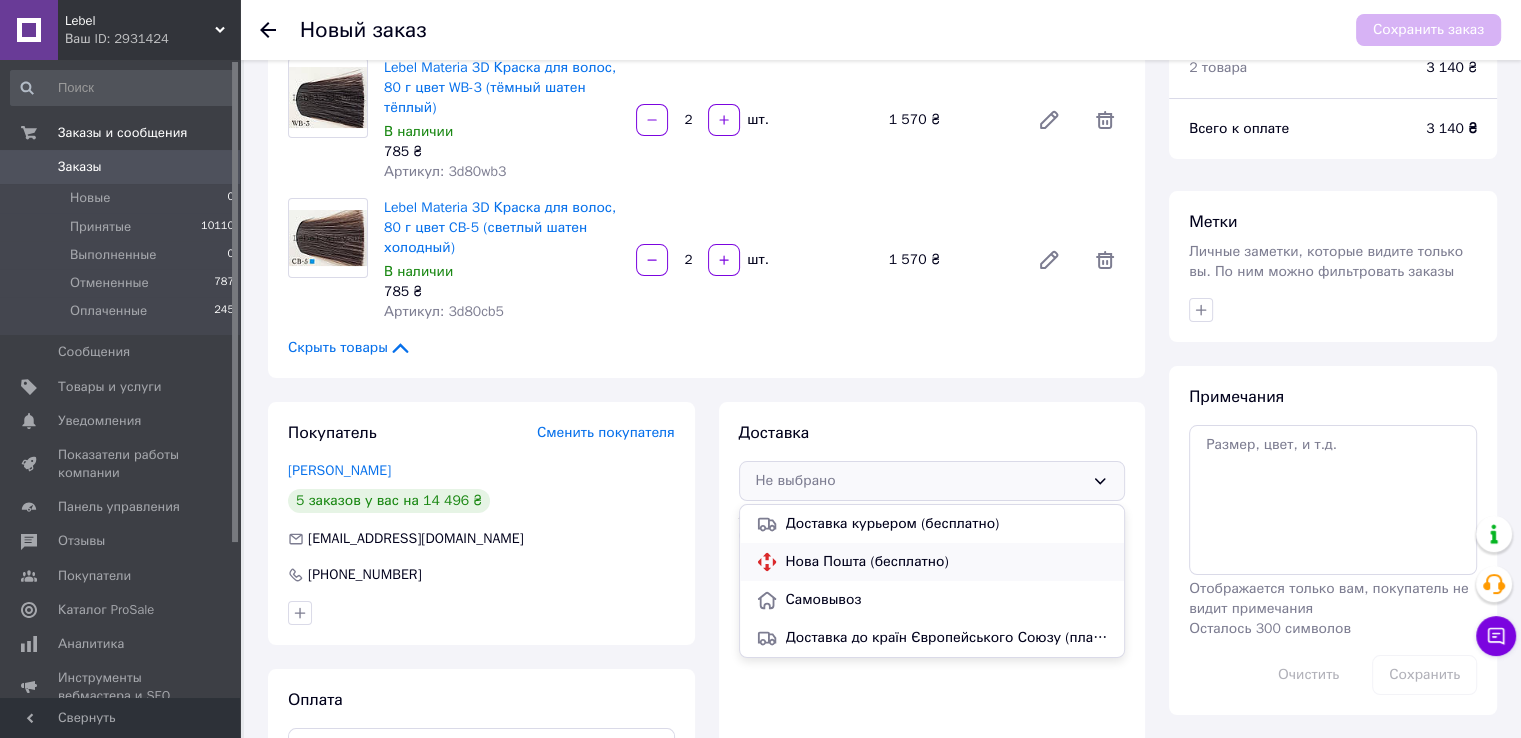 click on "Нова Пошта (бесплатно)" at bounding box center [947, 562] 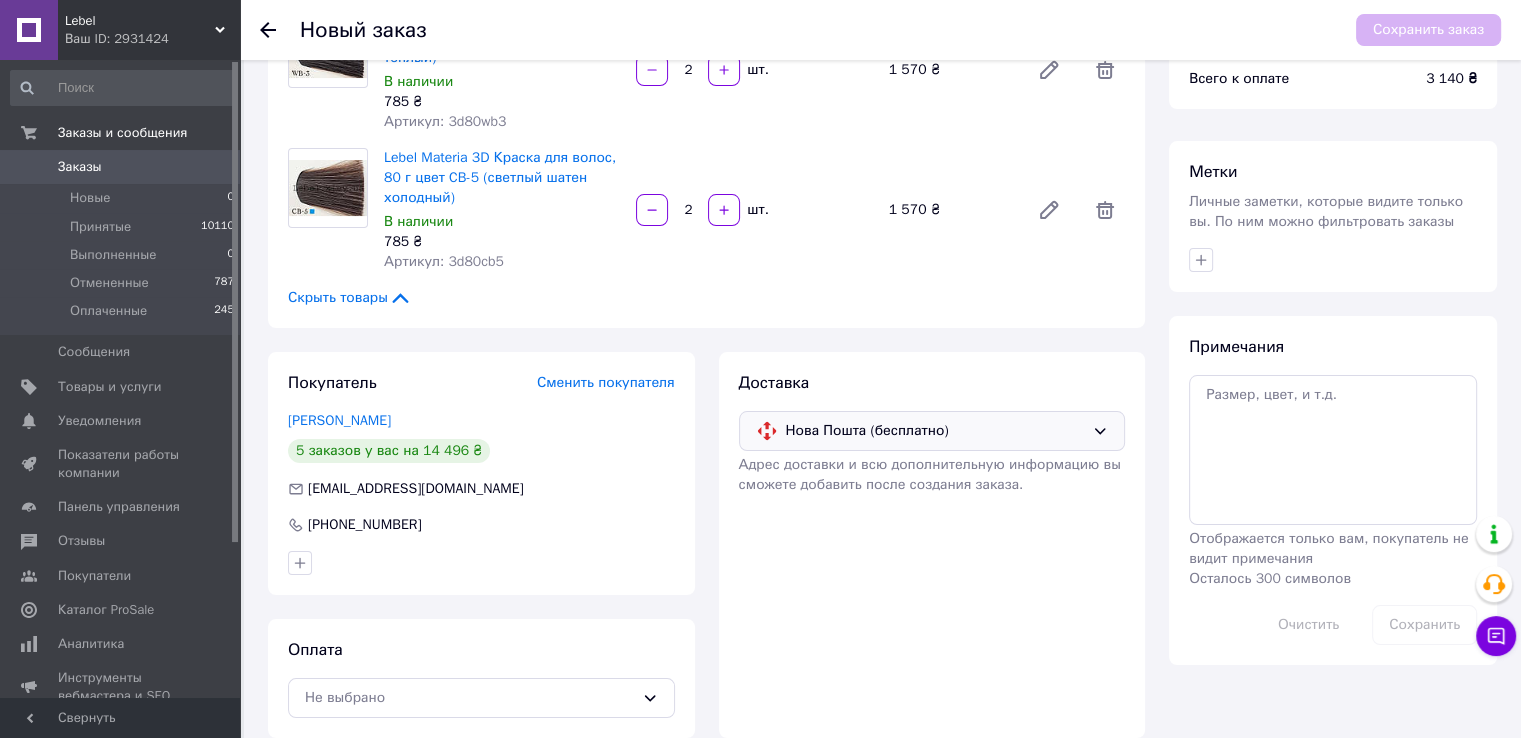 scroll, scrollTop: 159, scrollLeft: 0, axis: vertical 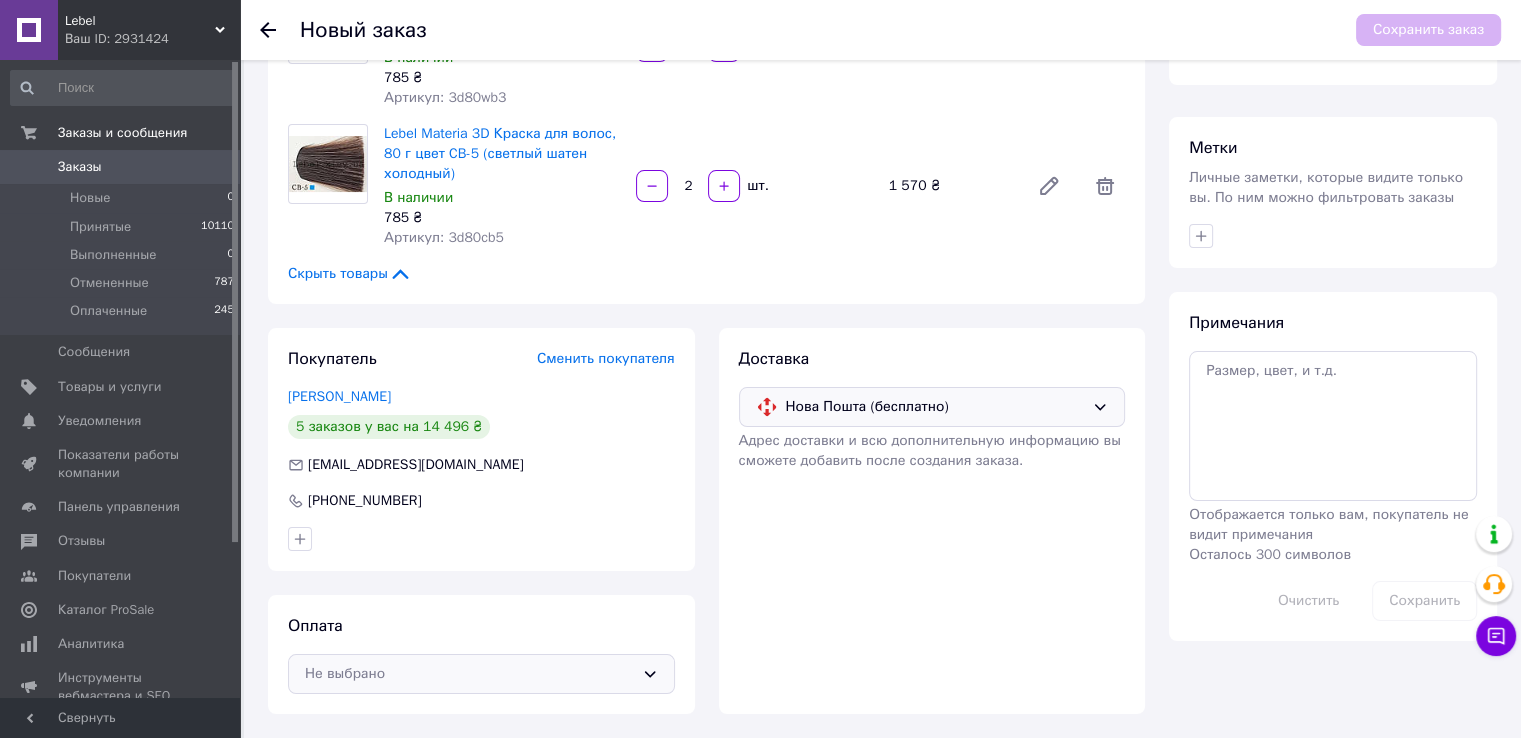 click on "Не выбрано" at bounding box center (469, 674) 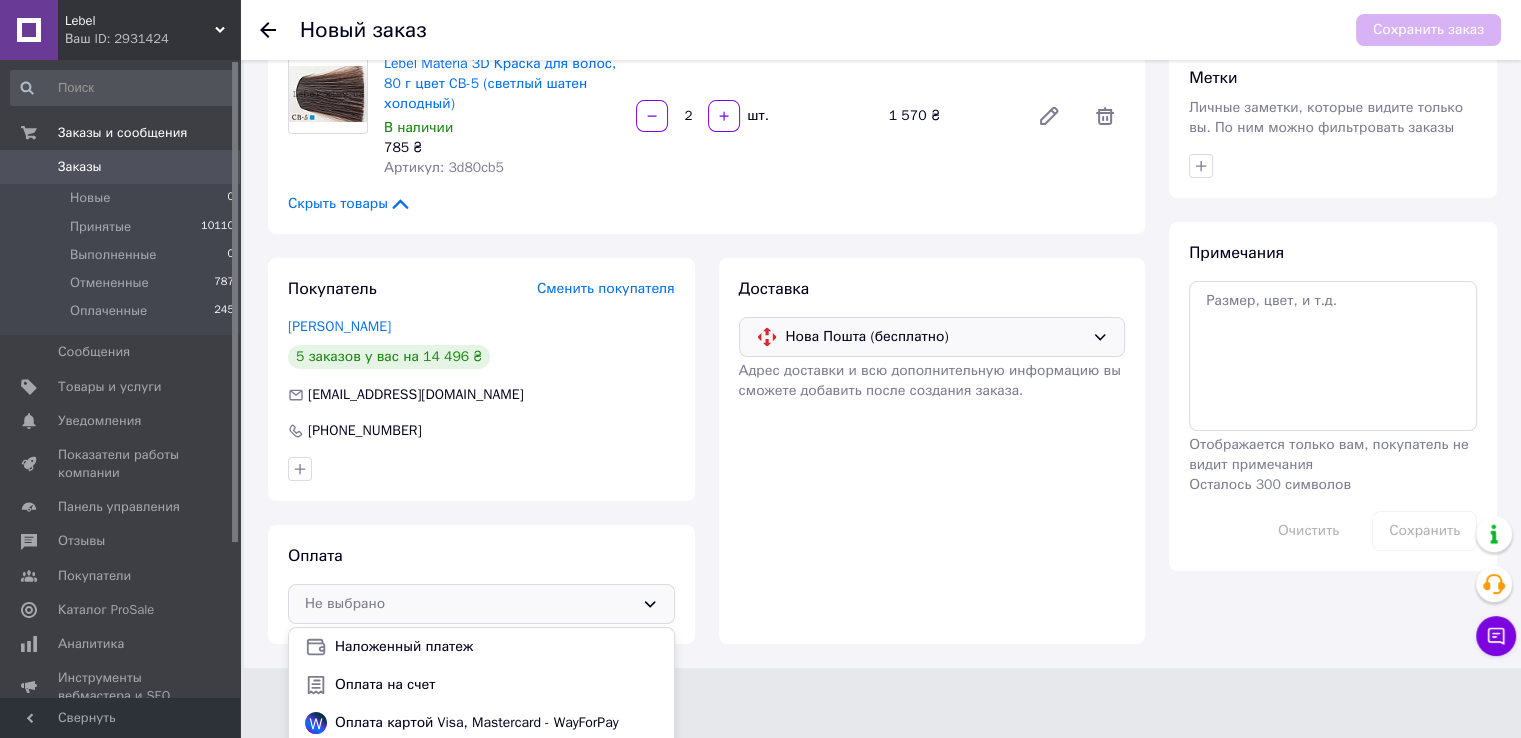 scroll, scrollTop: 292, scrollLeft: 0, axis: vertical 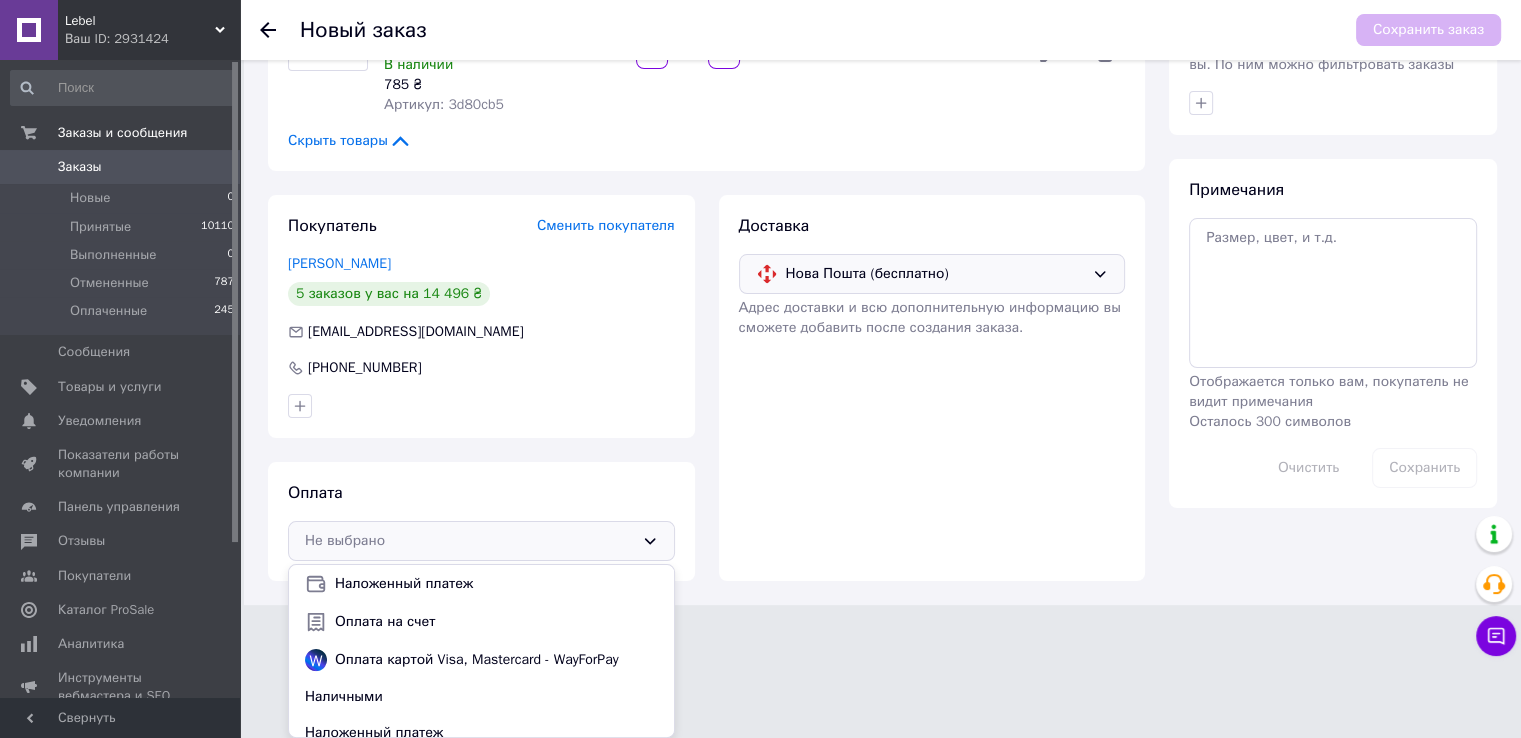 click on "Наличными" at bounding box center (481, 697) 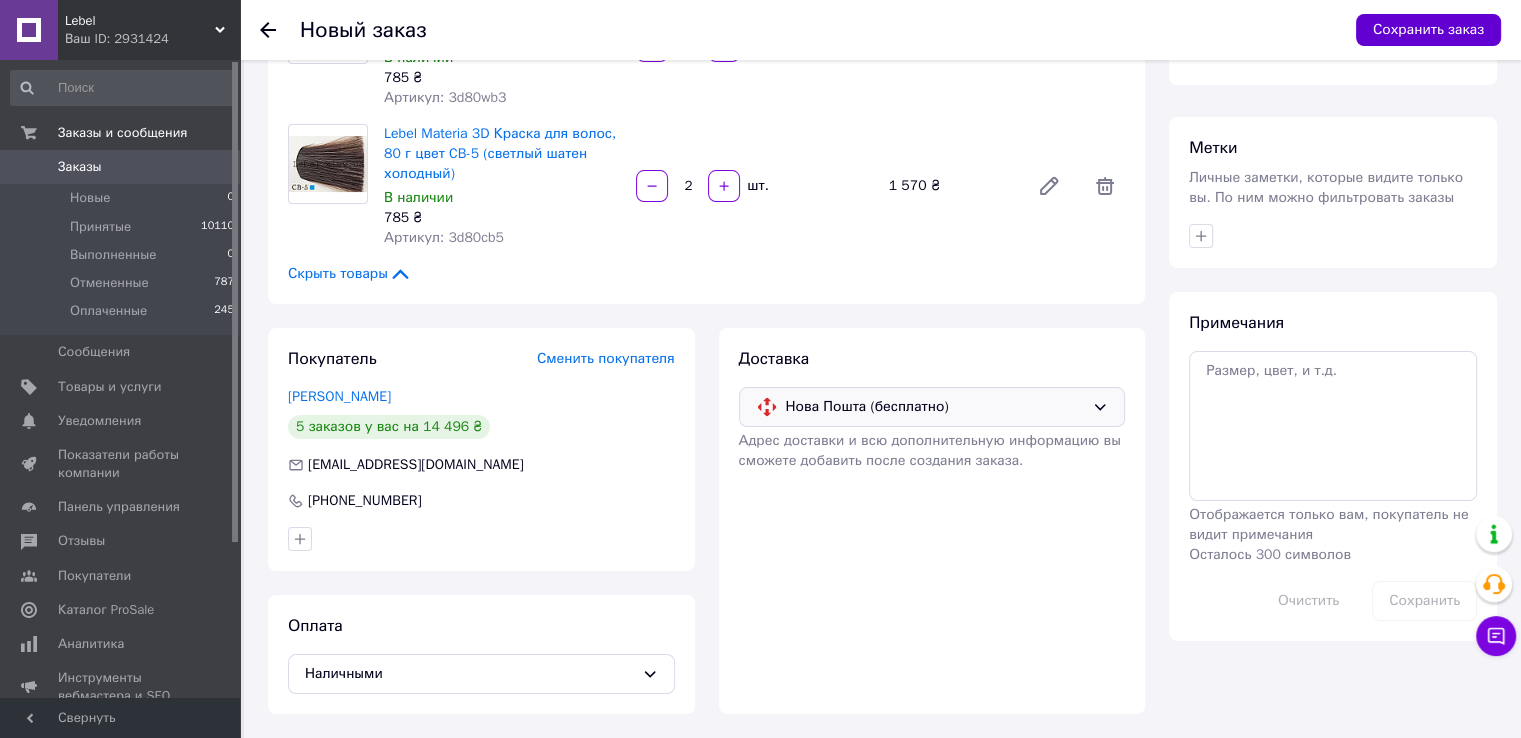 click on "Сохранить заказ" at bounding box center [1428, 30] 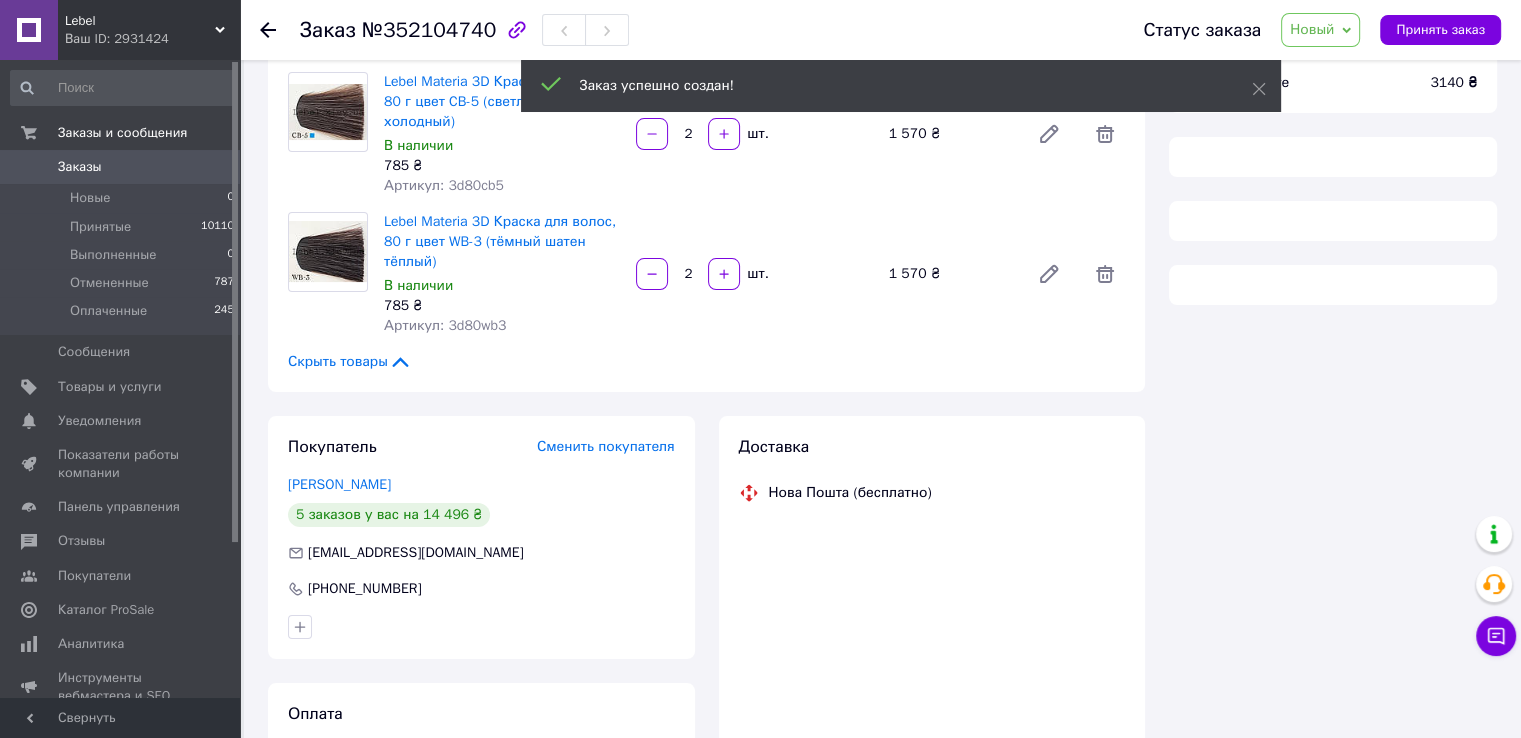 click on "Новый" at bounding box center [1312, 29] 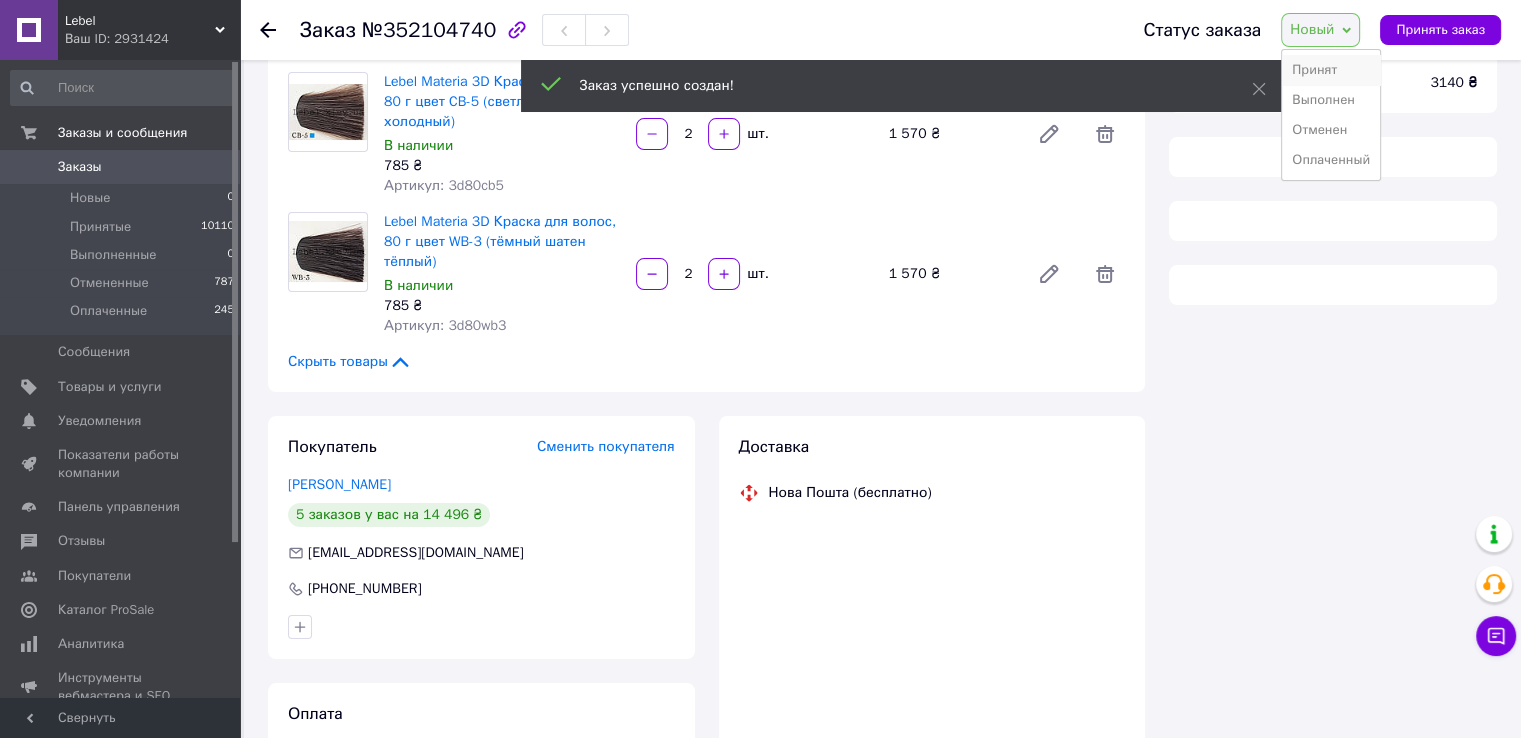 click on "Принят" at bounding box center (1331, 70) 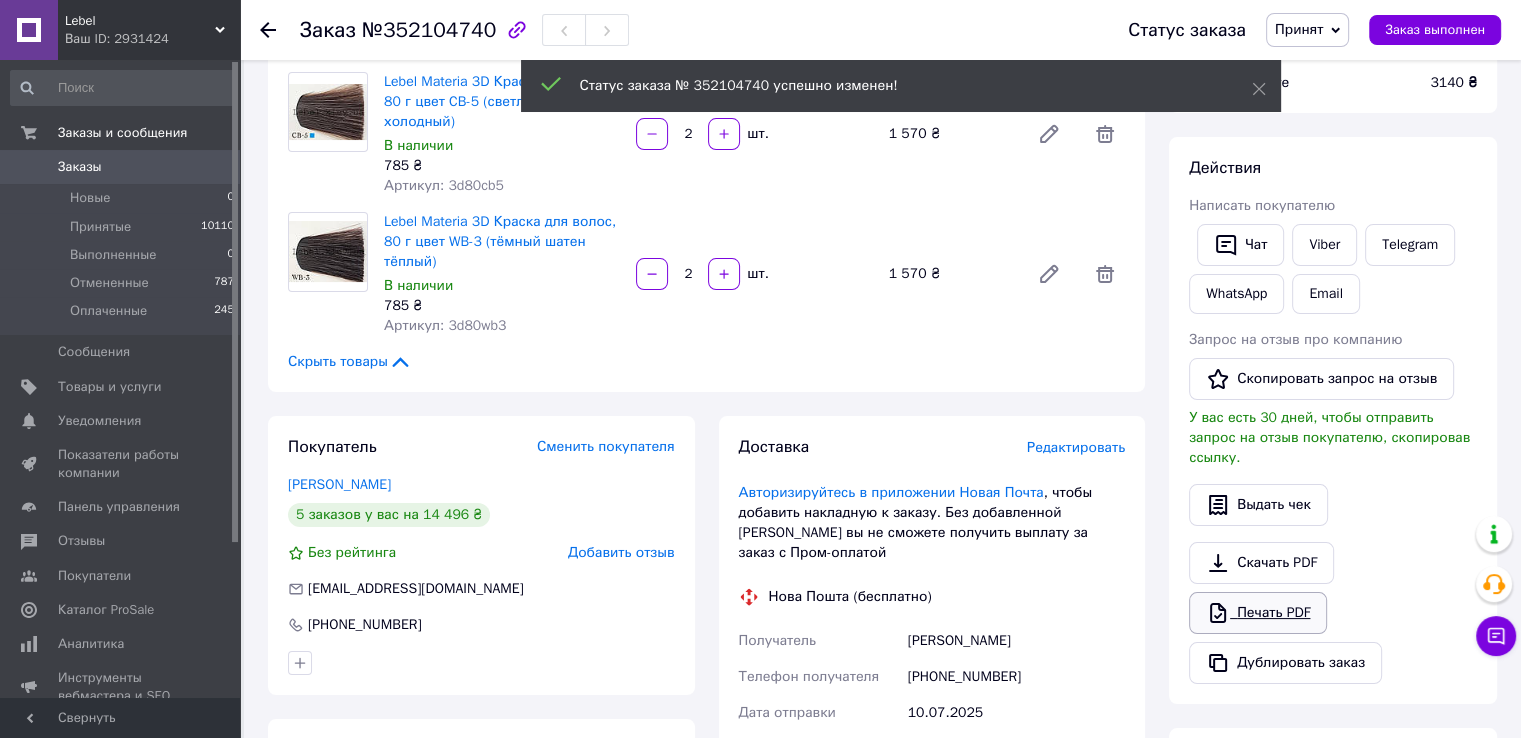 click on "Печать PDF" at bounding box center [1258, 613] 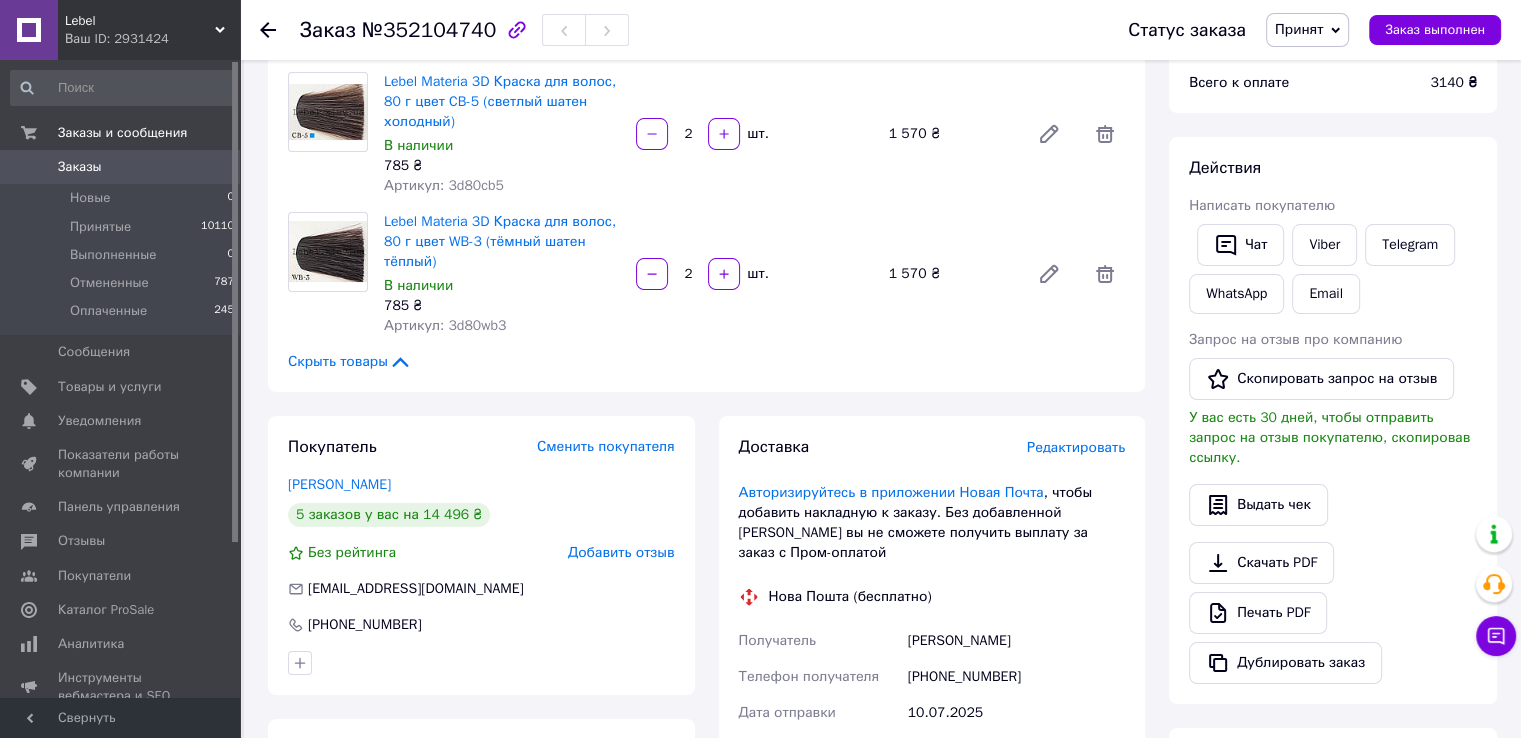 click on "0" at bounding box center [212, 167] 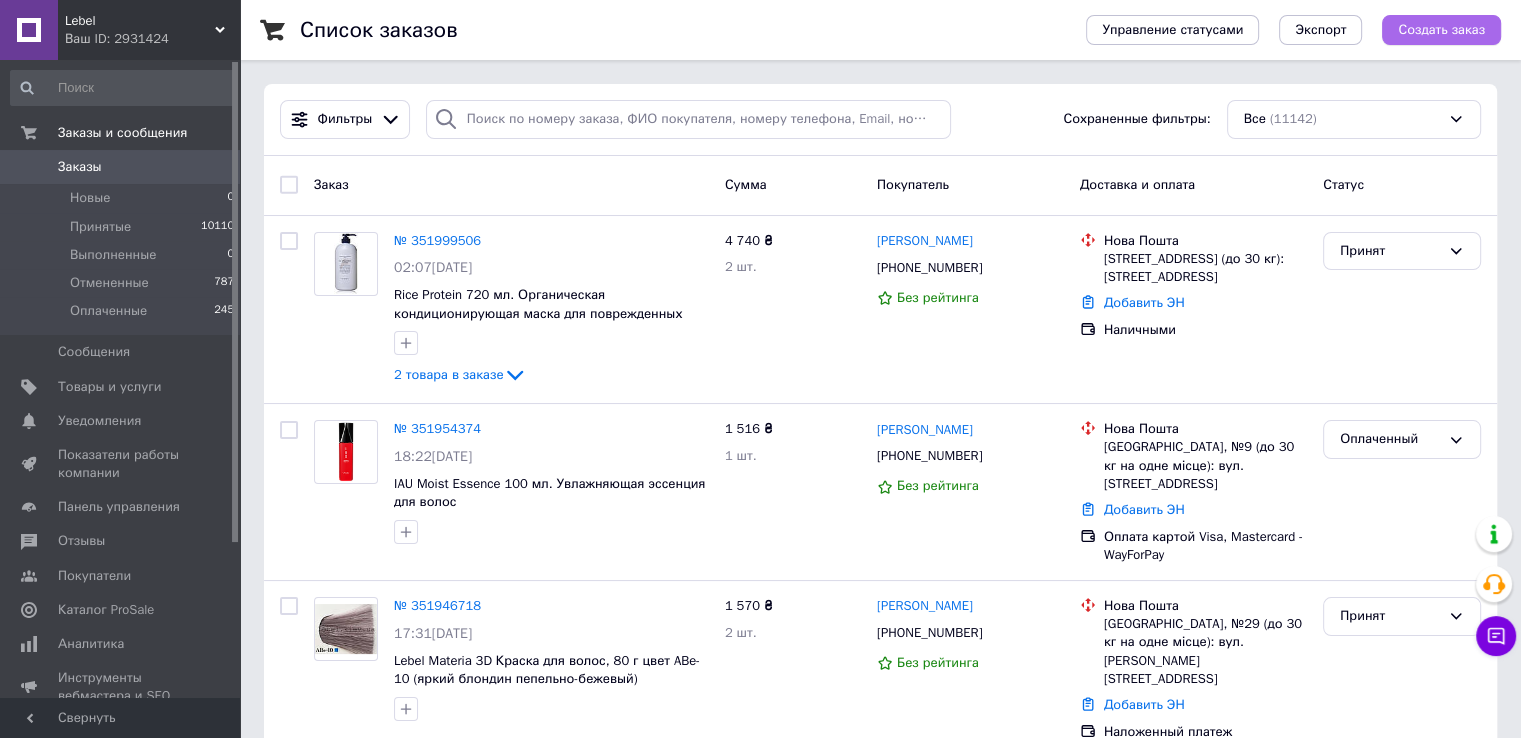 click on "Создать заказ" at bounding box center [1441, 30] 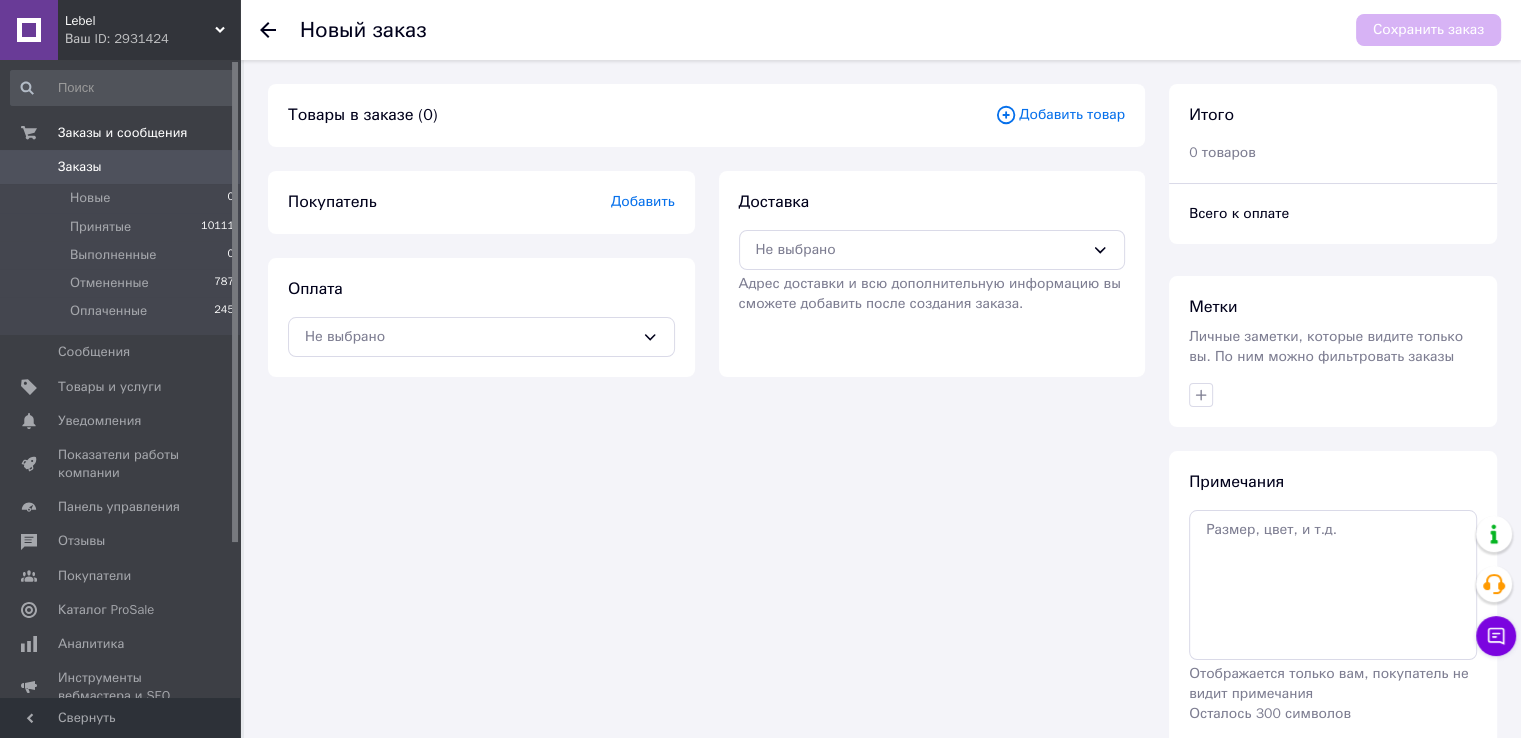click on "Добавить товар" at bounding box center [1060, 115] 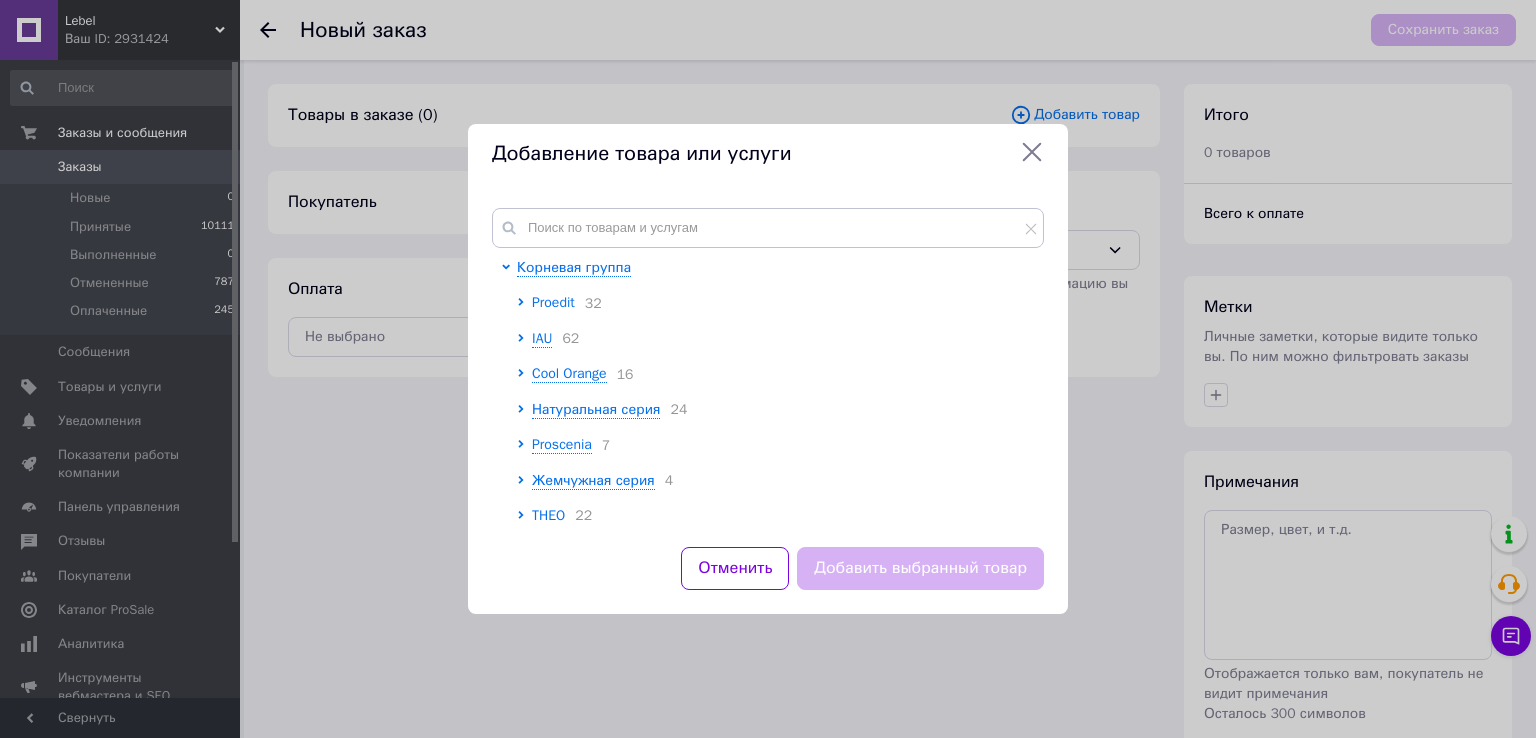 click on "Proedit" at bounding box center [553, 302] 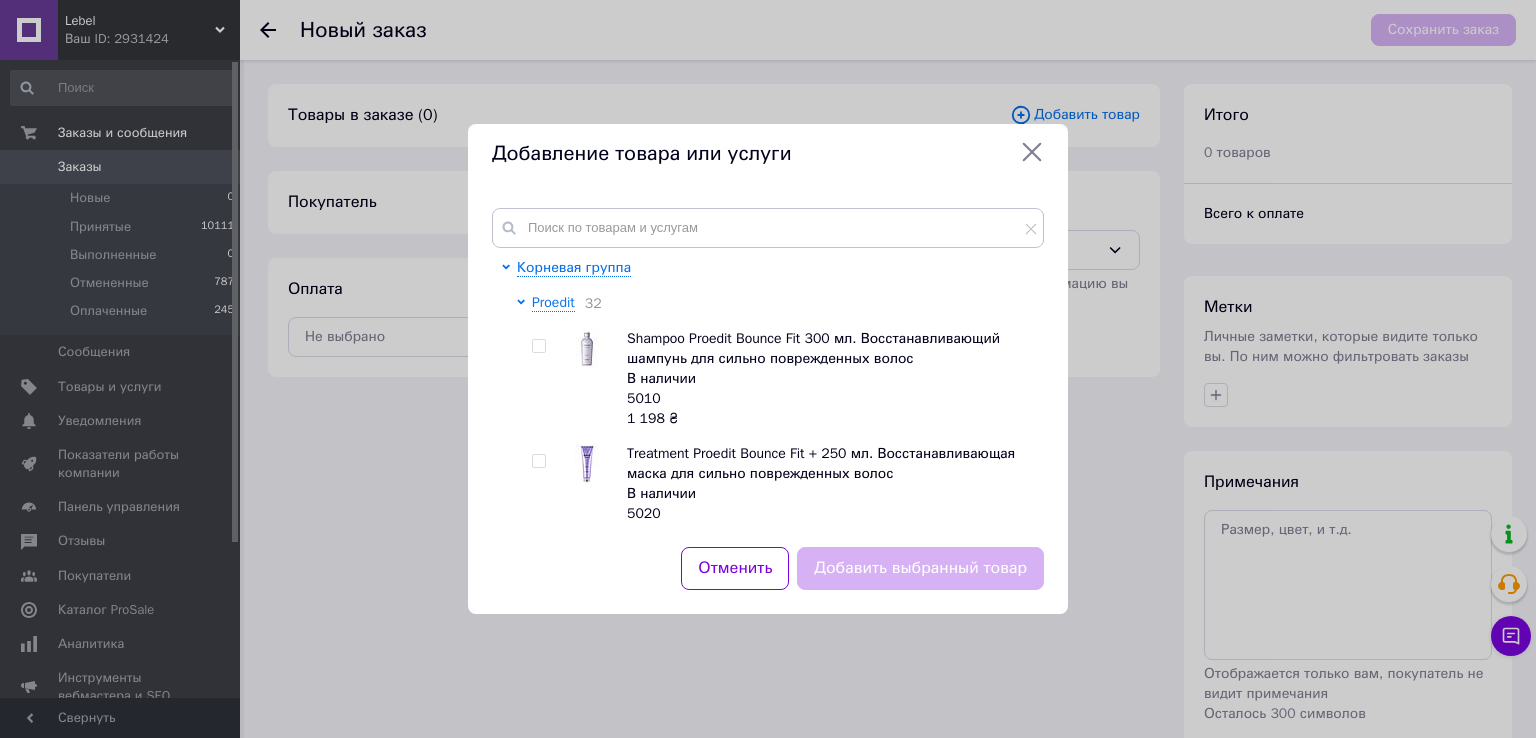 click at bounding box center [539, 461] 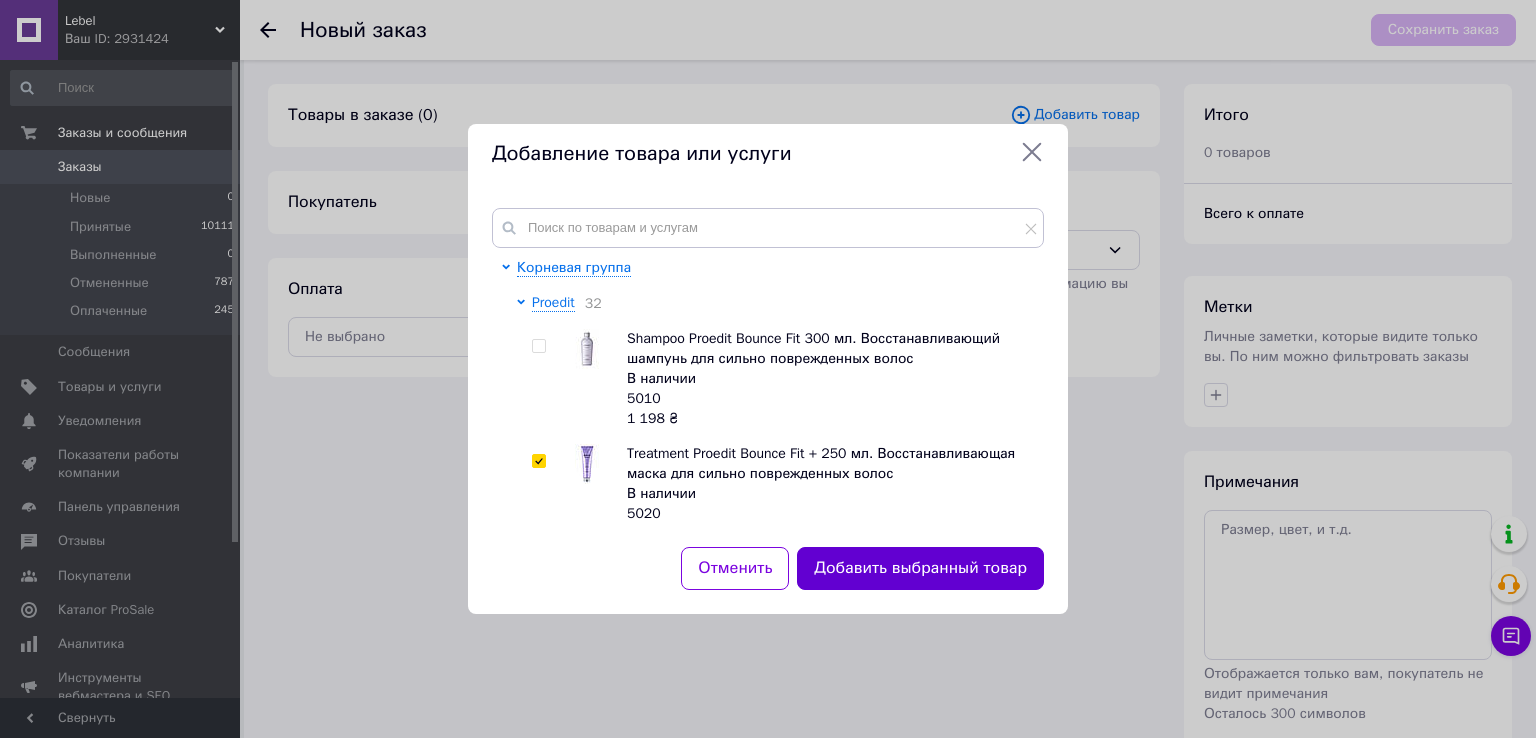 click on "Добавить выбранный товар" at bounding box center (920, 568) 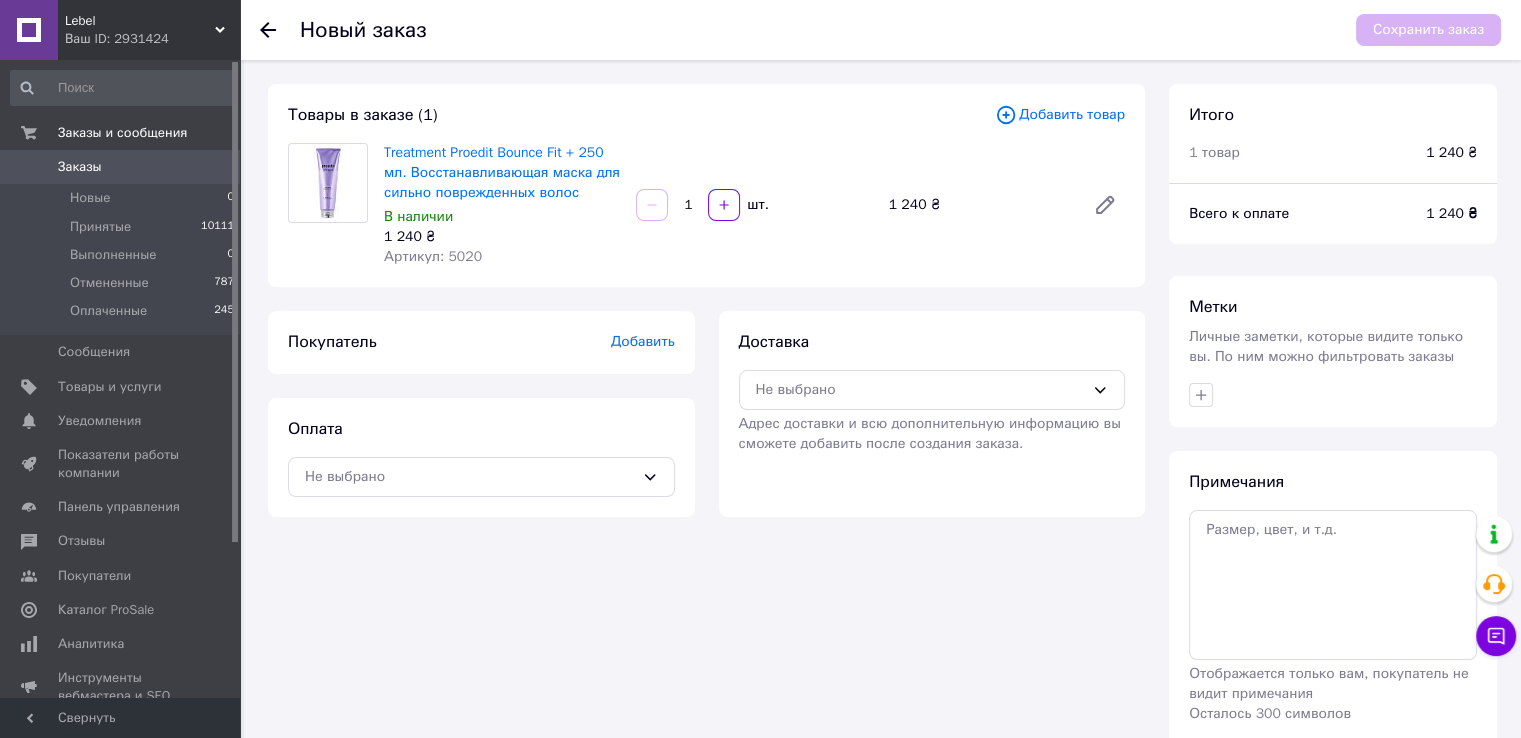 click on "Добавить" at bounding box center (643, 342) 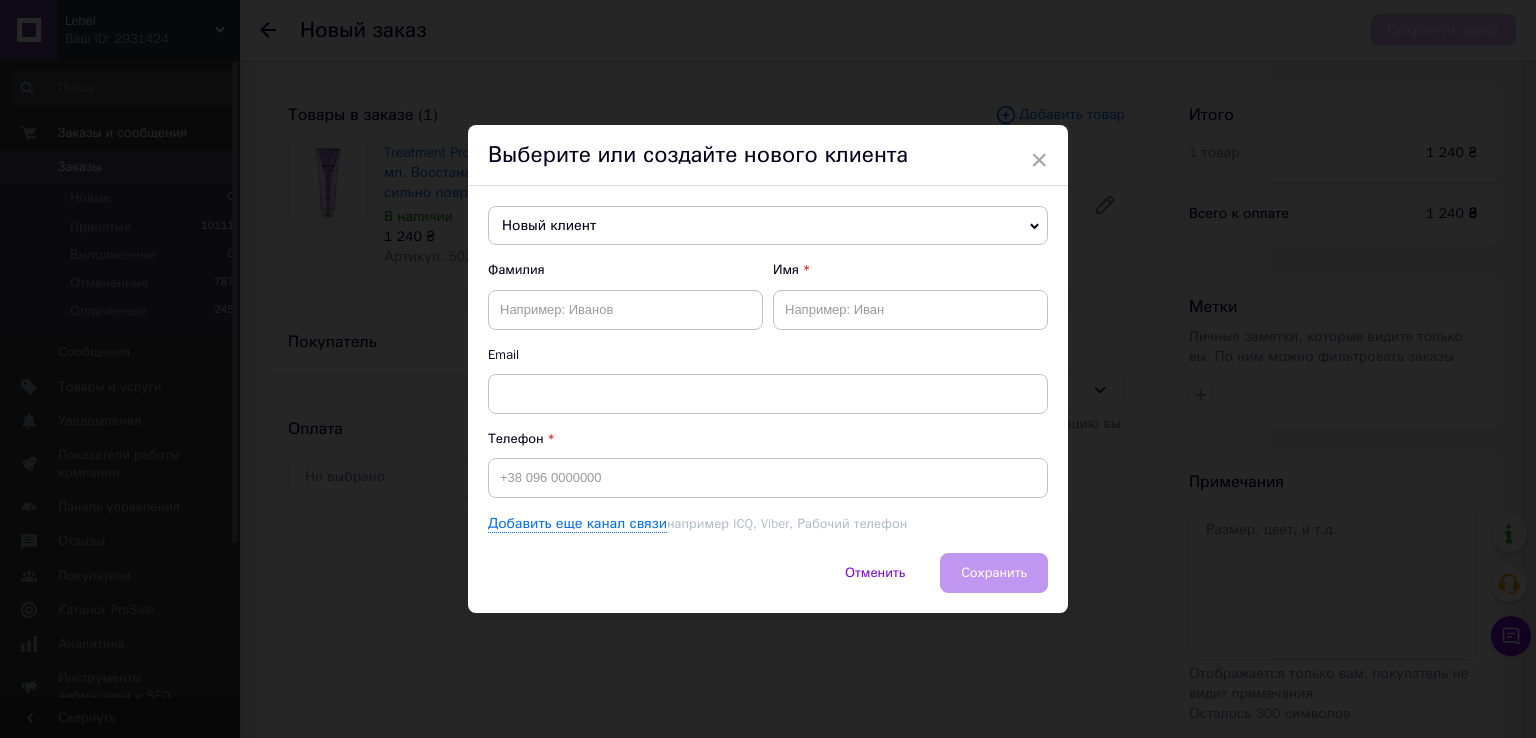 click on "Новый клиент" at bounding box center [768, 226] 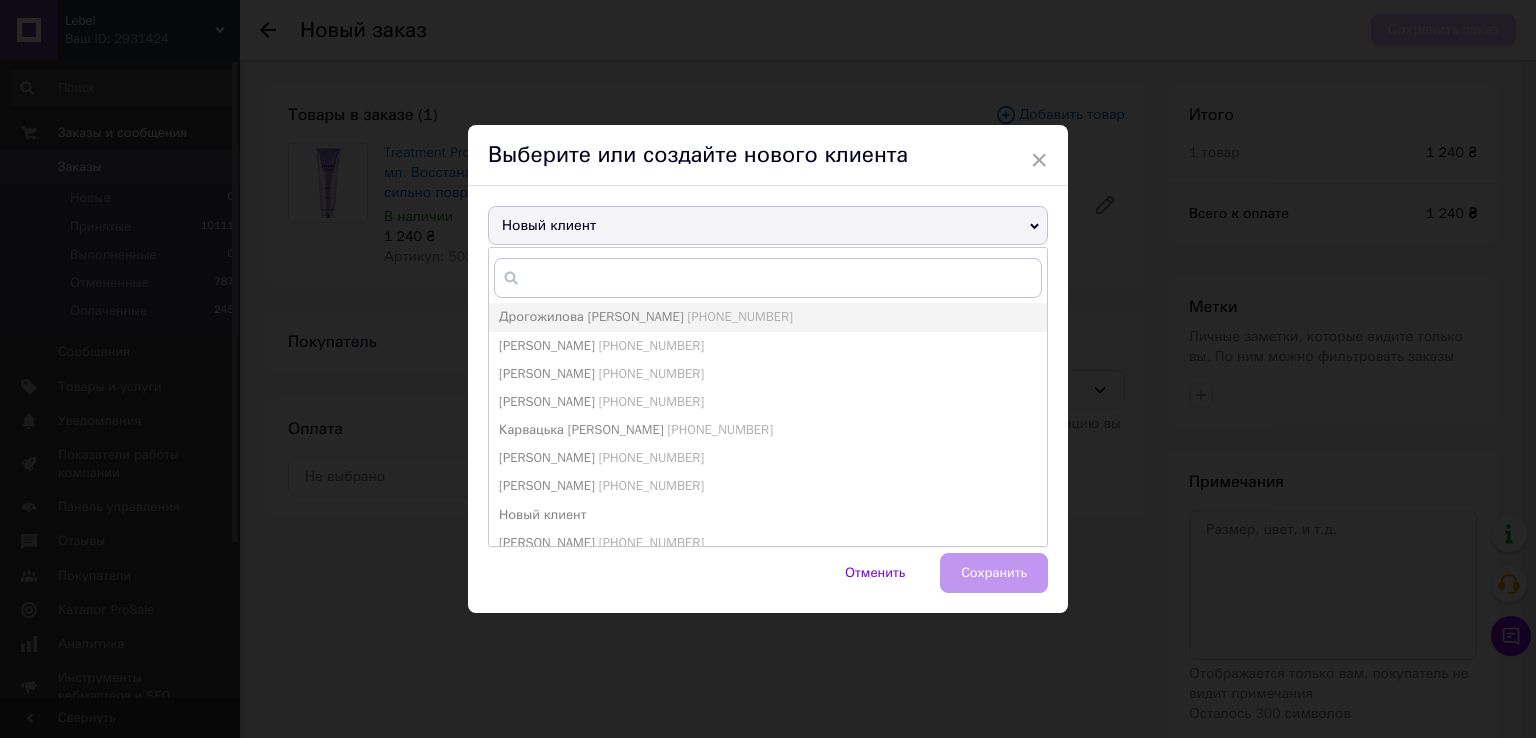 click on "× Выберите или создайте нового клиента Новый клиент Дрогожилова [PERSON_NAME]   [PHONE_NUMBER] [PERSON_NAME]   [PHONE_NUMBER] [PERSON_NAME]   [PHONE_NUMBER] [PERSON_NAME]    [PHONE_NUMBER] Карвацька [PERSON_NAME]   [PHONE_NUMBER] [PERSON_NAME]   [PHONE_NUMBER] [PERSON_NAME]   [PHONE_NUMBER] Новый клиент   [PERSON_NAME]   [PHONE_NUMBER] [PERSON_NAME]   [PHONE_NUMBER] [PERSON_NAME]    [PHONE_NUMBER] [PERSON_NAME]   [PHONE_NUMBER] [PERSON_NAME]   [PHONE_NUMBER] [PERSON_NAME]   [PHONE_NUMBER] [PERSON_NAME]   [PHONE_NUMBER] [PERSON_NAME]   [PHONE_NUMBER] [PERSON_NAME]   [PHONE_NUMBER] [PERSON_NAME]   [PHONE_NUMBER] [PERSON_NAME]   [PHONE_NUMBER] [PERSON_NAME]   [PHONE_NUMBER]   [PHONE_NUMBER] Имя Email" at bounding box center (768, 369) 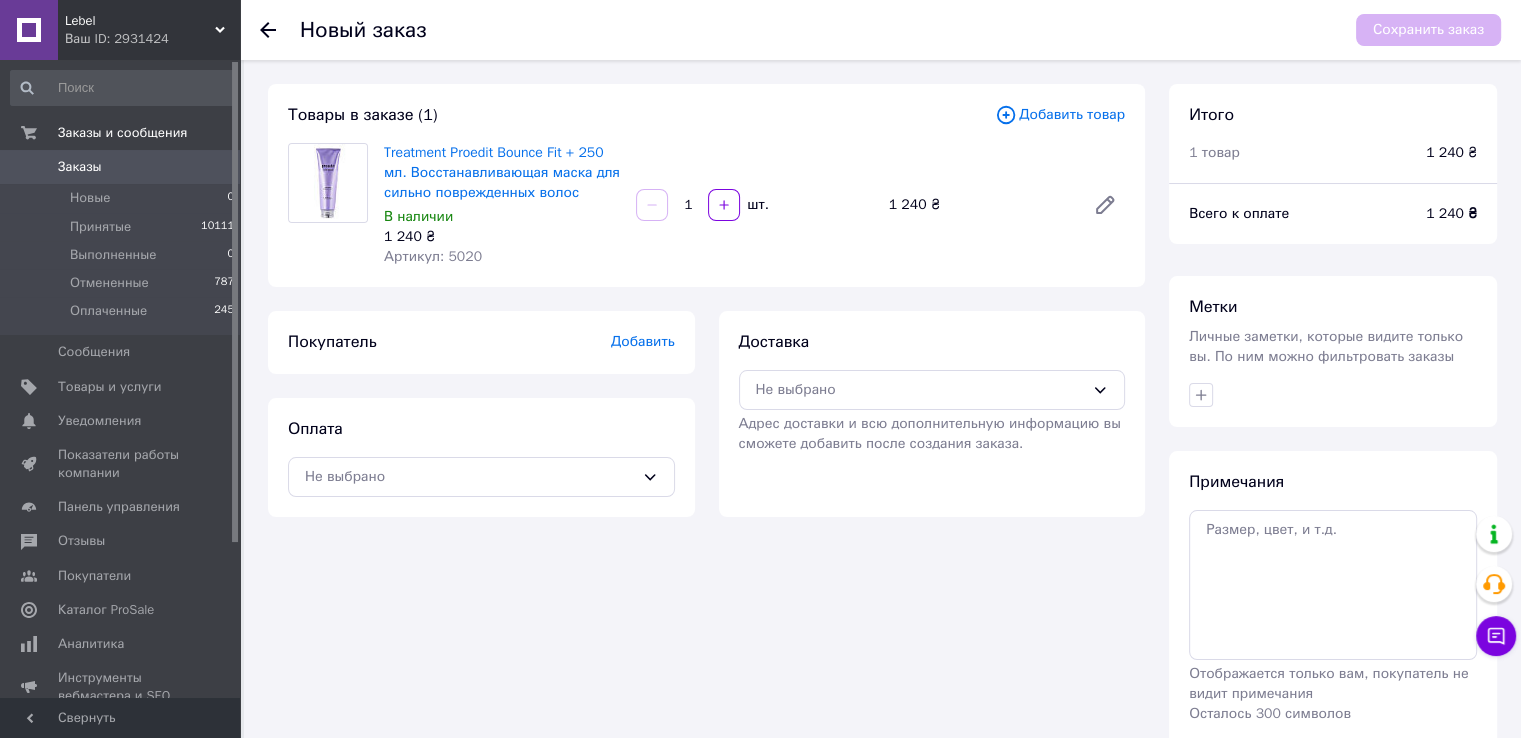 click on "Добавить" at bounding box center (643, 341) 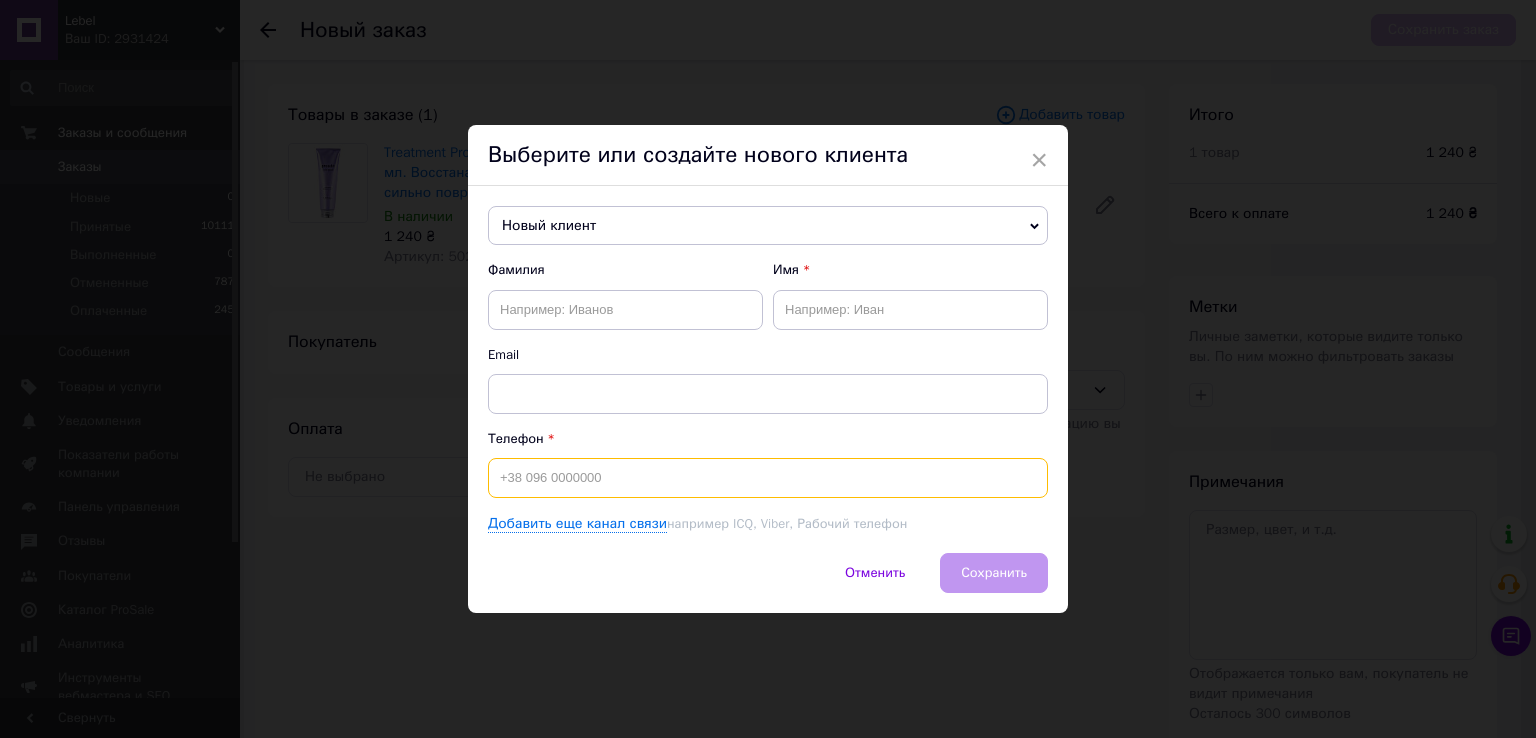 click at bounding box center [768, 478] 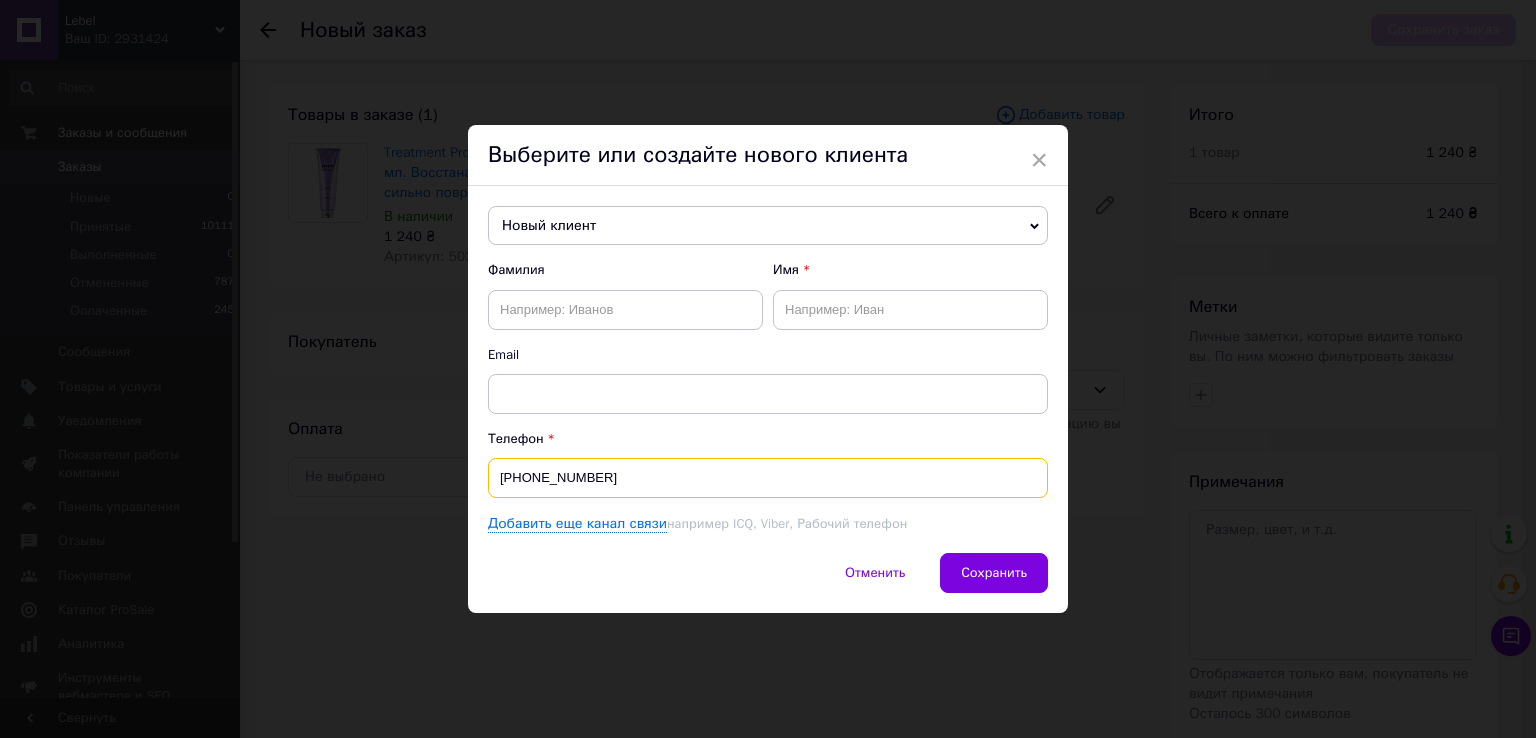 type on "[PHONE_NUMBER]" 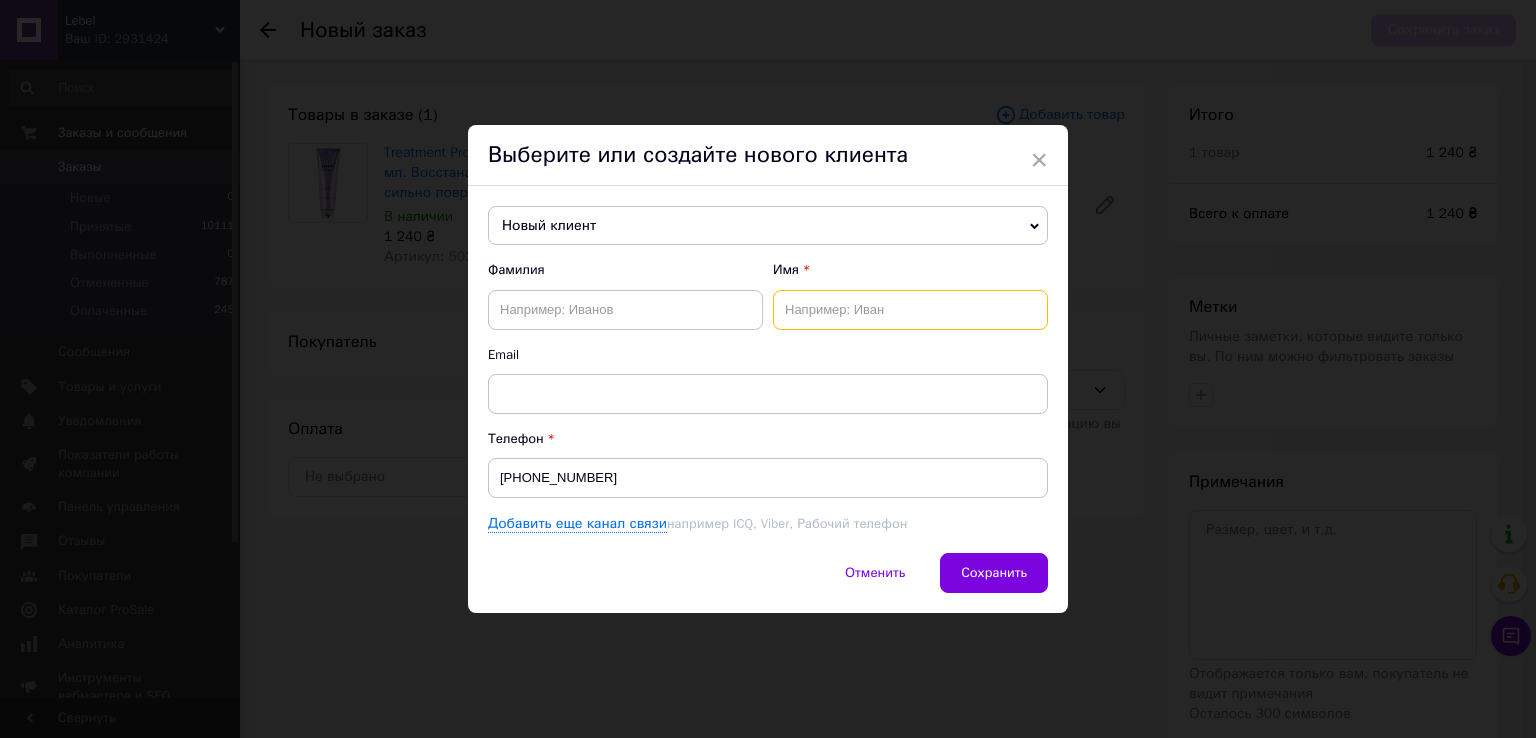 click at bounding box center (910, 310) 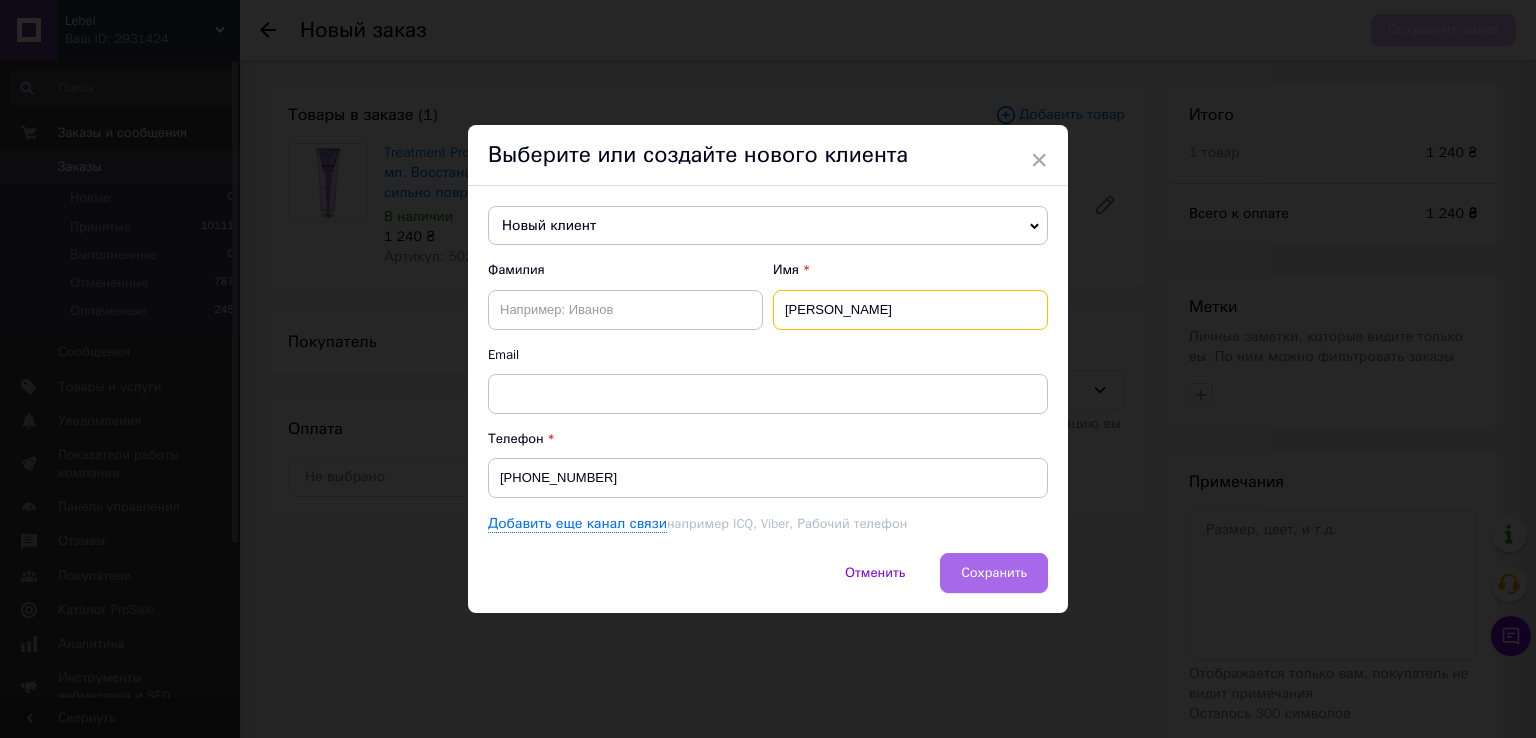 type on "[PERSON_NAME]" 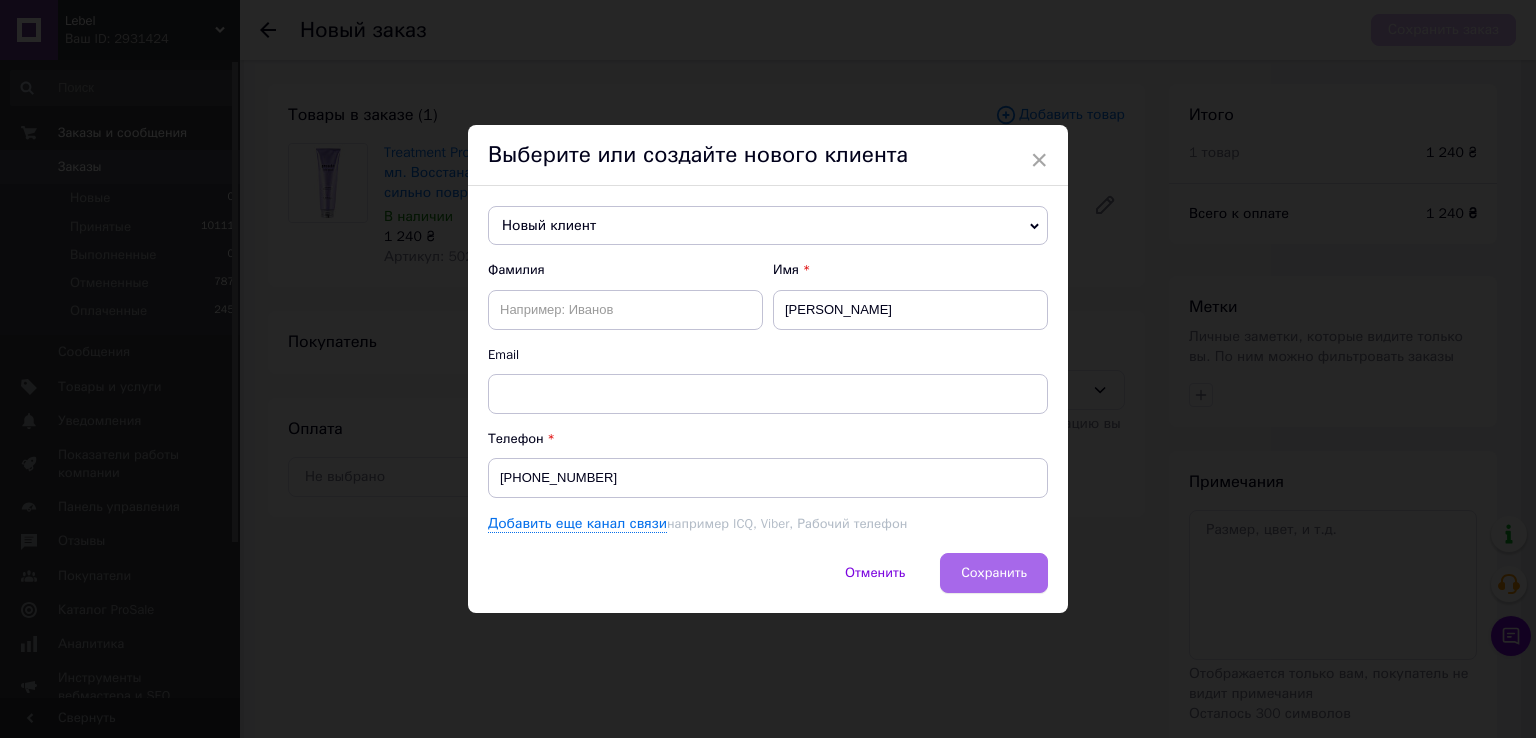 click on "Сохранить" at bounding box center [994, 572] 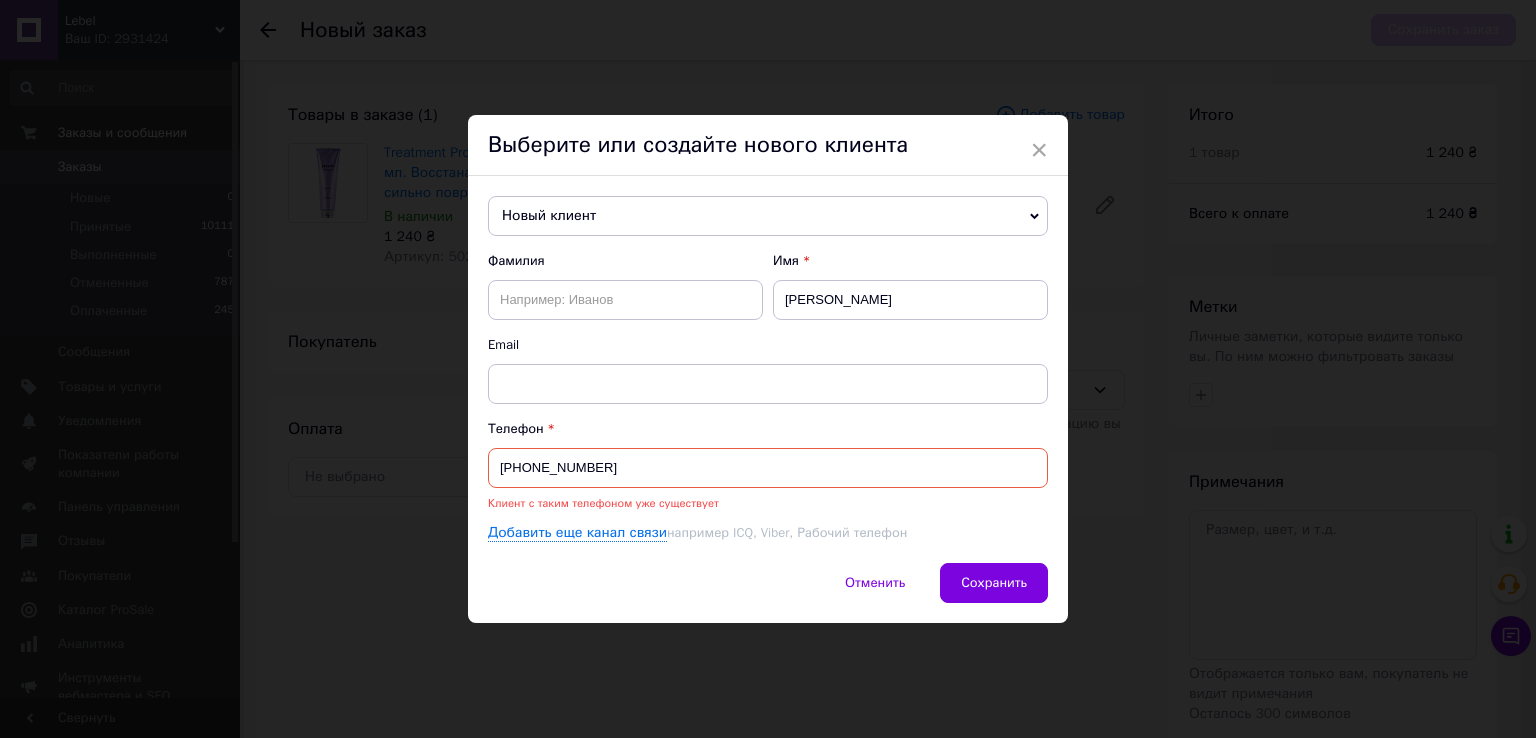 click on "Новый клиент Дрогожилова [PERSON_NAME]   [PHONE_NUMBER] [PERSON_NAME]   [PHONE_NUMBER] [PERSON_NAME]   [PHONE_NUMBER] [PERSON_NAME]    [PHONE_NUMBER] Карвацька [PERSON_NAME]   [PHONE_NUMBER] [PERSON_NAME]   [PHONE_NUMBER] [PERSON_NAME]   [PHONE_NUMBER] Новый клиент   Олексій   [PHONE_NUMBER] [PERSON_NAME]   [PHONE_NUMBER] [PERSON_NAME]    [PHONE_NUMBER] [PERSON_NAME]   [PHONE_NUMBER] [PERSON_NAME]   [PHONE_NUMBER] [PERSON_NAME]   [PHONE_NUMBER] [PERSON_NAME]   [PHONE_NUMBER] [PERSON_NAME] Софія   [PHONE_NUMBER] [PERSON_NAME]   [PHONE_NUMBER] [PERSON_NAME]   [PHONE_NUMBER] [PERSON_NAME]   [PHONE_NUMBER] [PERSON_NAME]   [PHONE_NUMBER] [PERSON_NAME]   [PHONE_NUMBER] Фамилия Имя [PERSON_NAME]" at bounding box center (768, 369) 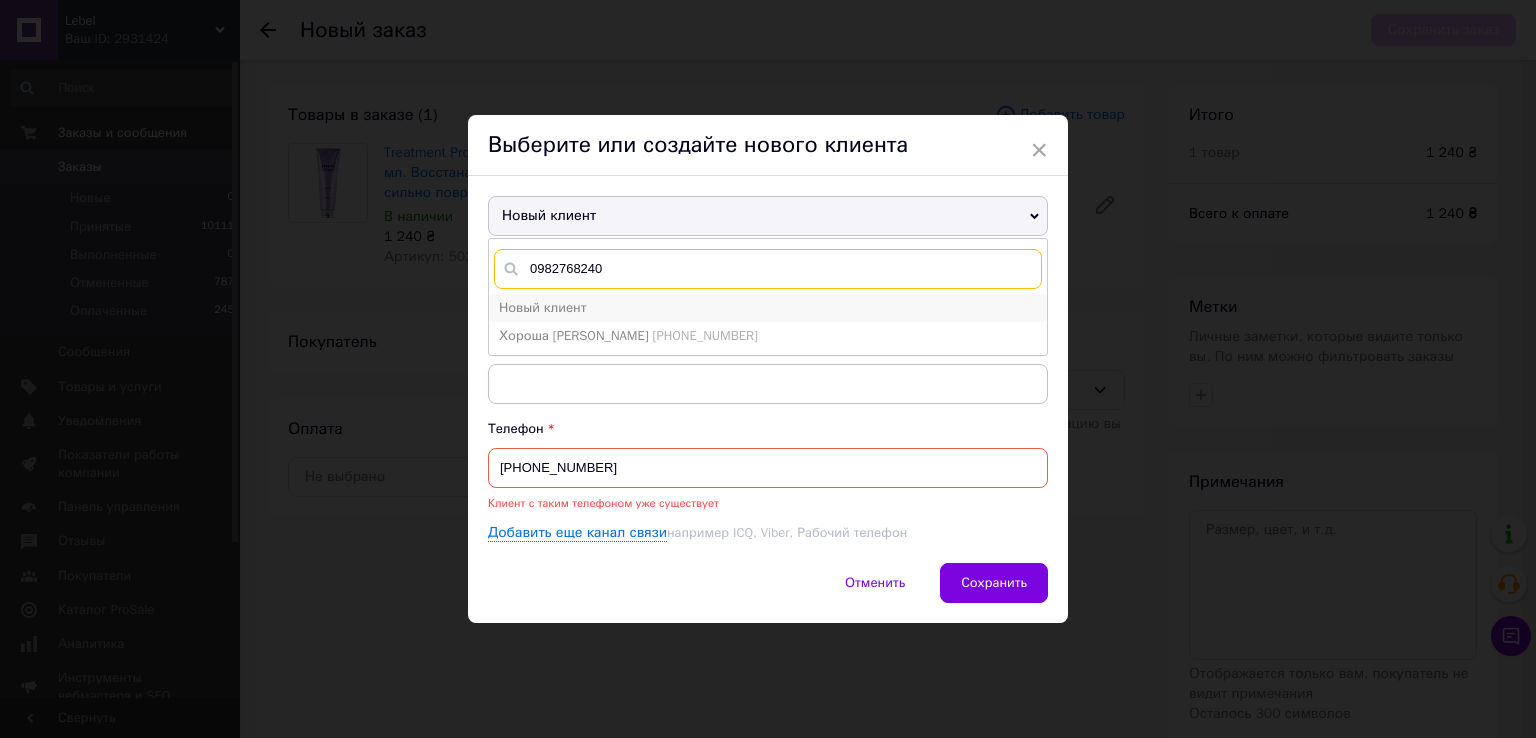type on "0982768240" 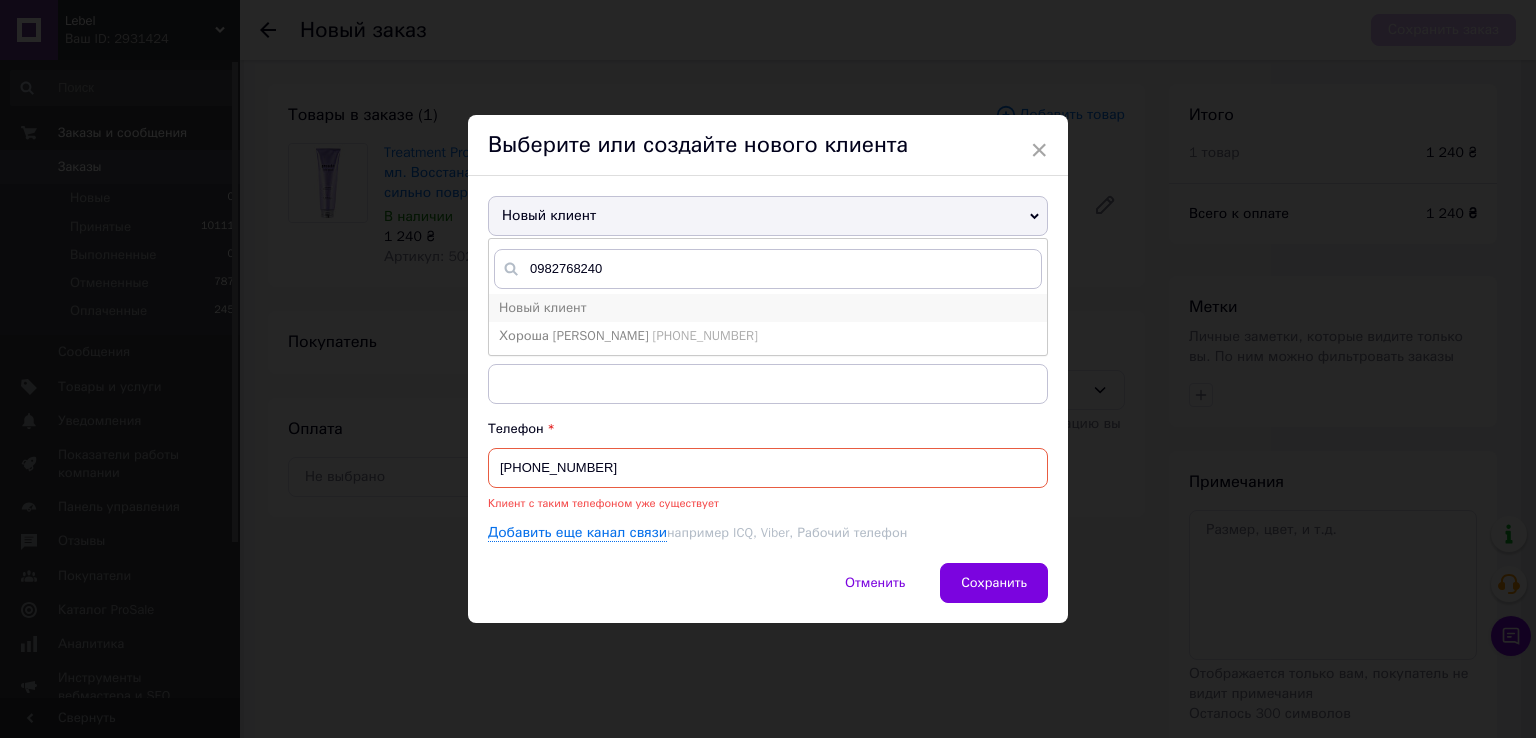 click on "Новый клиент" at bounding box center (768, 308) 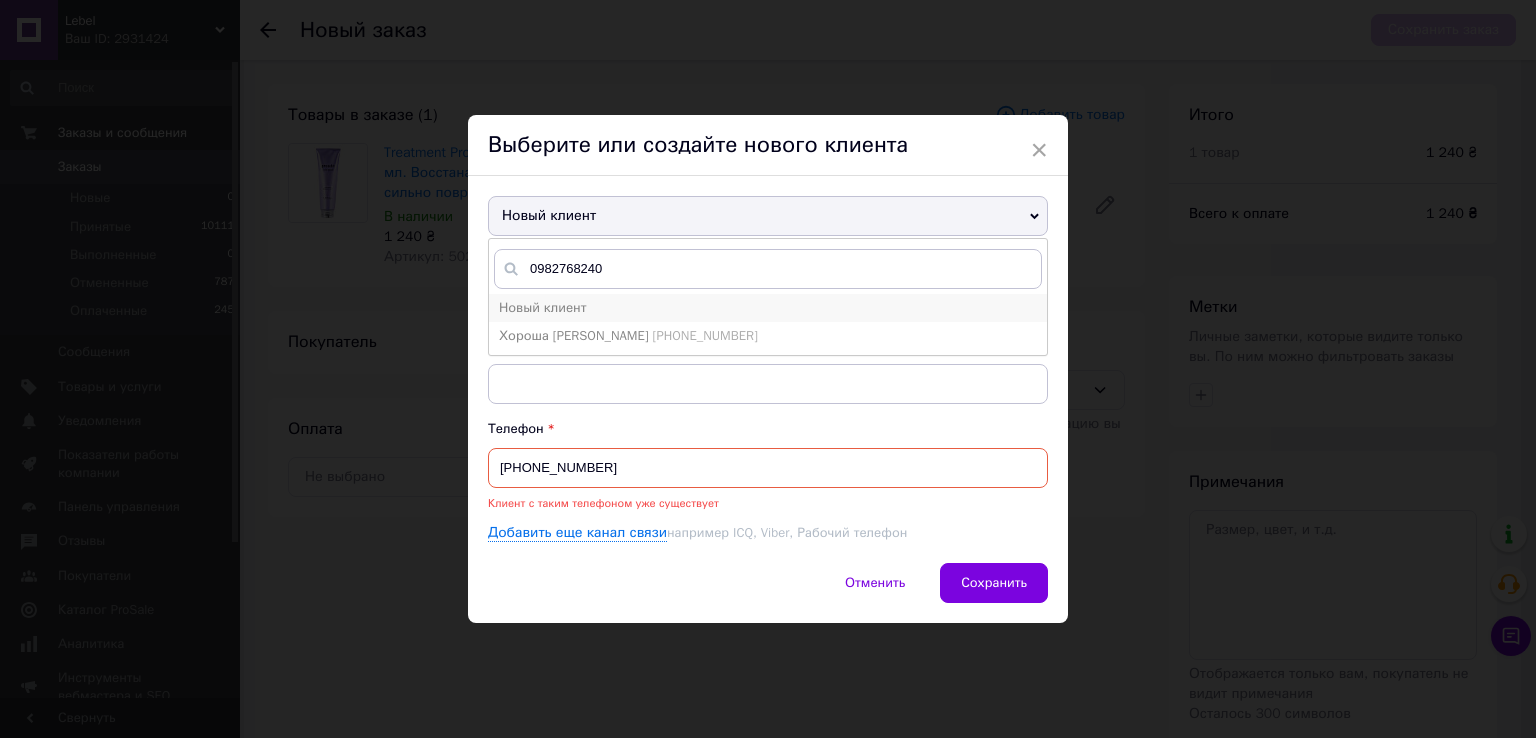 type 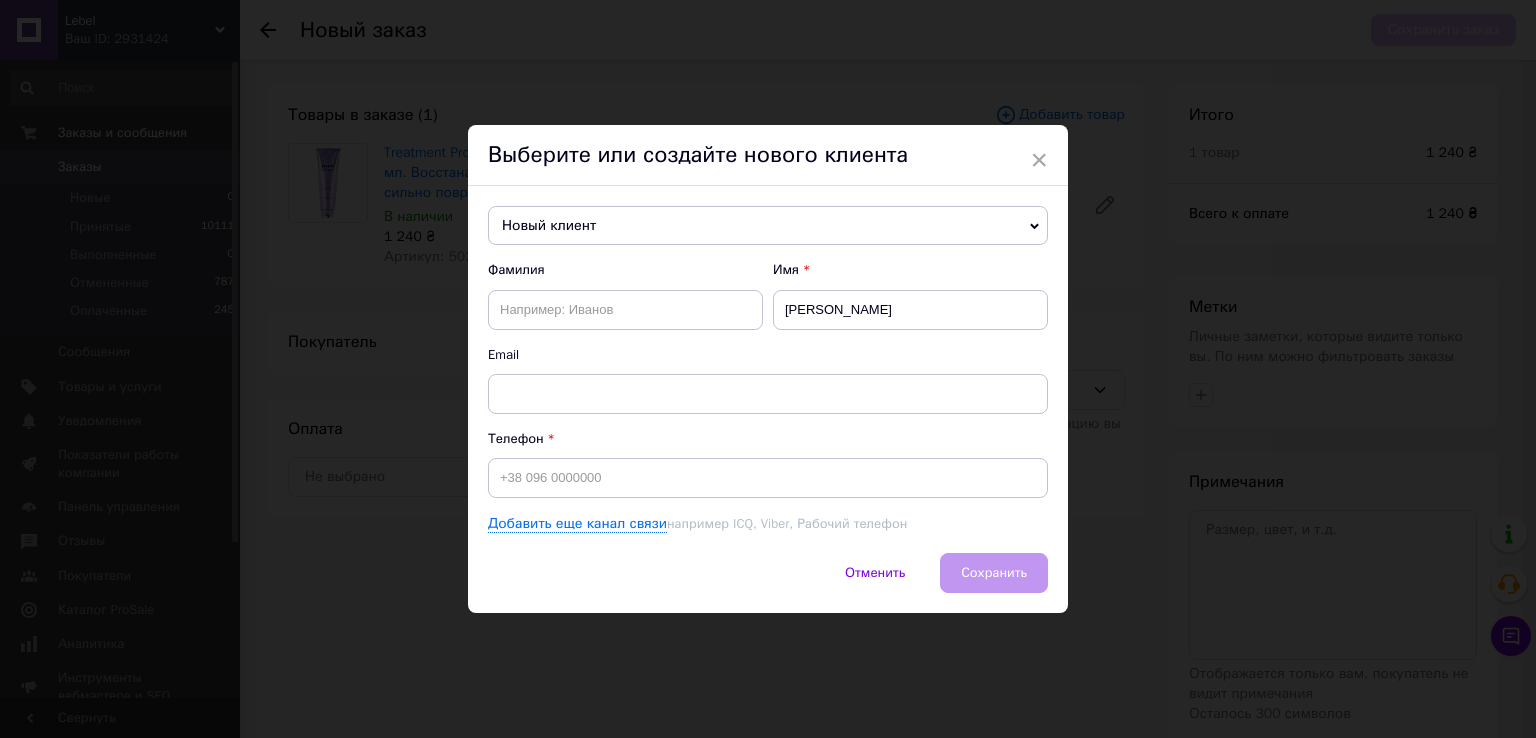 click on "Отменить   Сохранить" at bounding box center (768, 583) 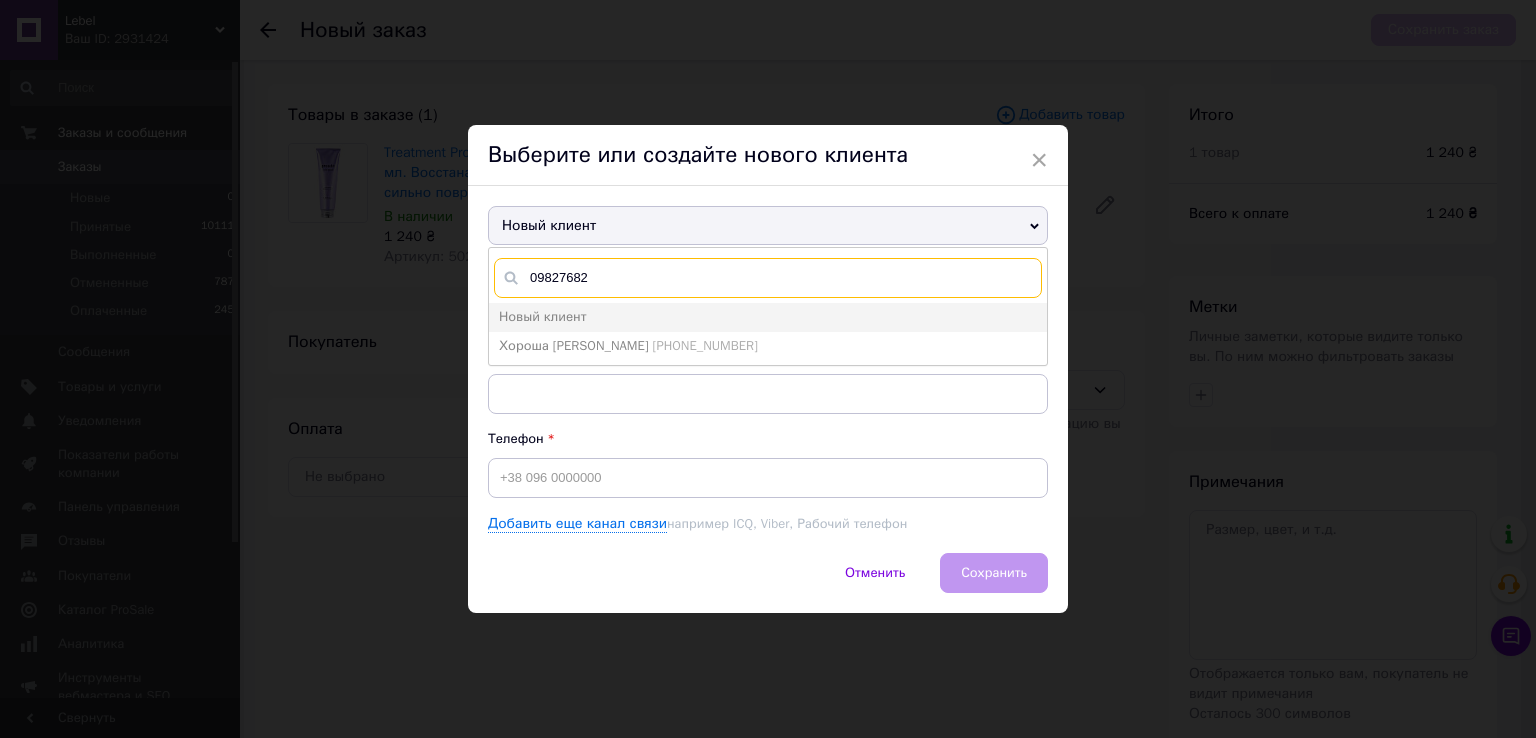 type on "09827682" 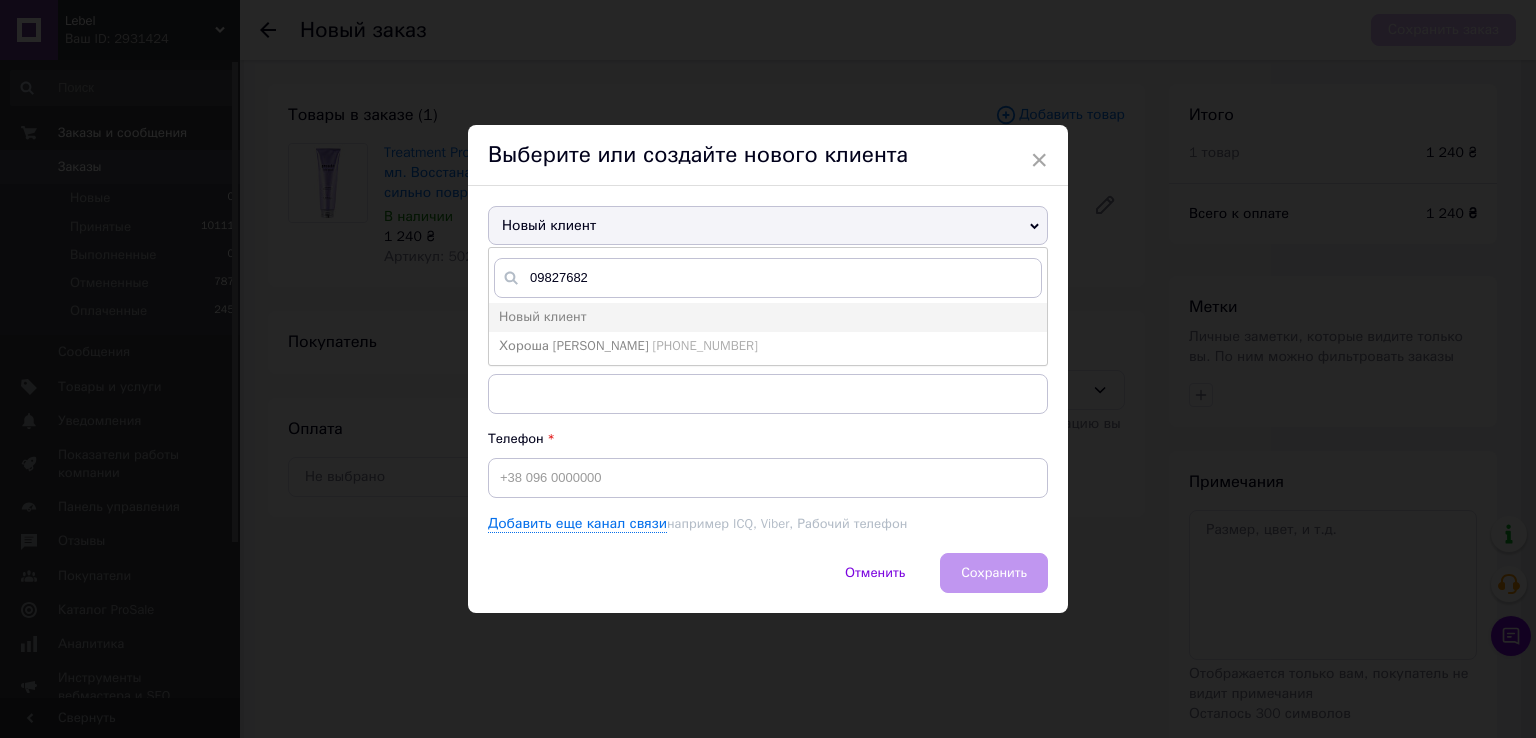 click on "[PHONE_NUMBER]" at bounding box center [705, 345] 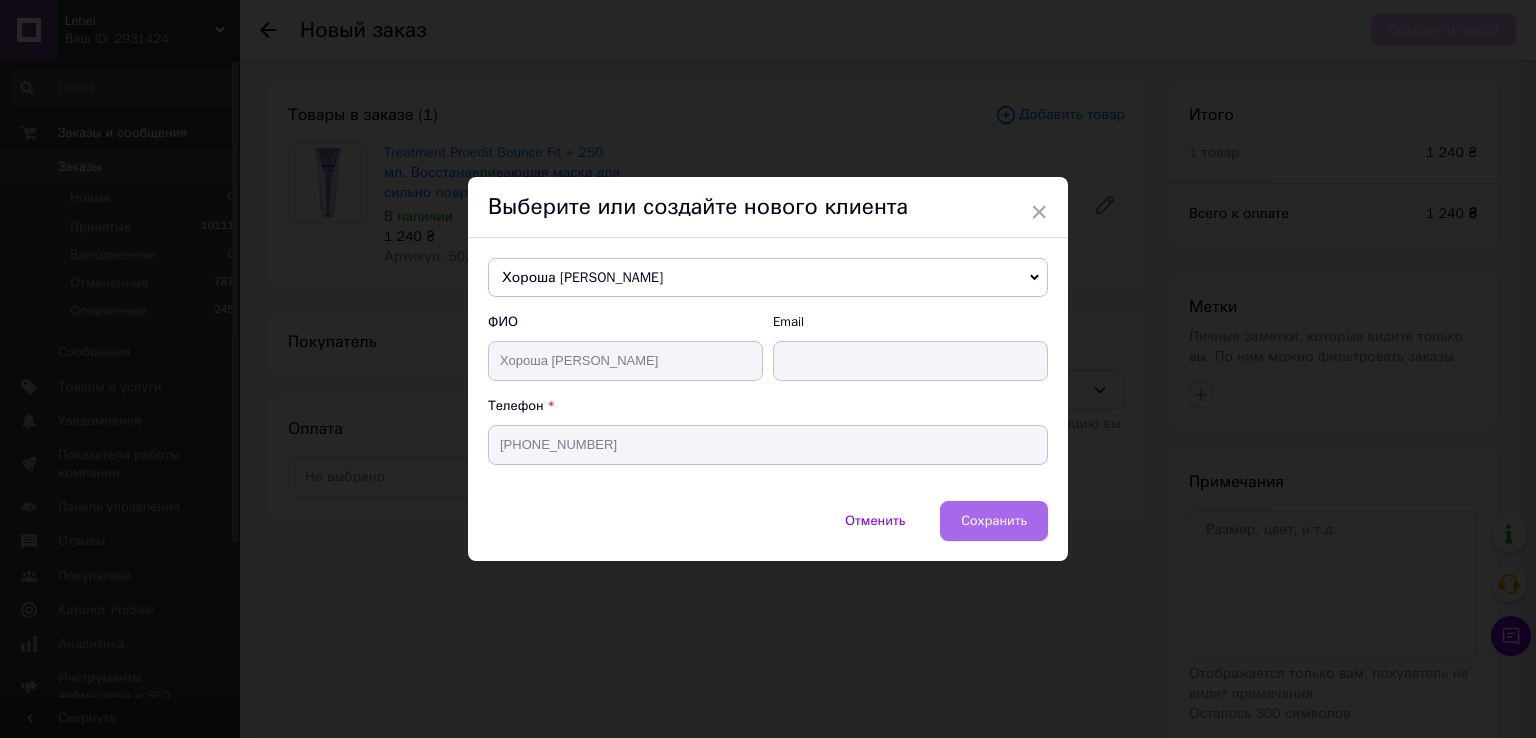 click on "Сохранить" at bounding box center (994, 520) 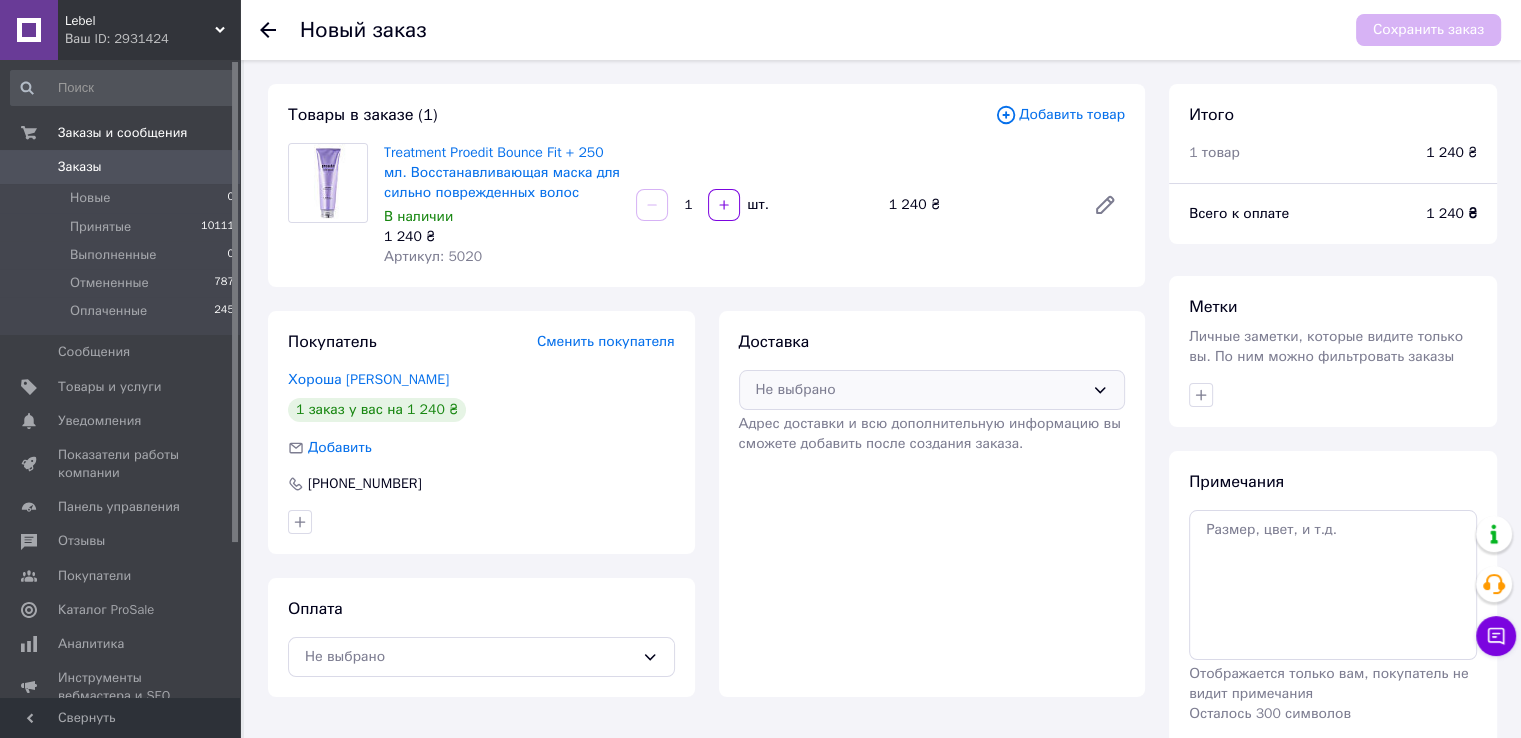 click on "Не выбрано" at bounding box center [920, 390] 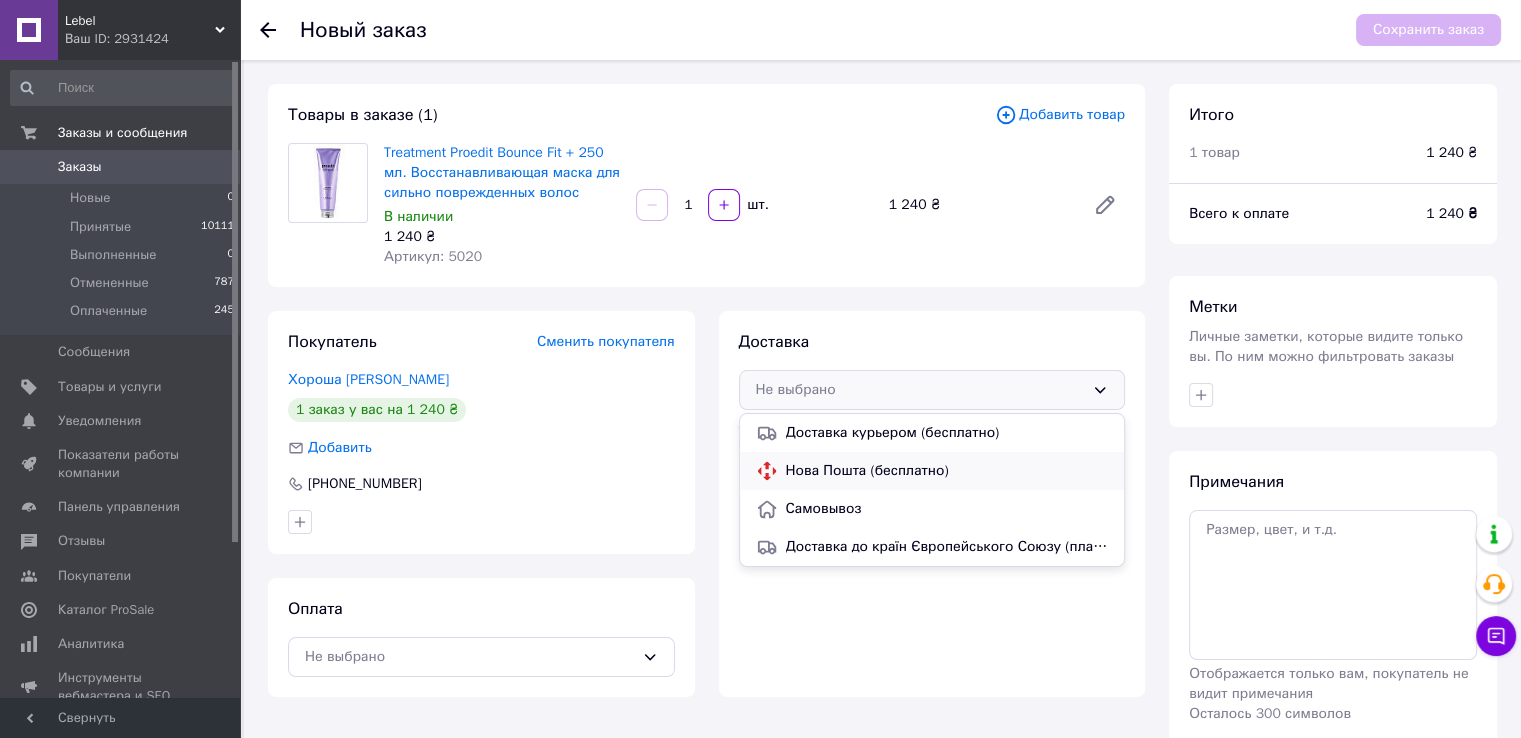 click on "Нова Пошта (бесплатно)" at bounding box center [932, 471] 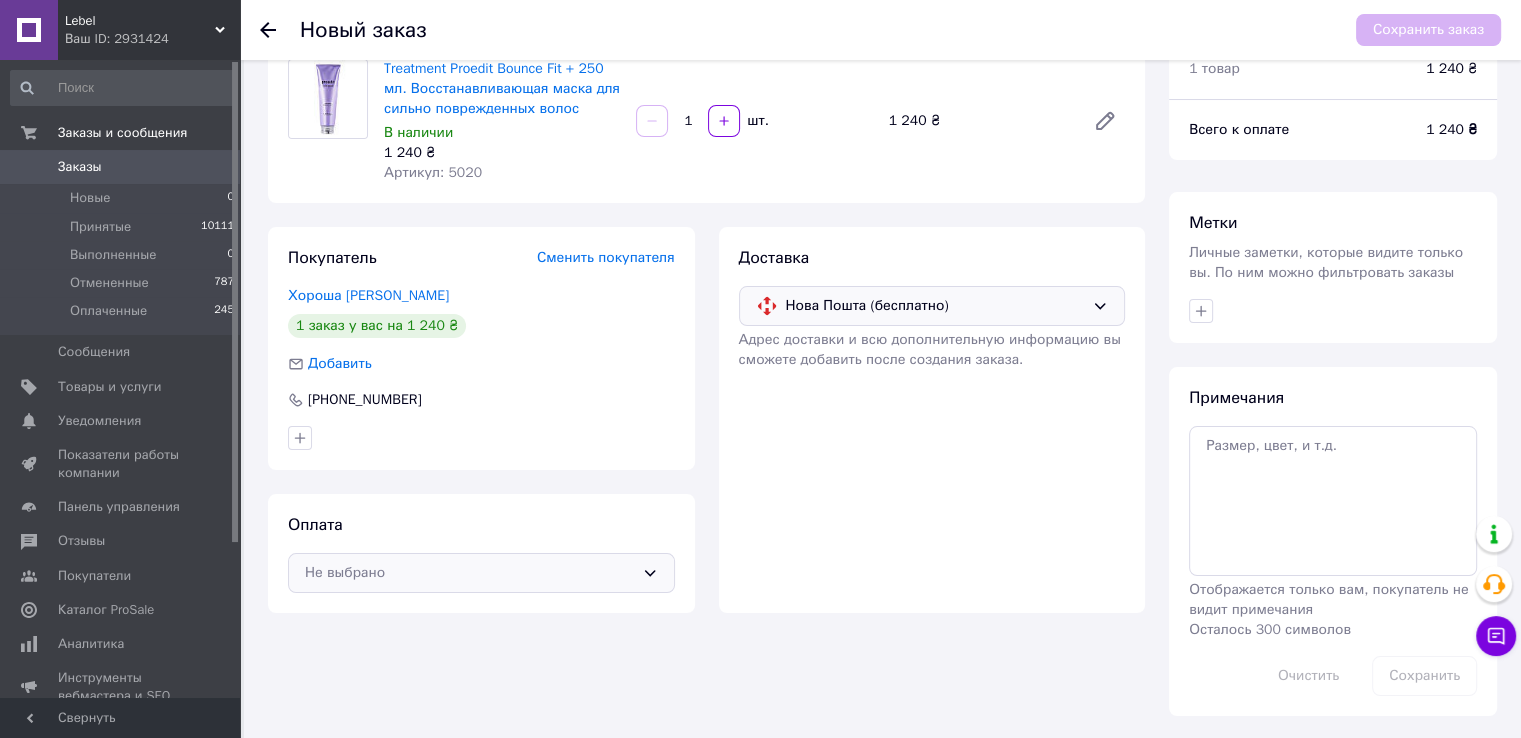 scroll, scrollTop: 85, scrollLeft: 0, axis: vertical 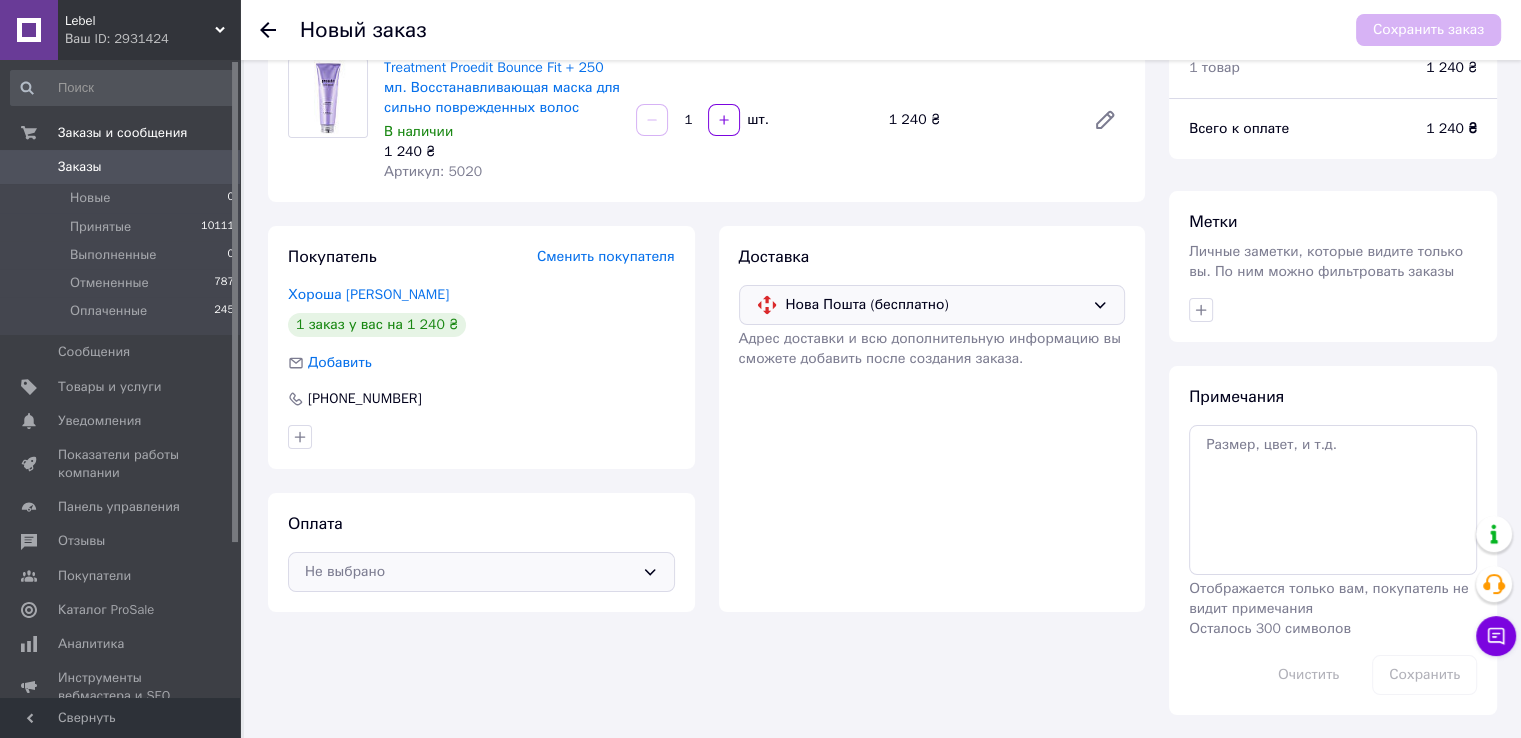 click on "Не выбрано" at bounding box center [469, 572] 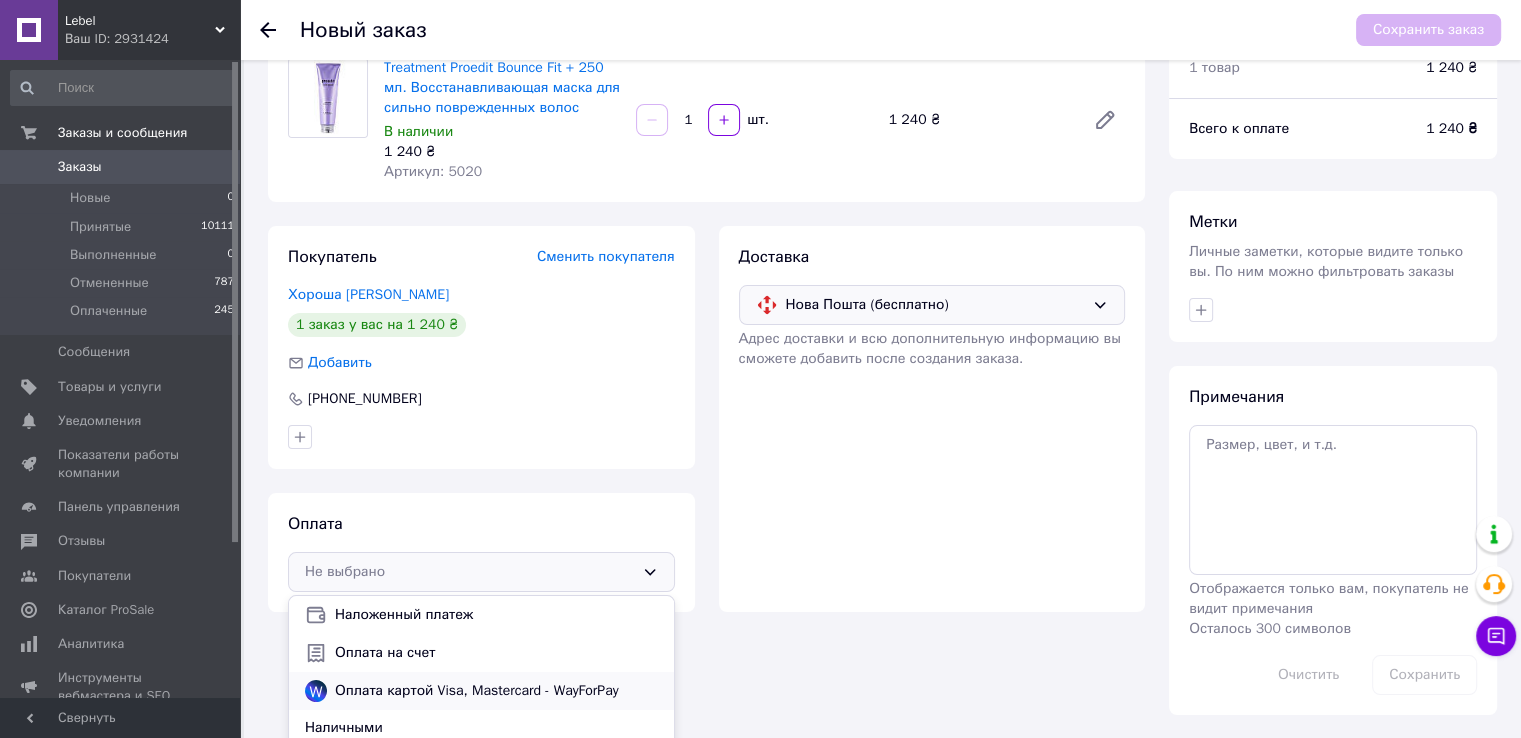 click on "Оплата картой Visa, Mastercard - WayForPay" at bounding box center (481, 691) 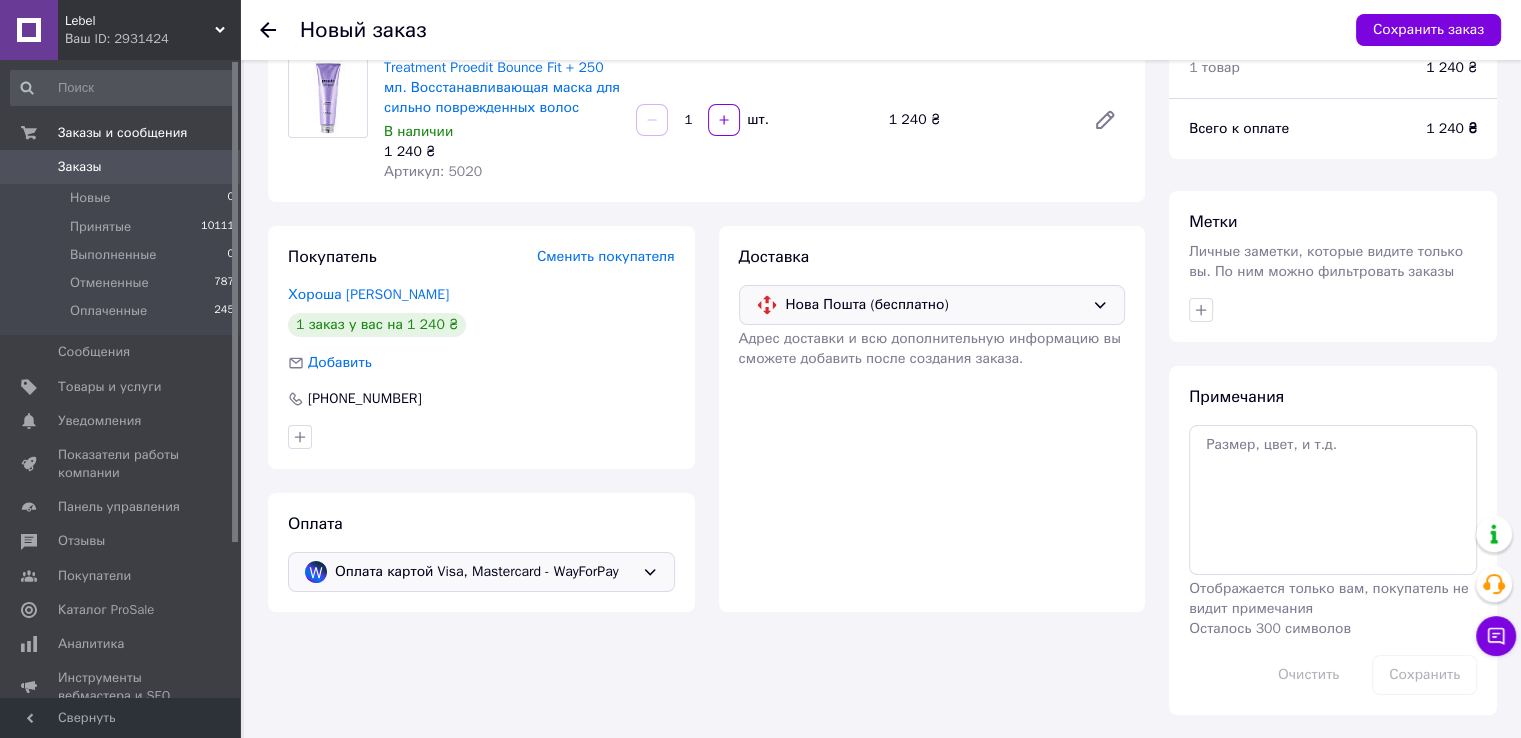 click on "Оплата картой Visa, Mastercard - WayForPay" at bounding box center [481, 572] 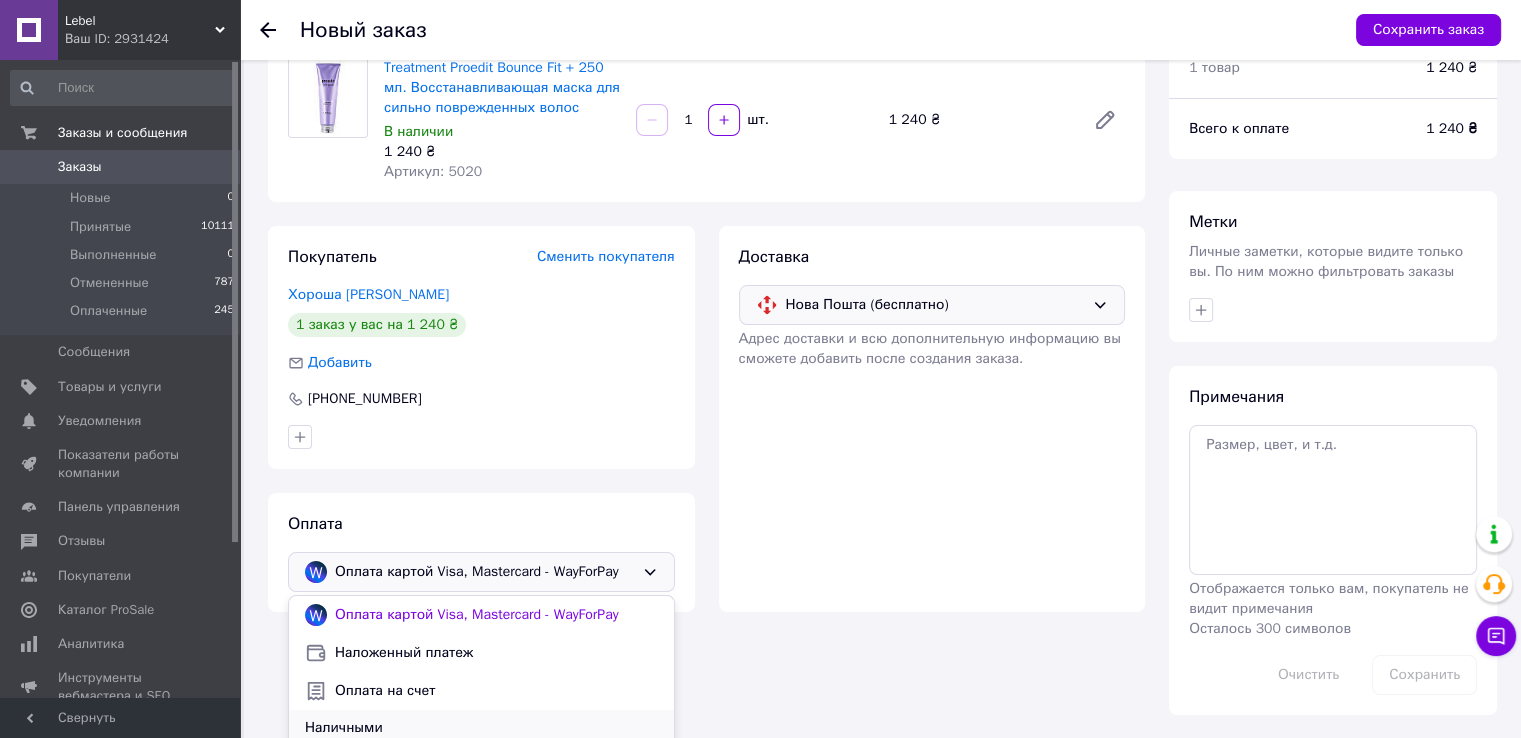 click on "Наличными" at bounding box center [481, 728] 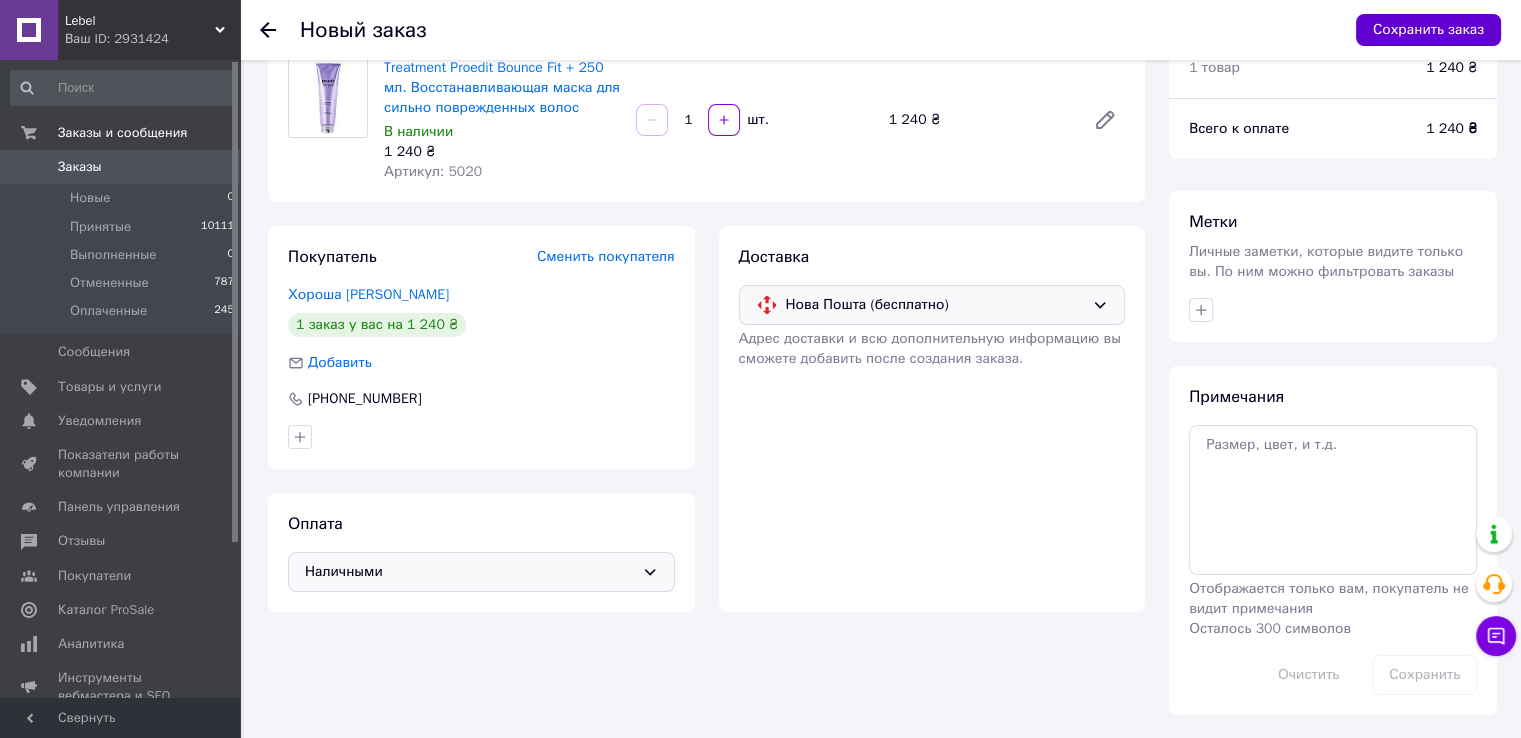 click on "Сохранить заказ" at bounding box center [1428, 30] 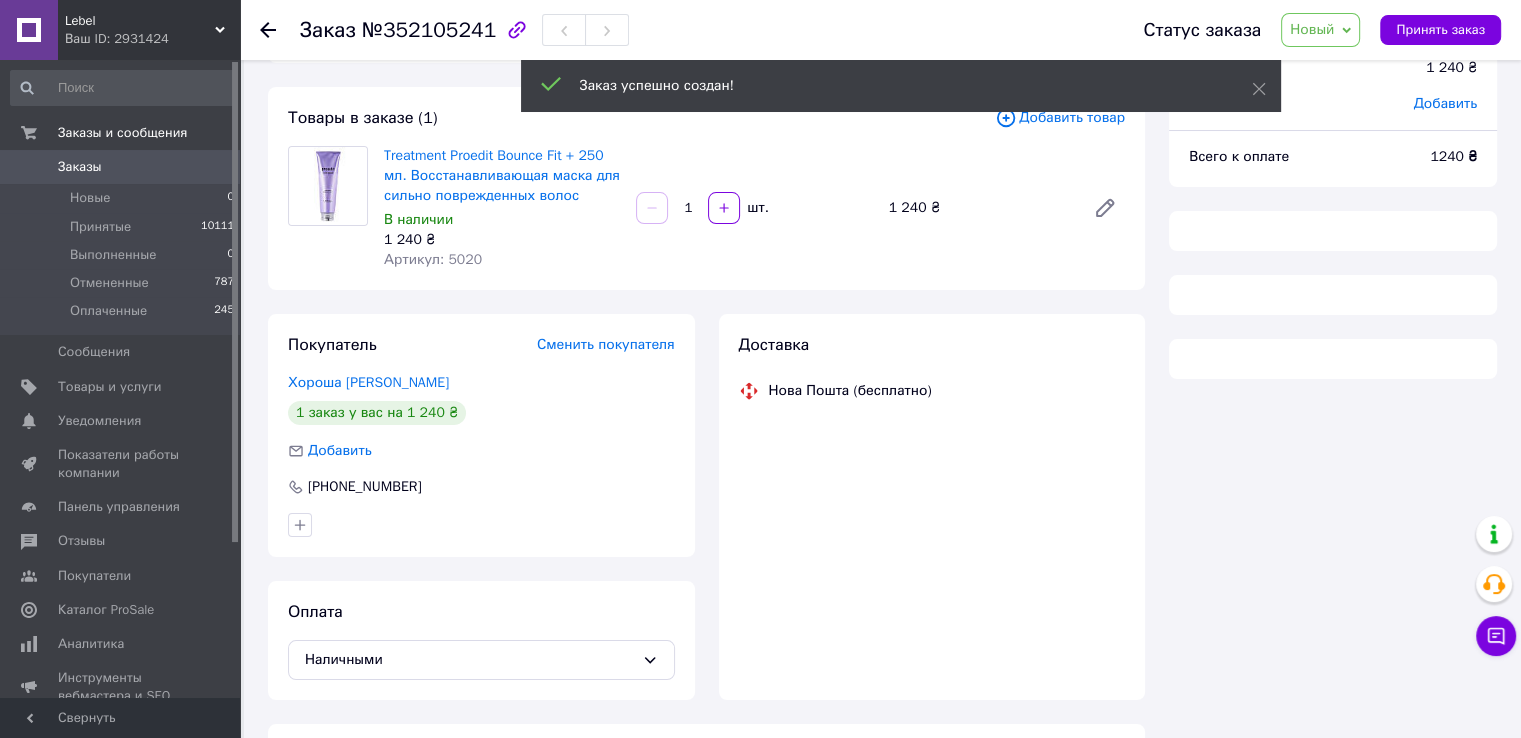 click on "Новый" at bounding box center [1320, 30] 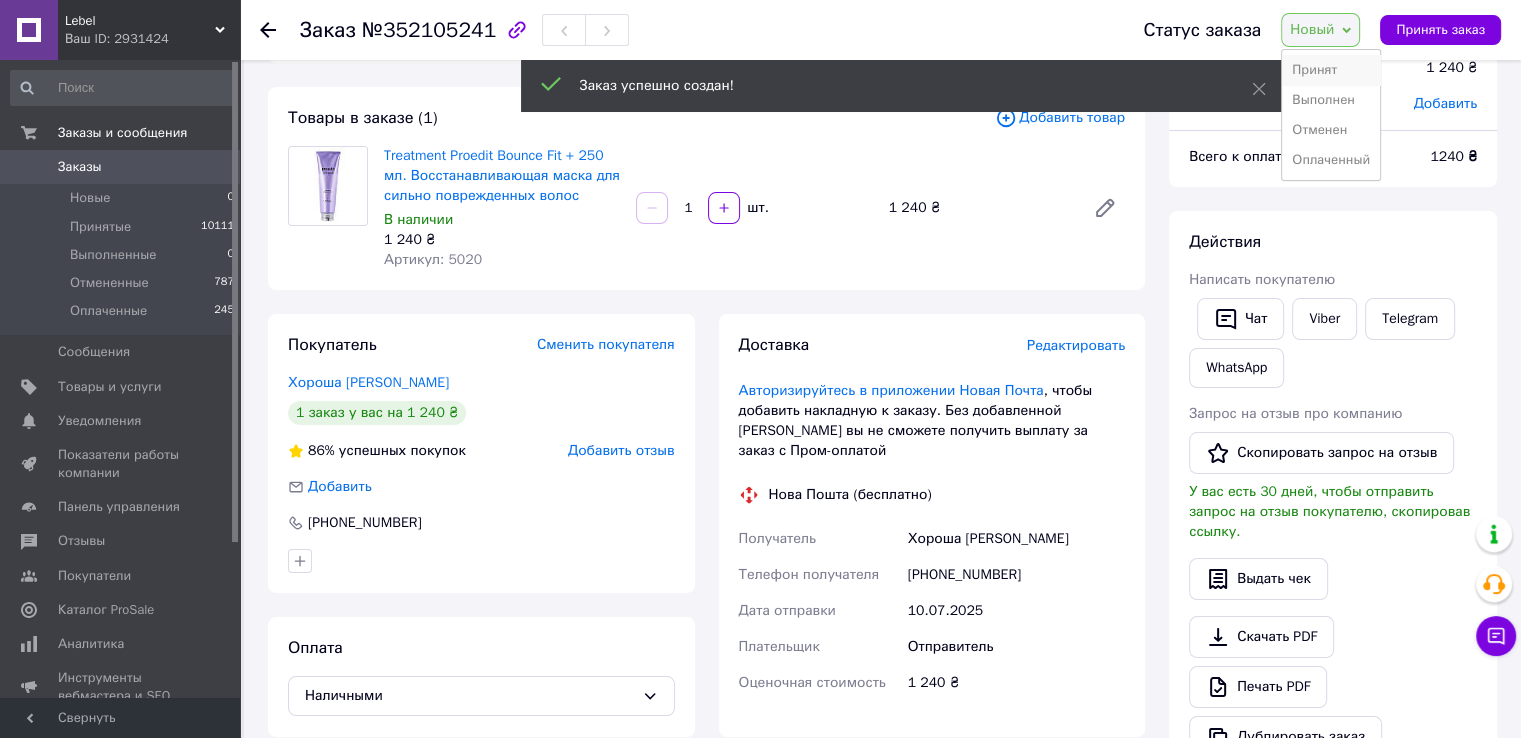 click on "Принят" at bounding box center [1331, 70] 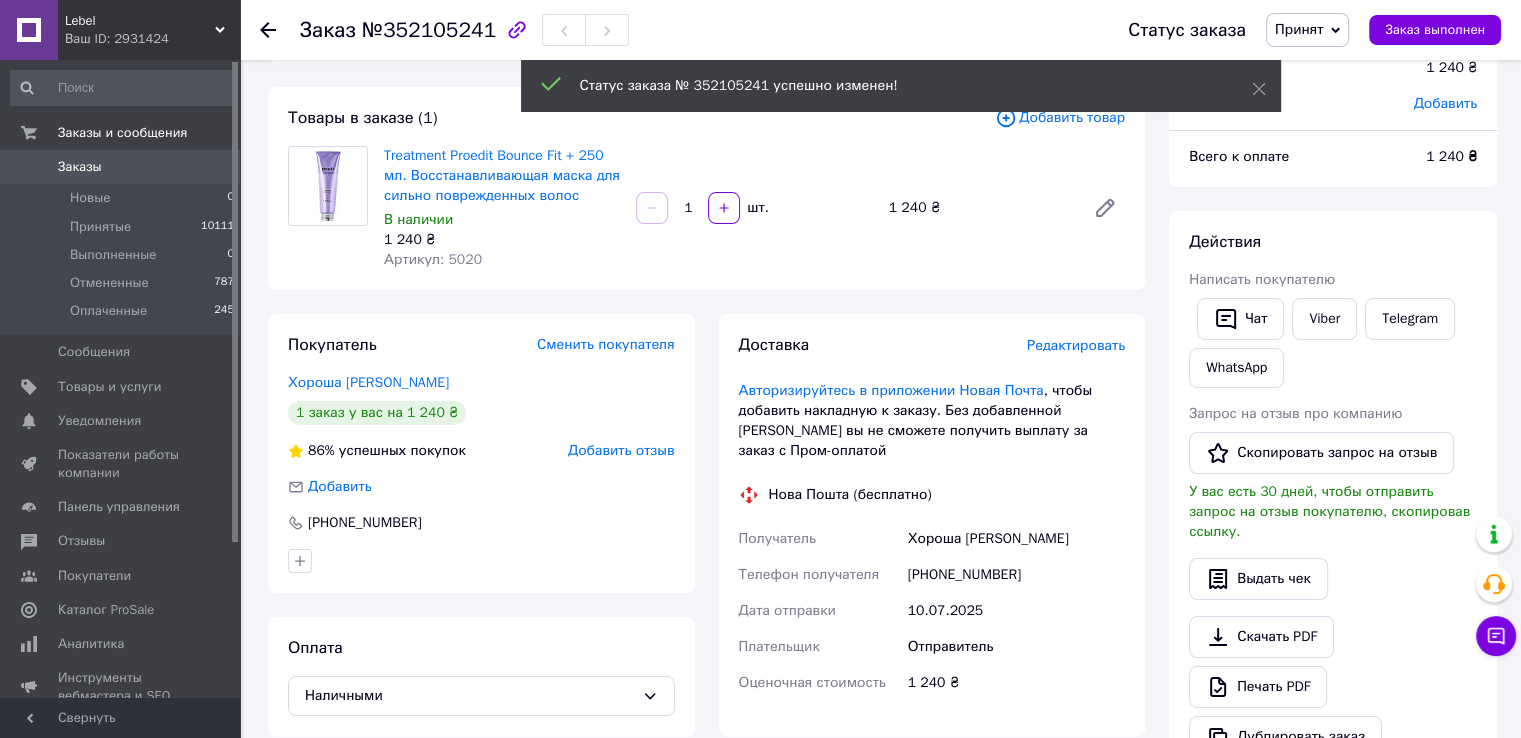 click on "Печать PDF" at bounding box center [1258, 687] 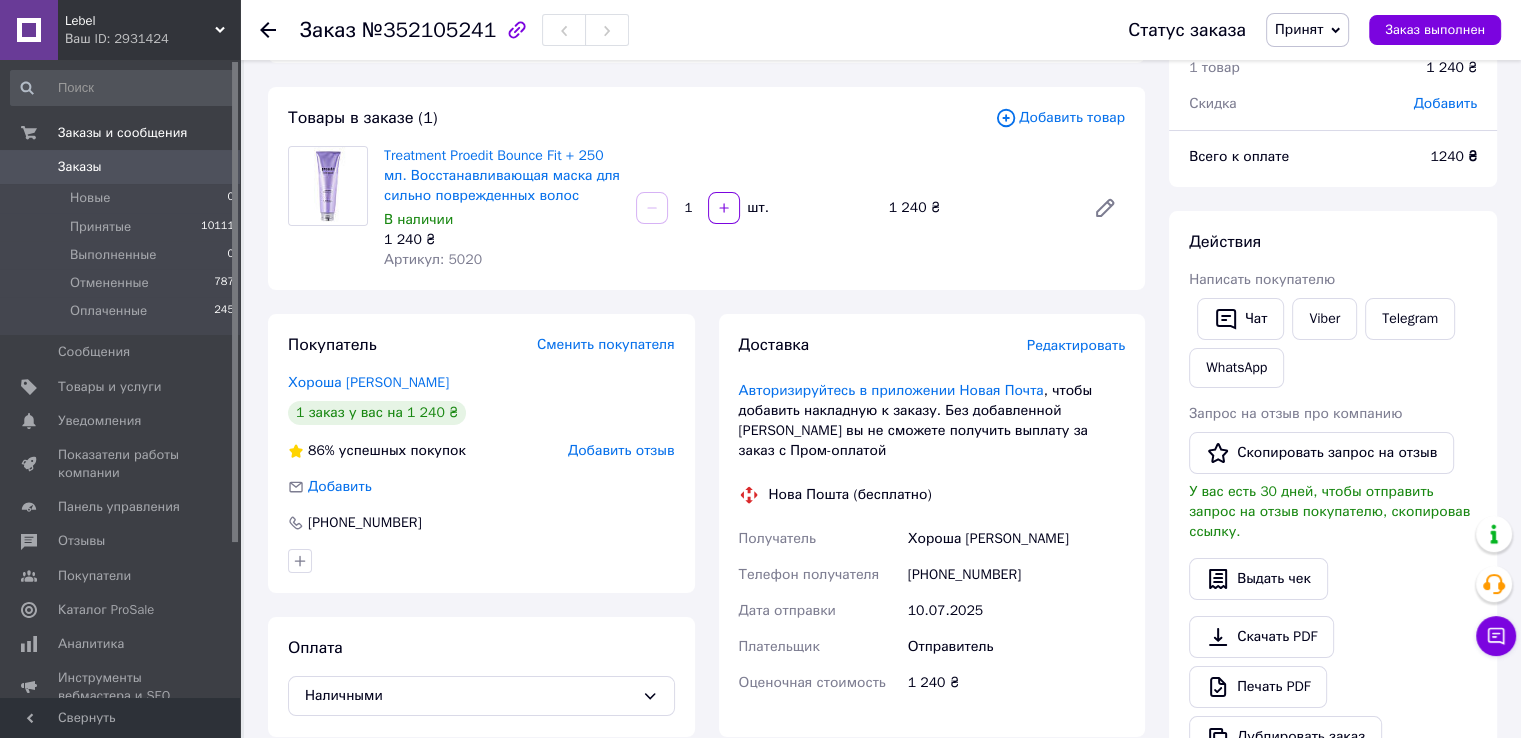 click on "Покупатель" at bounding box center [332, 345] 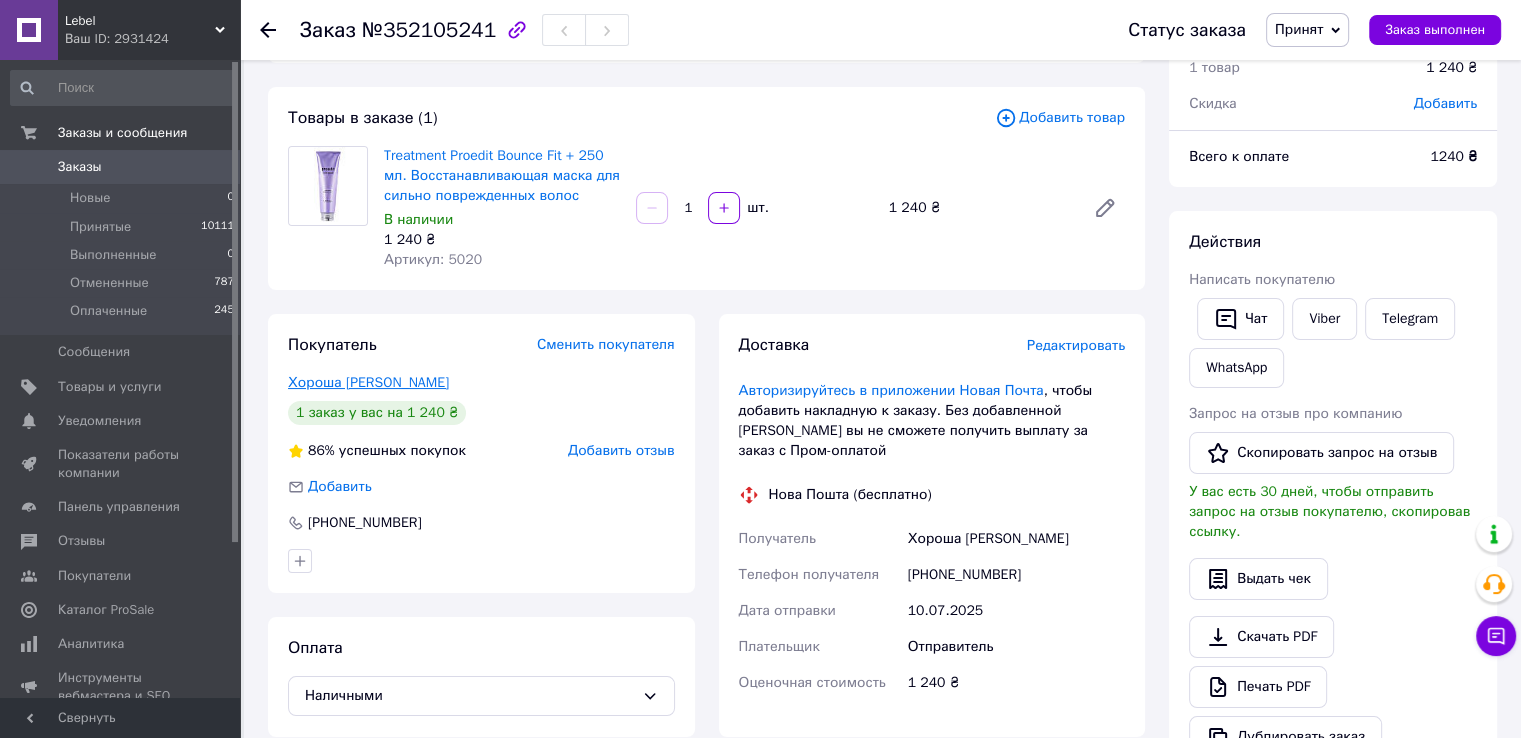 click on "Хороша [PERSON_NAME]" at bounding box center (368, 382) 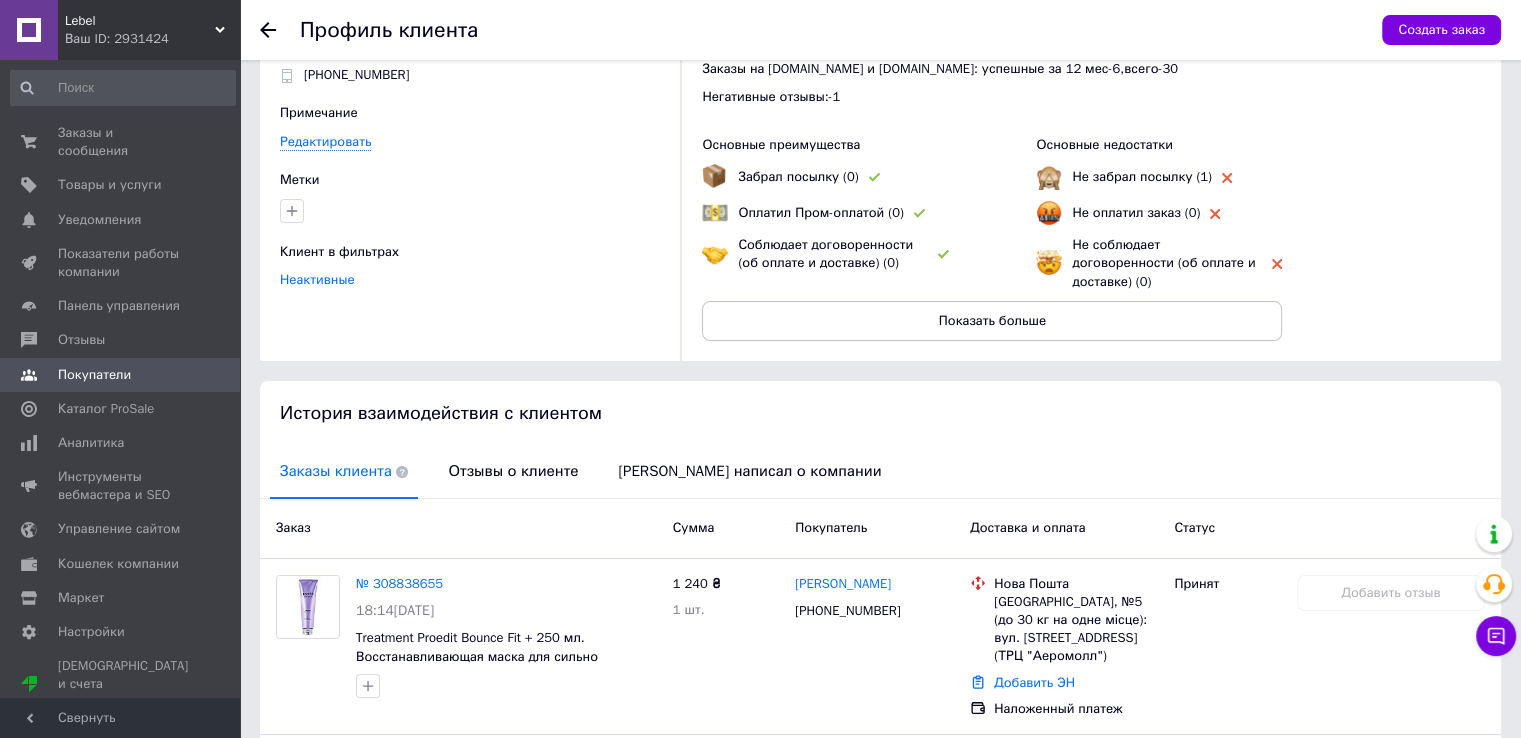 scroll, scrollTop: 288, scrollLeft: 0, axis: vertical 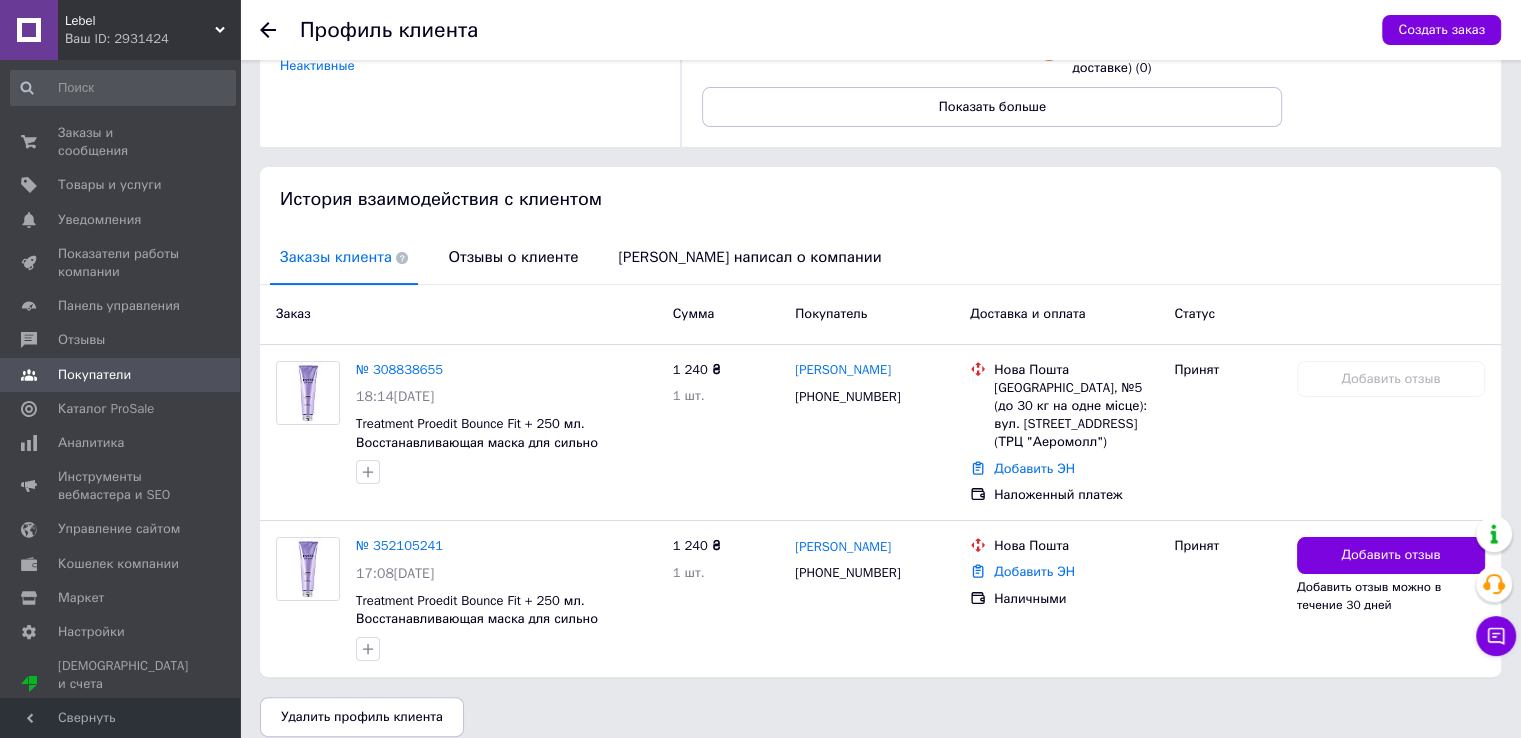 click on "Заказы и сообщения 0 0 Товары и услуги Уведомления 0 0 Показатели работы компании Панель управления Отзывы Покупатели Каталог ProSale Аналитика Инструменты вебмастера и SEO Управление сайтом Кошелек компании Маркет Настройки Тарифы и счета Prom микс 1 000" at bounding box center (123, 382) 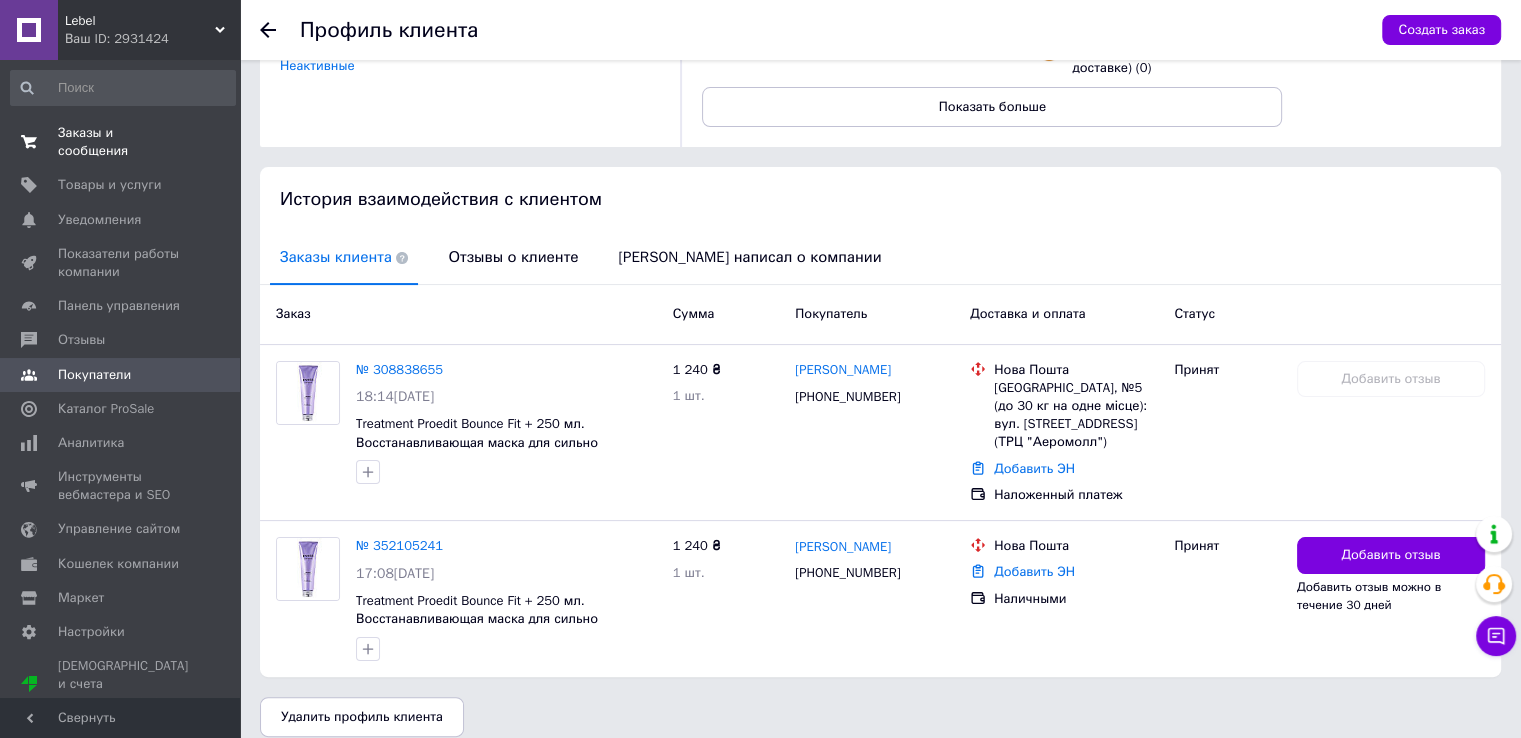 click on "Заказы и сообщения 0 0" at bounding box center [123, 142] 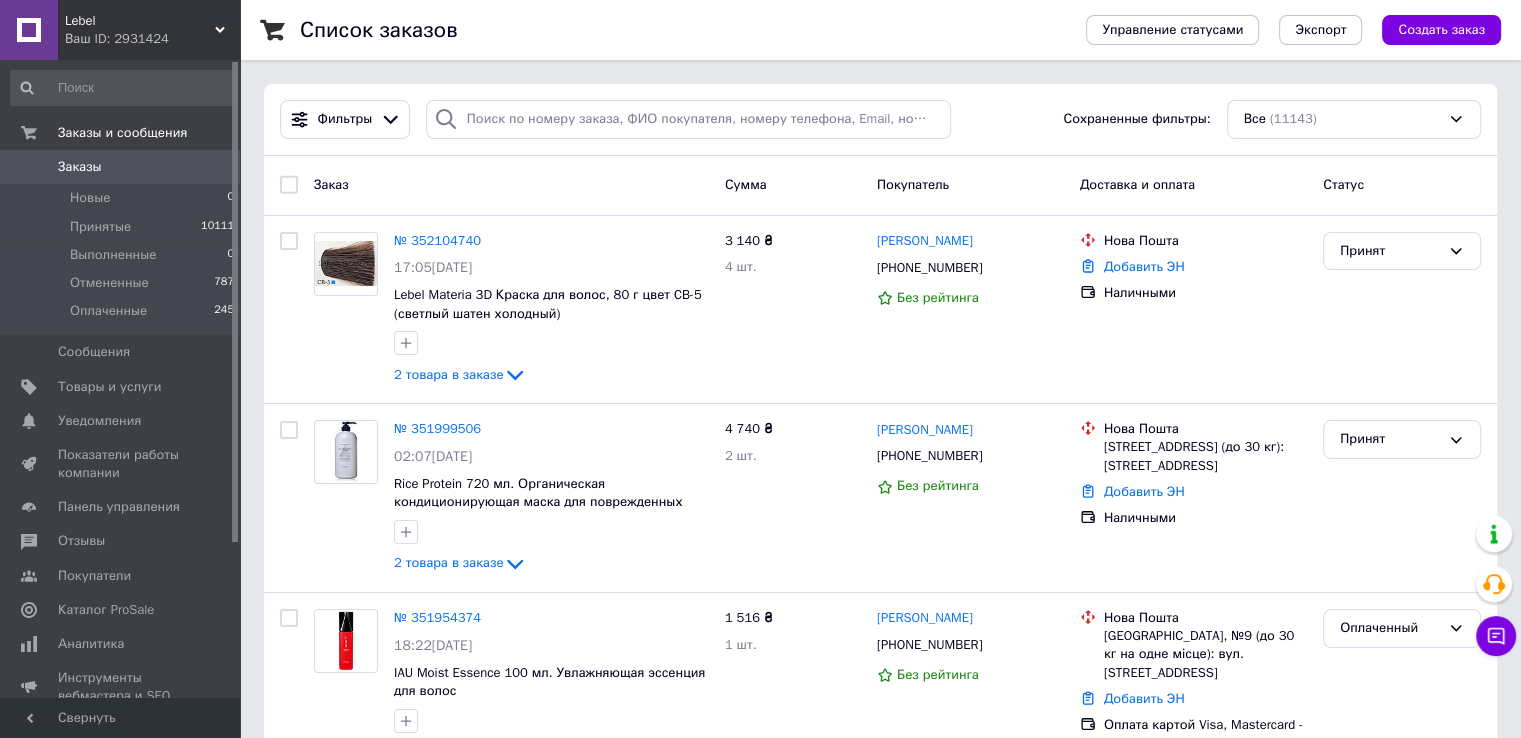 click on "Заказы 0" at bounding box center [123, 167] 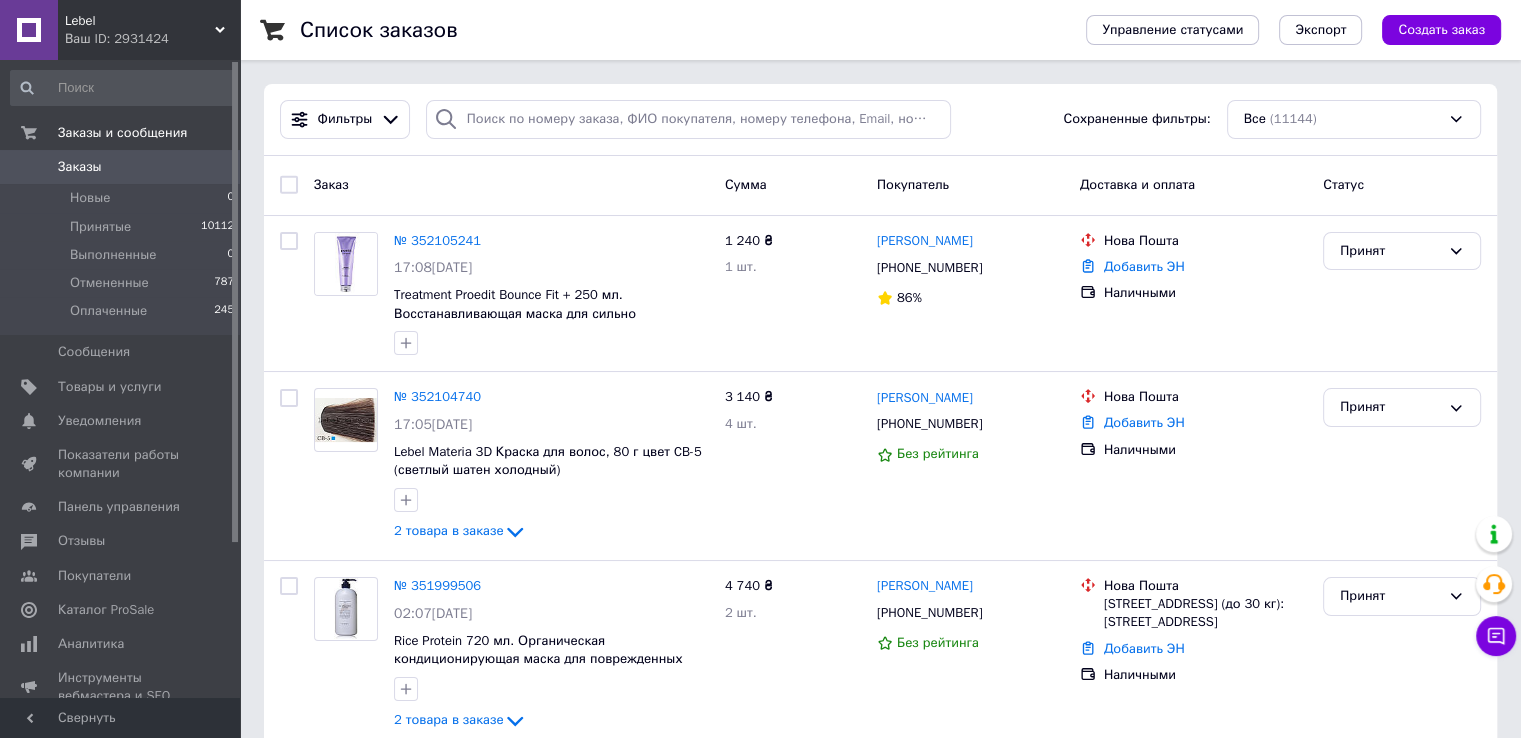 click on "Заказы 0" at bounding box center (123, 167) 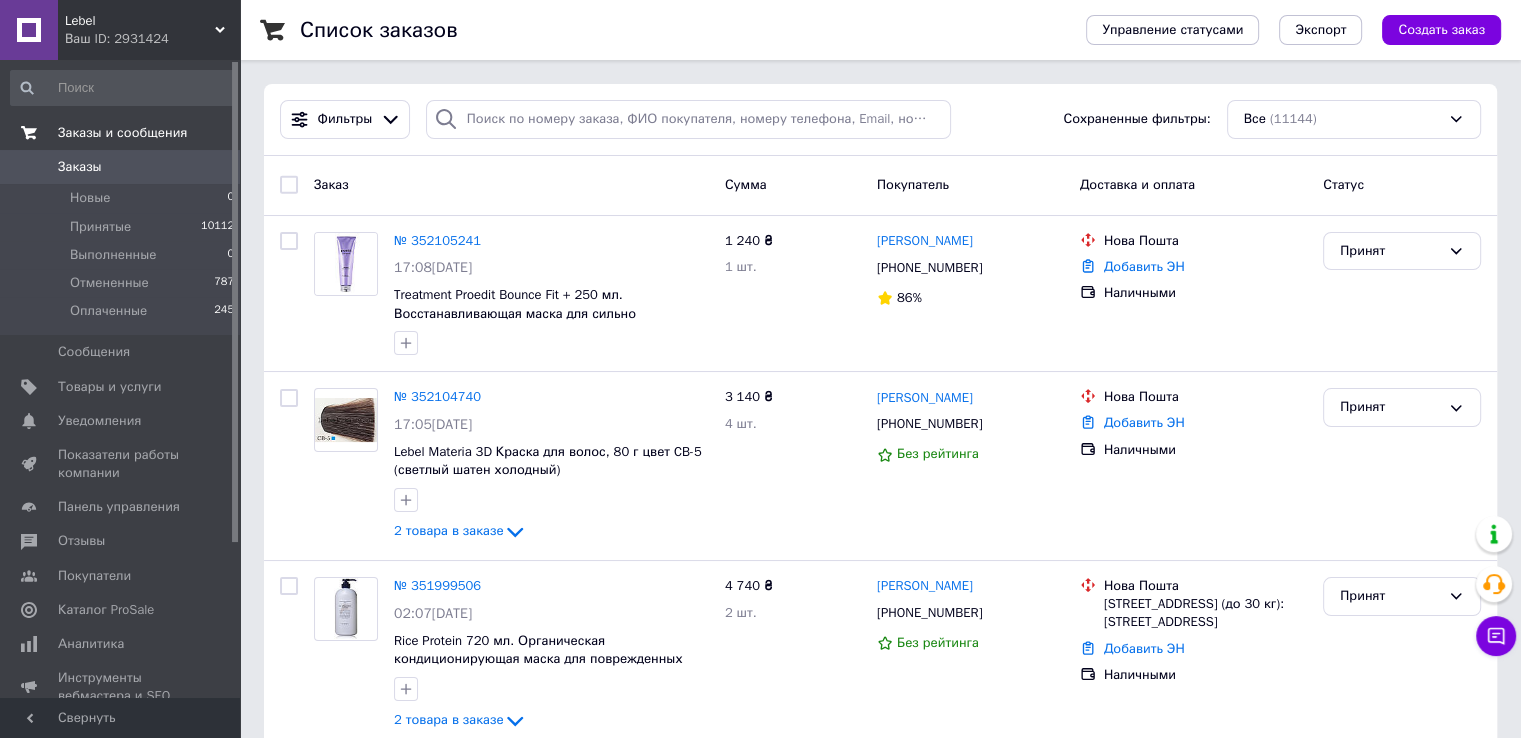 click on "Заказы и сообщения" at bounding box center [123, 133] 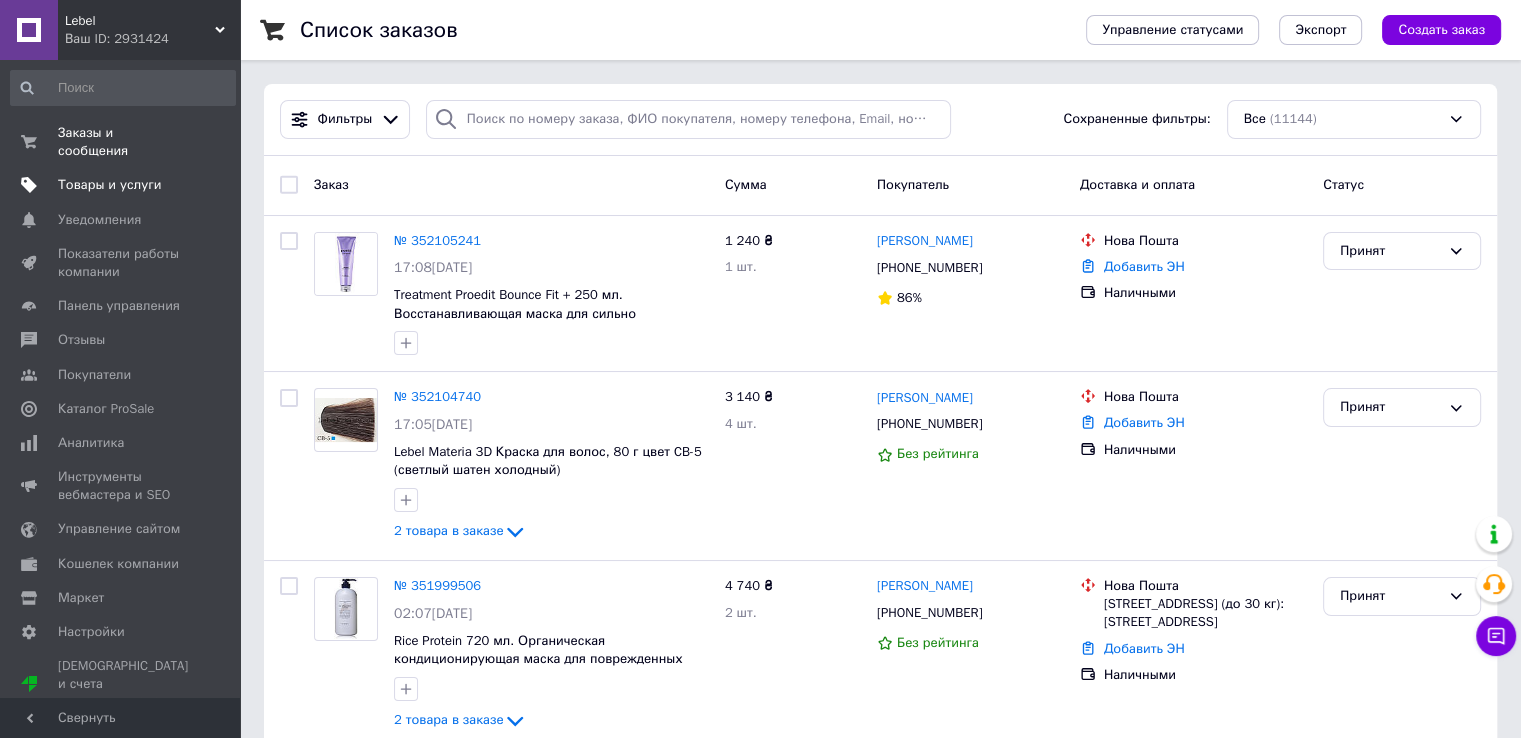 click on "Товары и услуги" at bounding box center [110, 185] 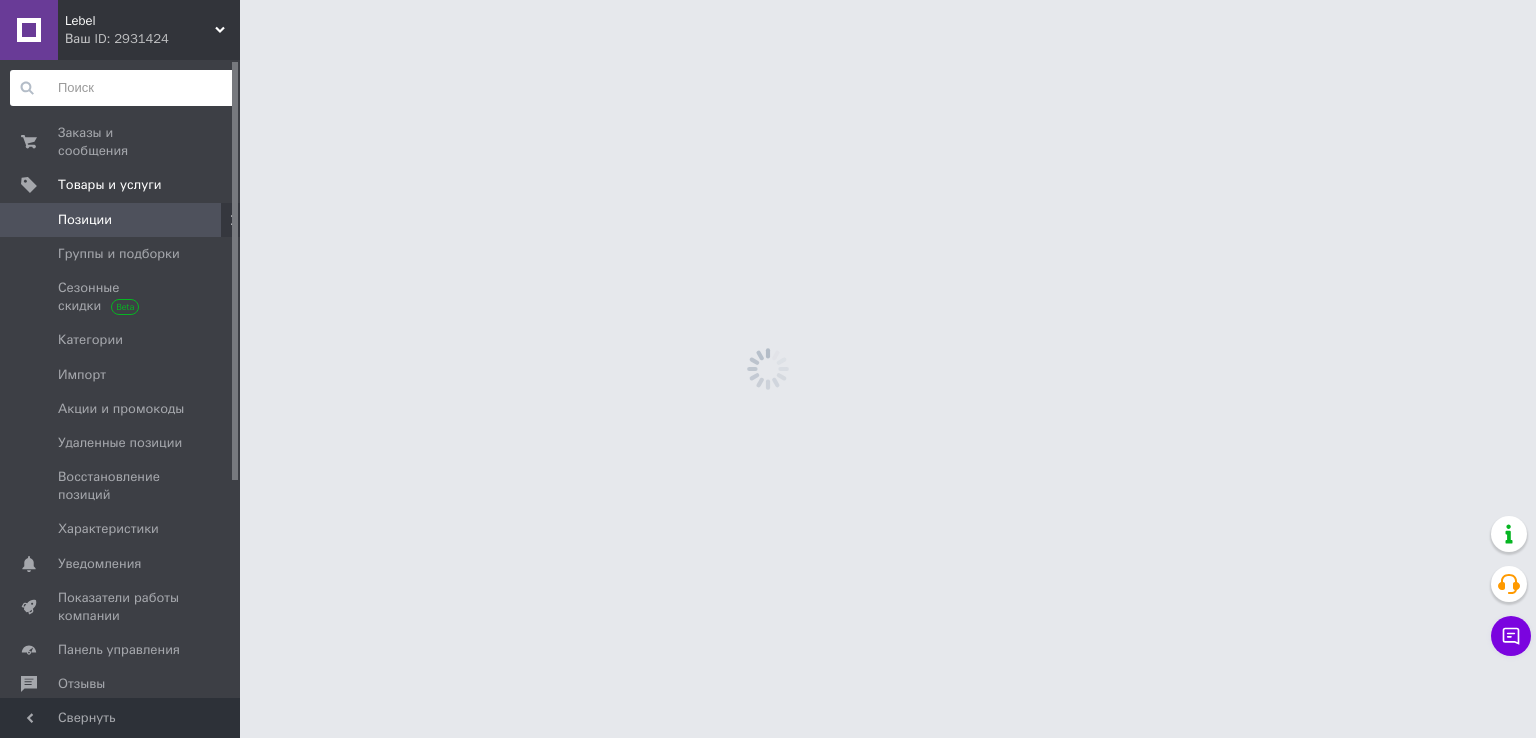 click at bounding box center (123, 88) 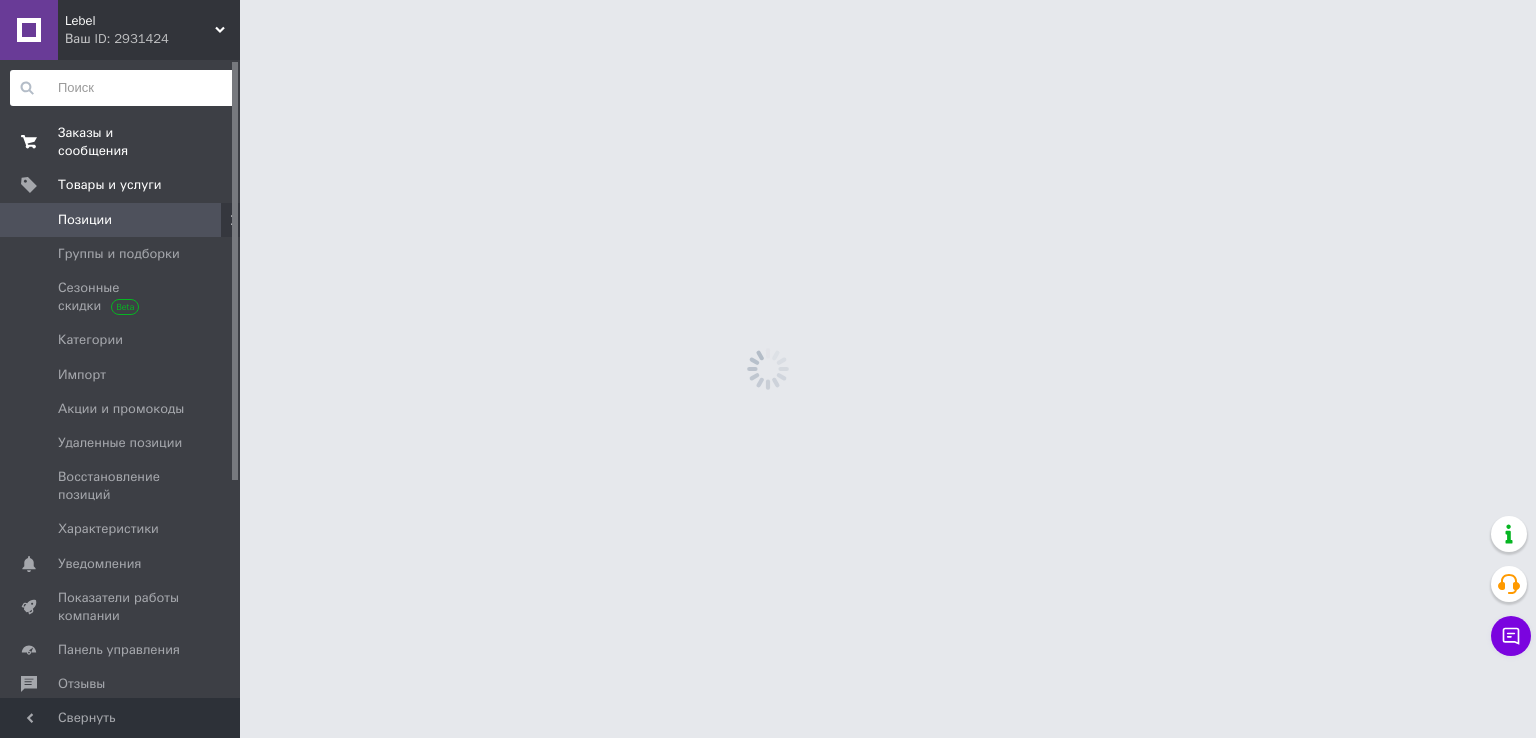 click on "Заказы и сообщения 0 0" at bounding box center [123, 142] 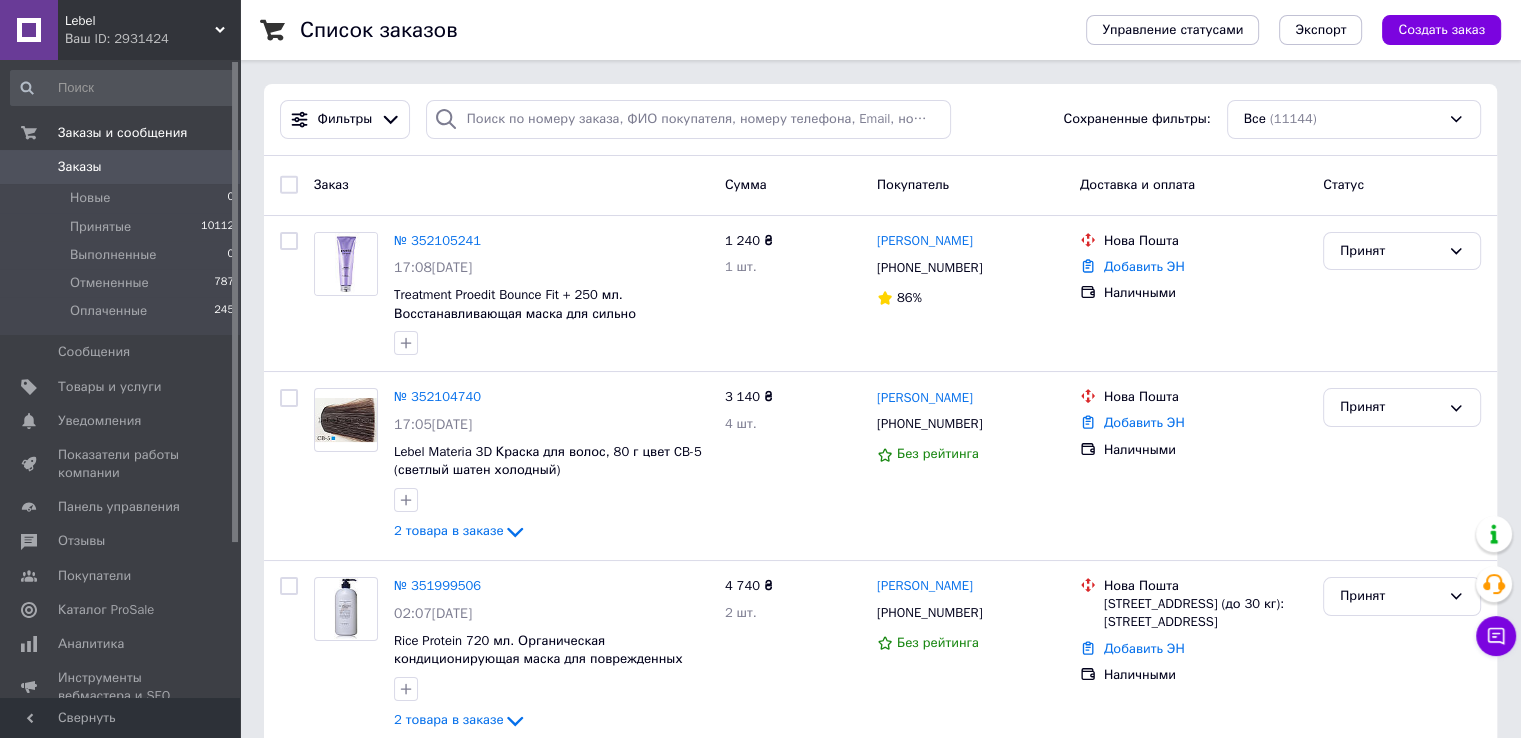 click on "Заказы" at bounding box center (121, 167) 